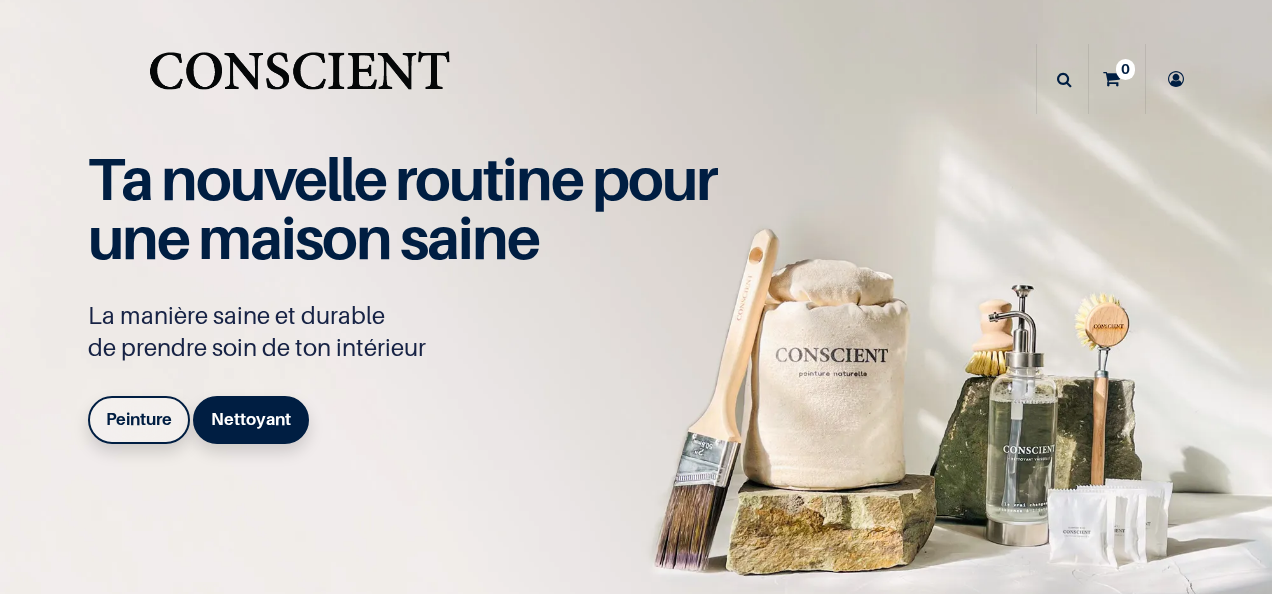 scroll, scrollTop: 0, scrollLeft: 0, axis: both 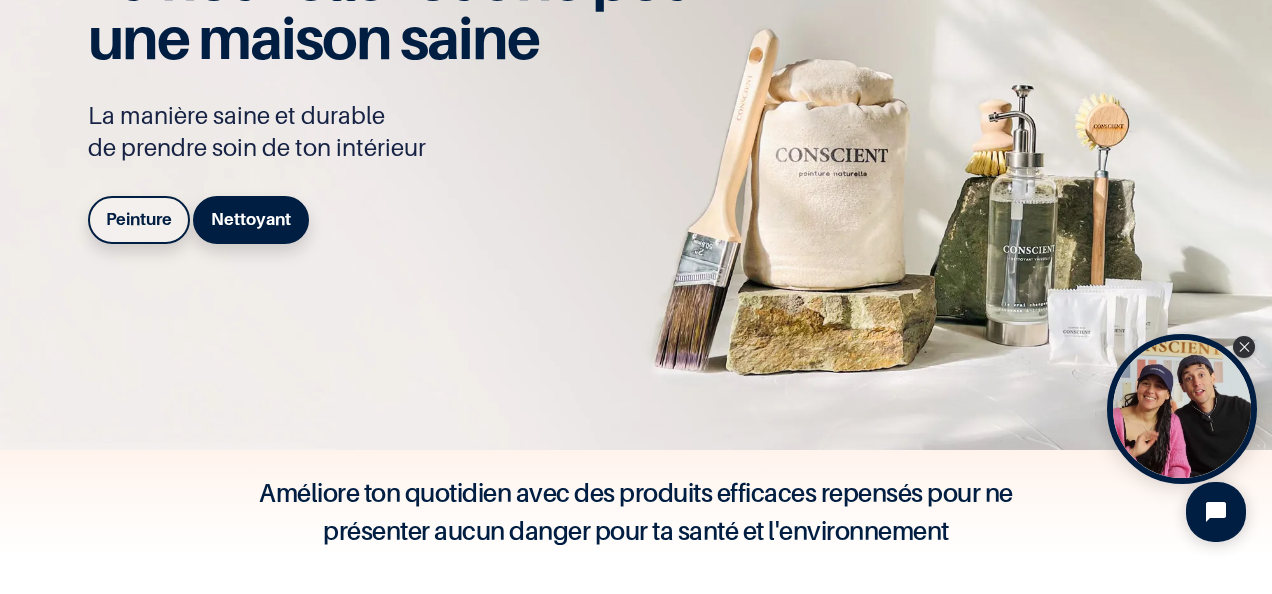 click on "Peinture" at bounding box center (139, 219) 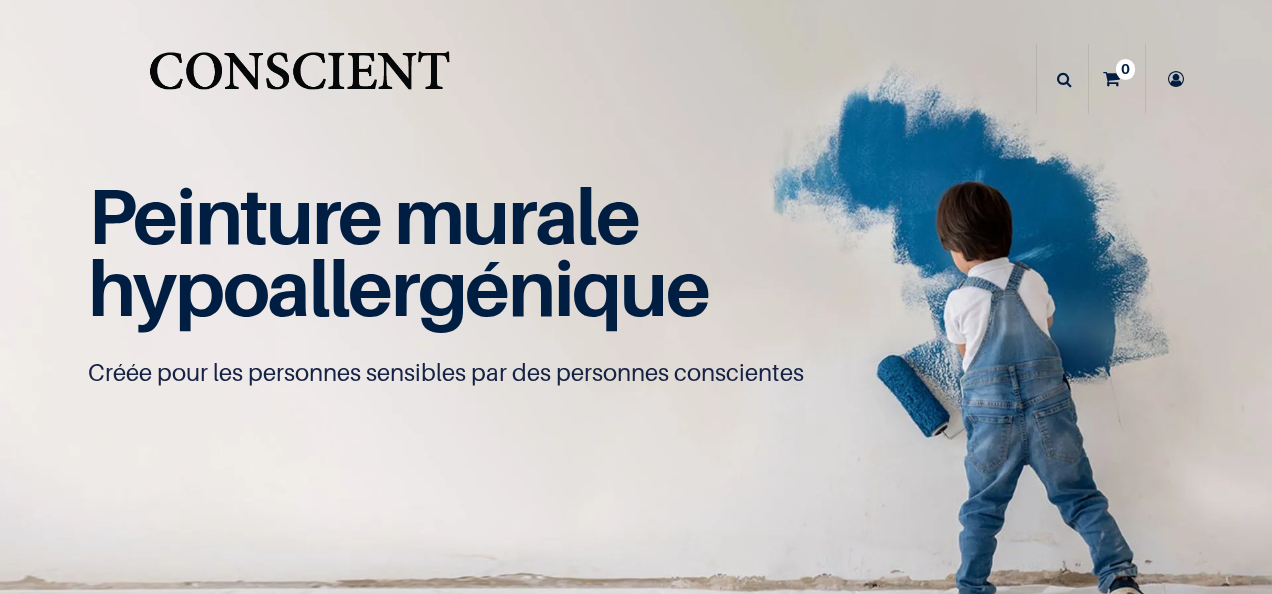 scroll, scrollTop: 0, scrollLeft: 0, axis: both 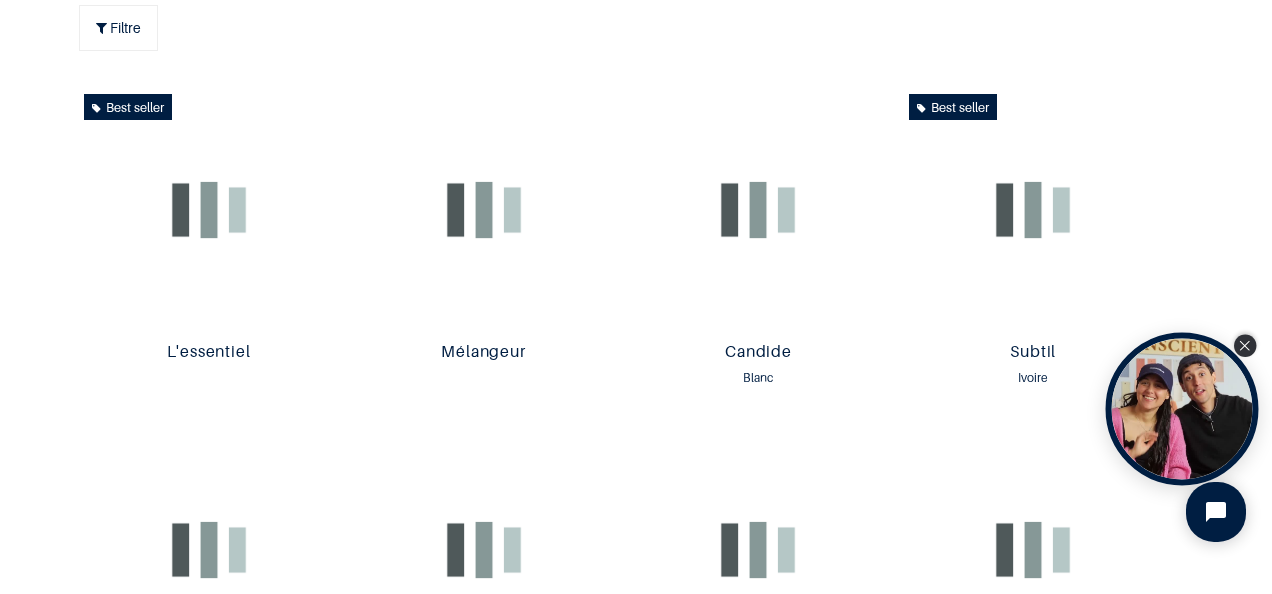 click 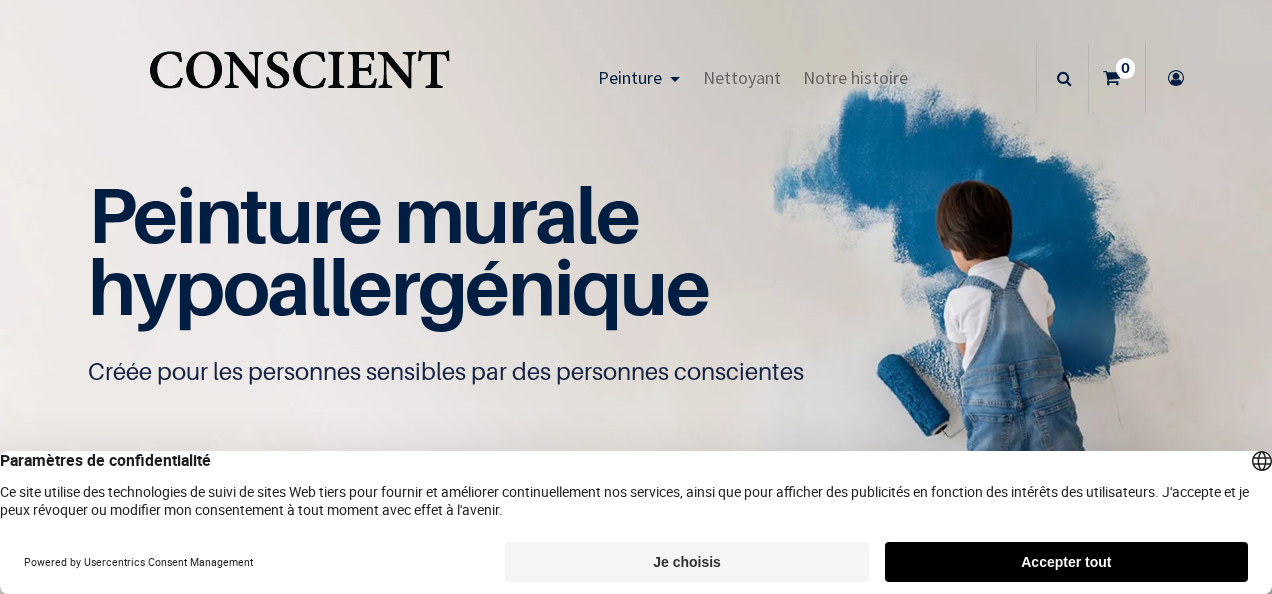 click on "Accepter tout" at bounding box center [1066, 562] 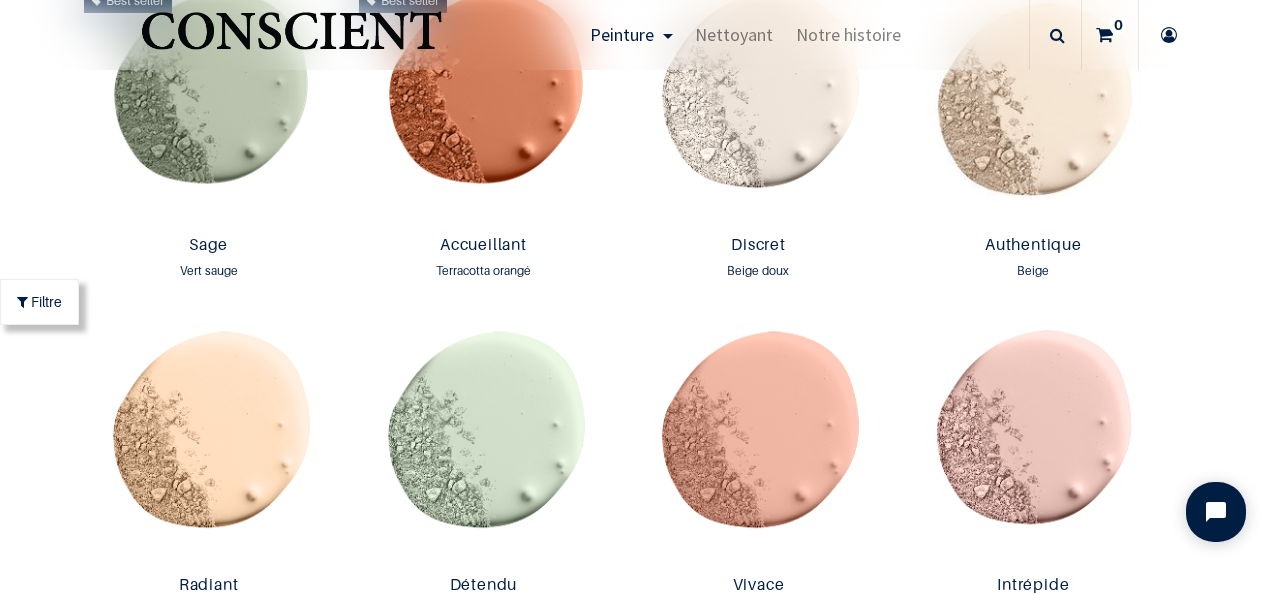 scroll, scrollTop: 1801, scrollLeft: 0, axis: vertical 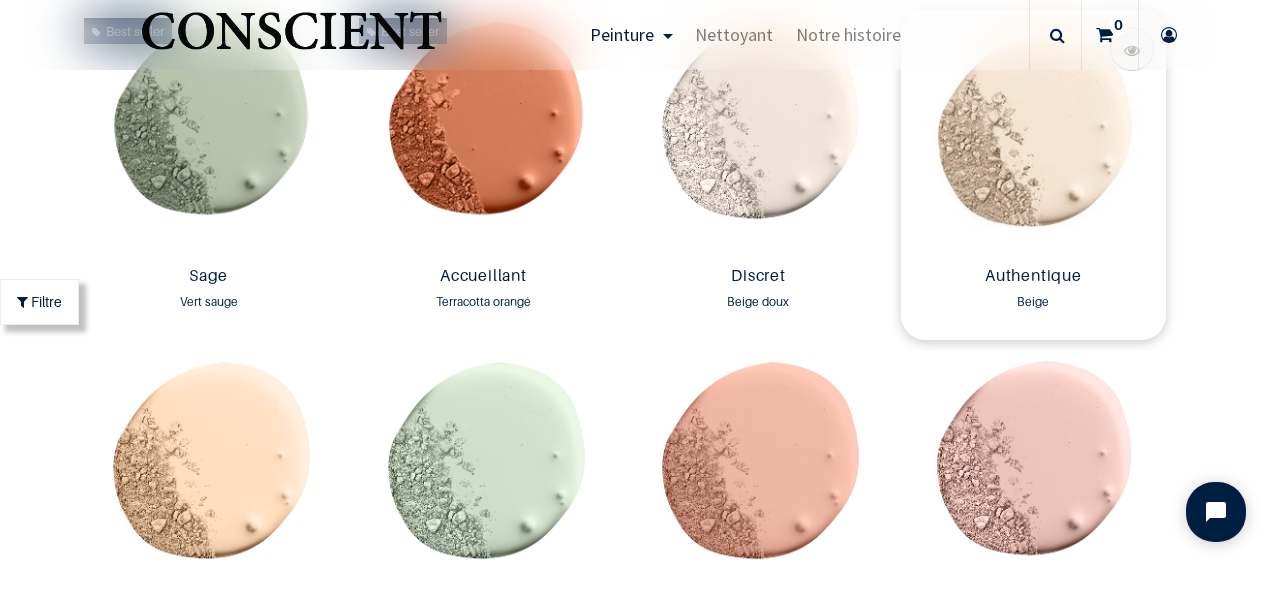 click at bounding box center [1033, 134] 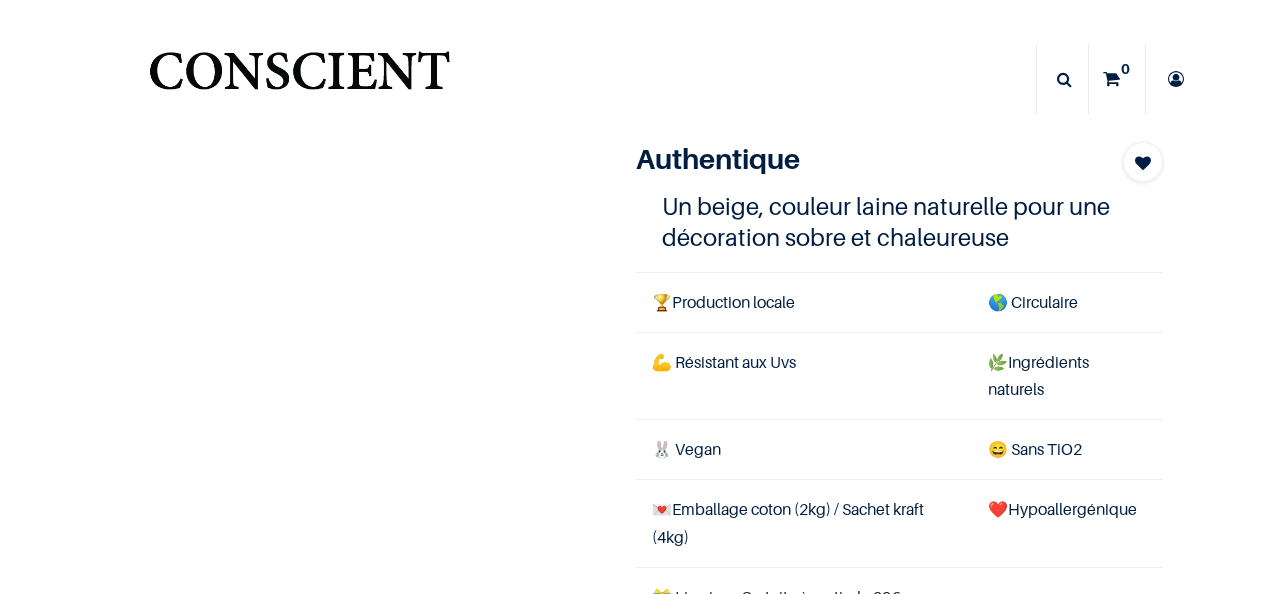 scroll, scrollTop: 0, scrollLeft: 0, axis: both 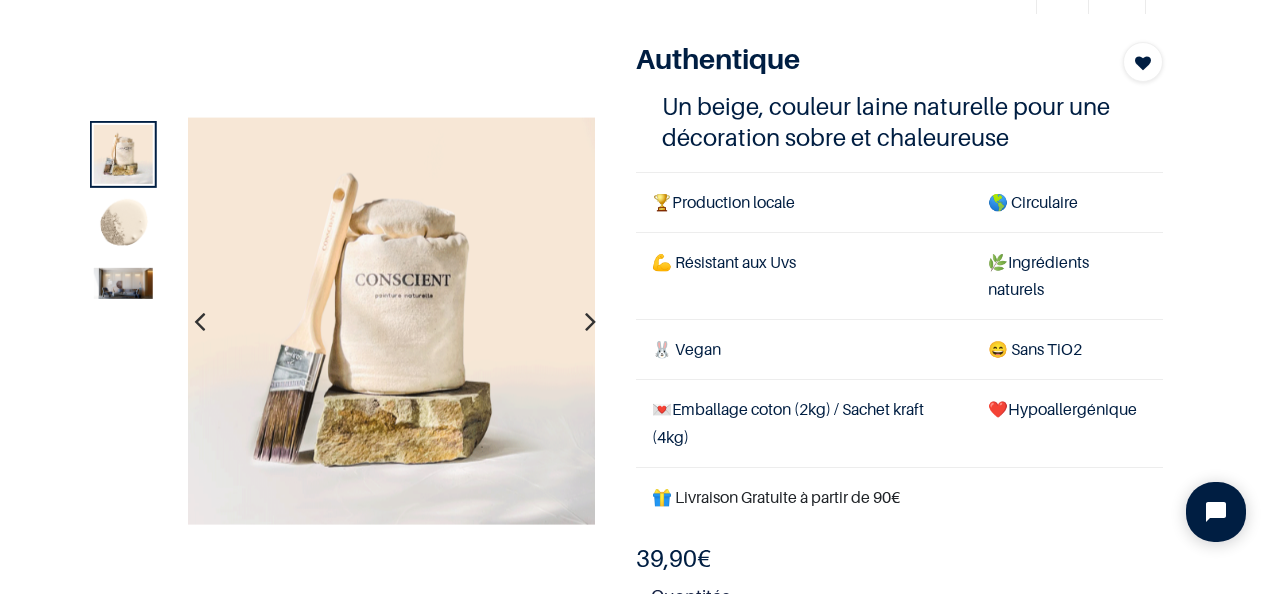 click at bounding box center [123, 282] 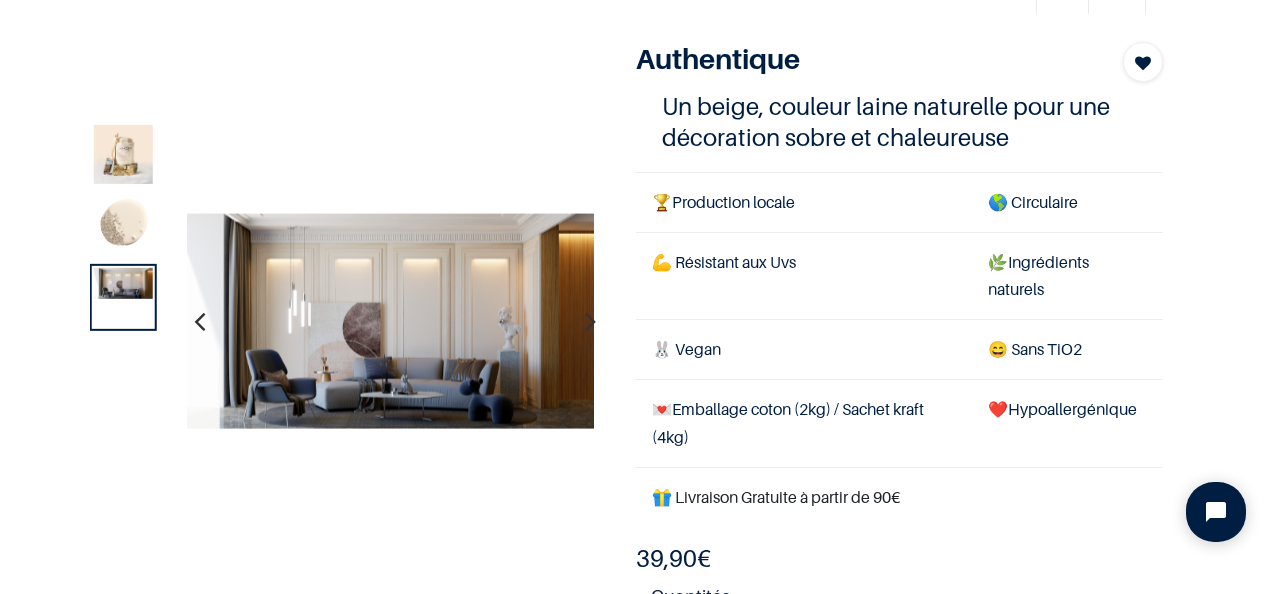 click at bounding box center (391, 321) 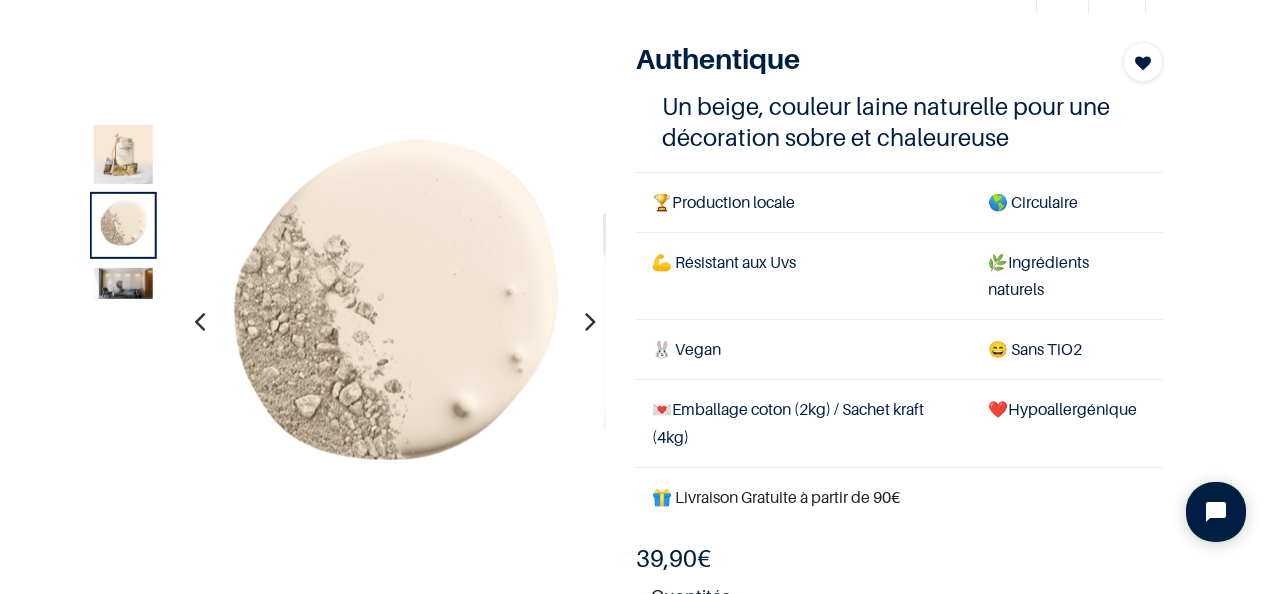 click at bounding box center [123, 282] 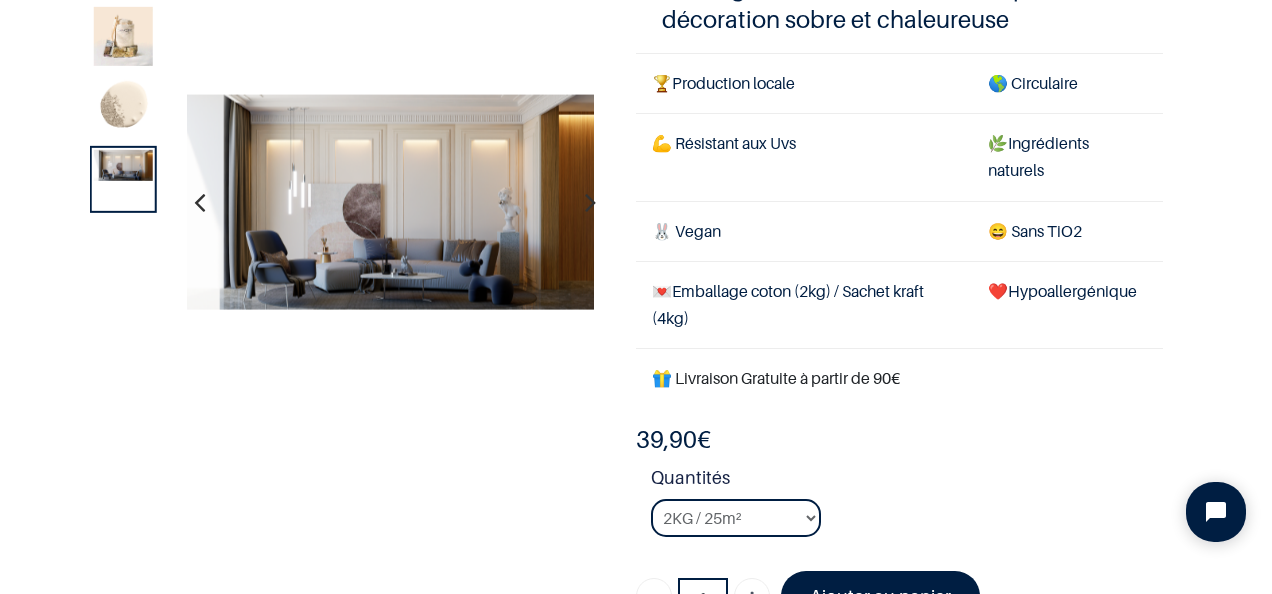scroll, scrollTop: 200, scrollLeft: 0, axis: vertical 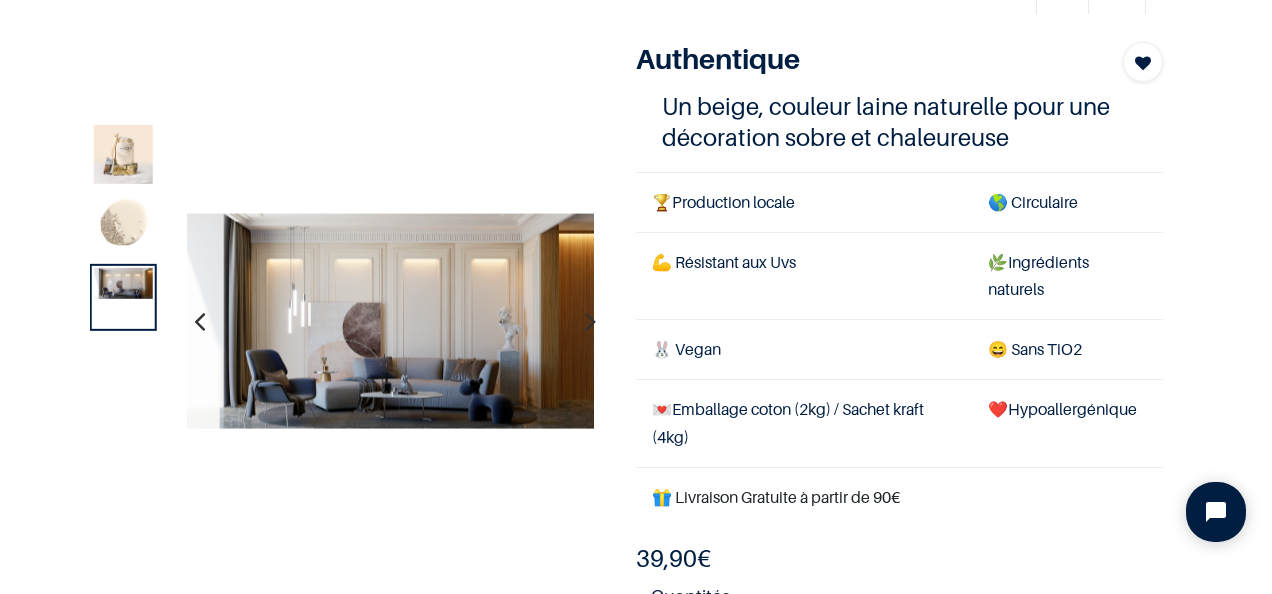 click at bounding box center (123, 225) 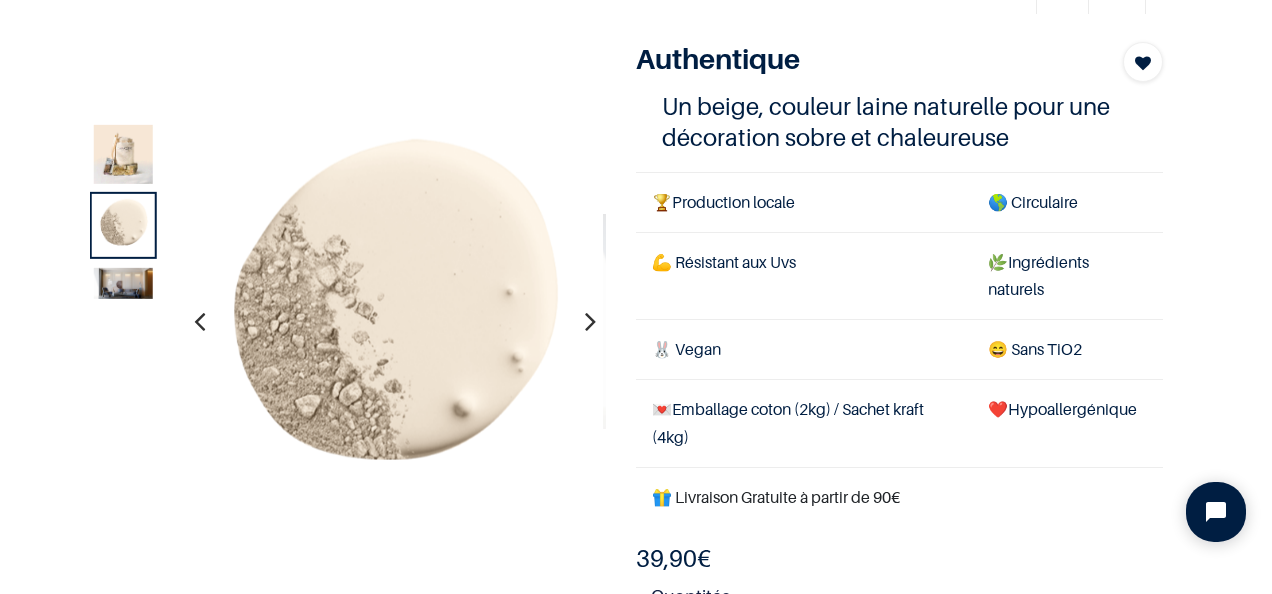 click at bounding box center (123, 154) 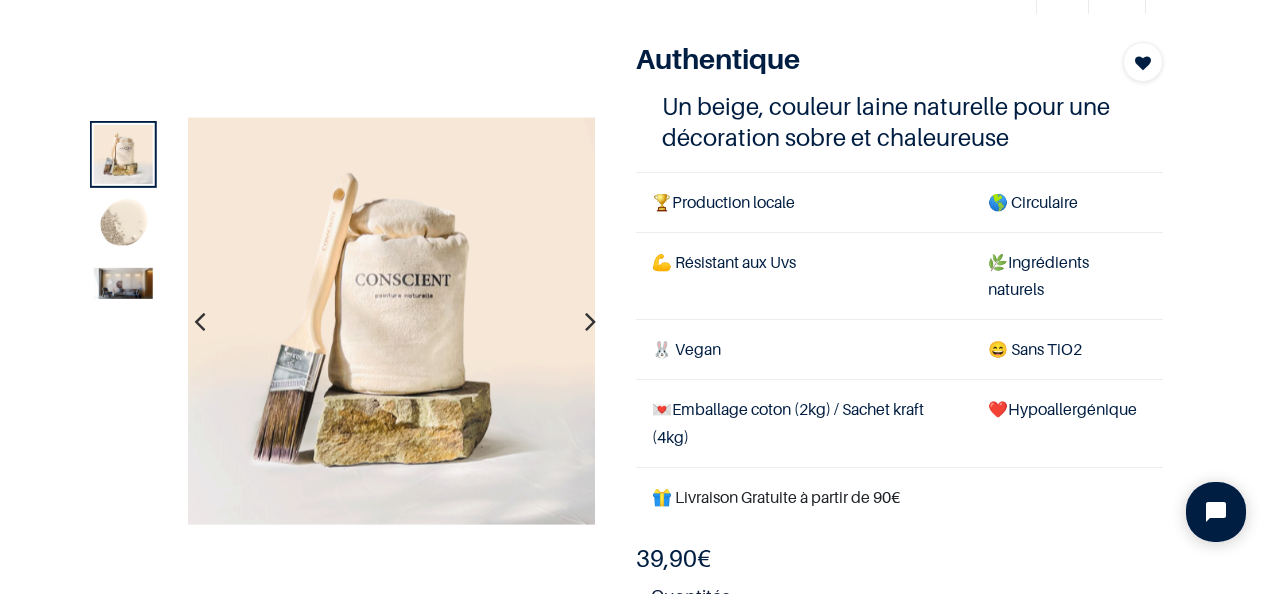 scroll, scrollTop: 0, scrollLeft: 0, axis: both 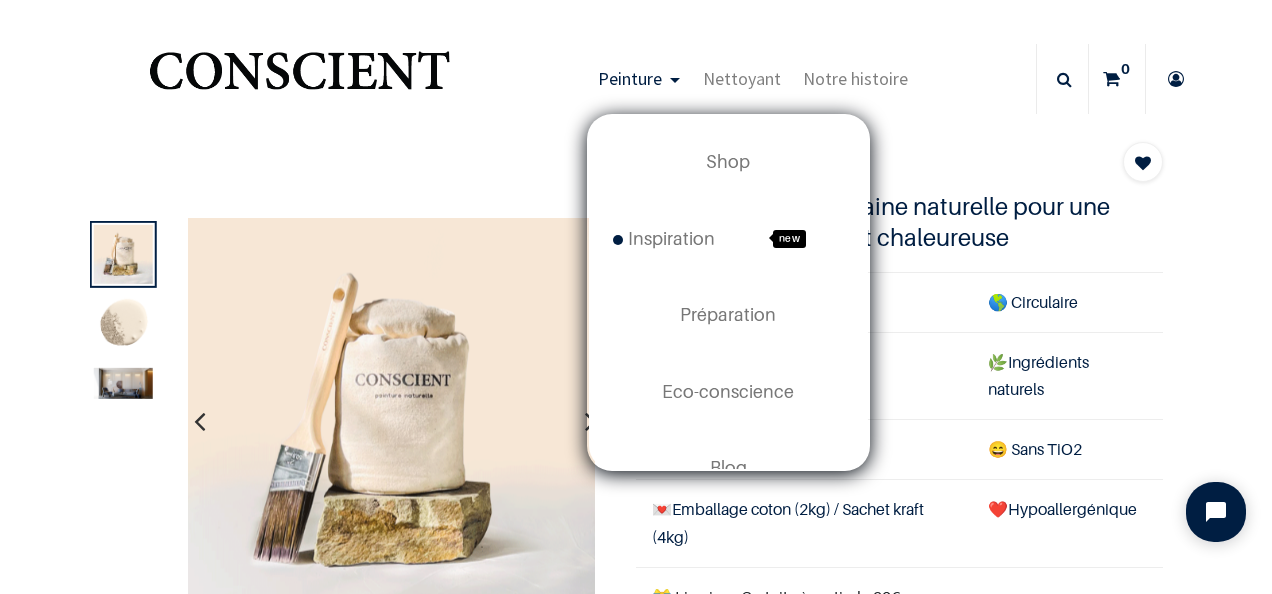 click on "Peinture" at bounding box center (630, 78) 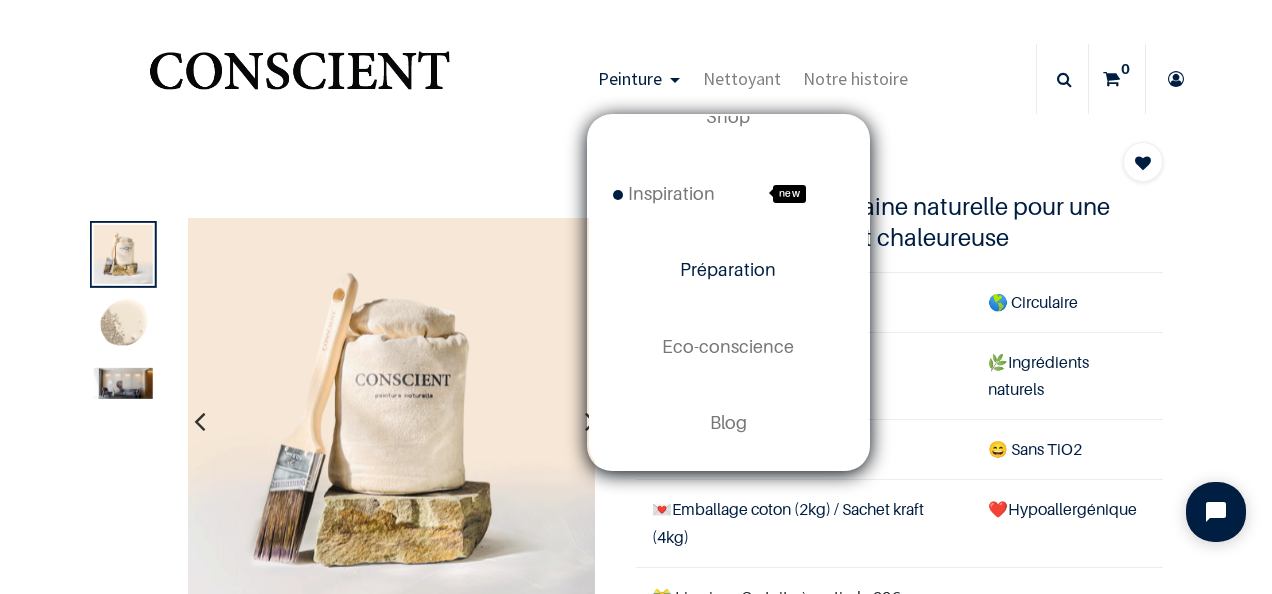 scroll, scrollTop: 0, scrollLeft: 0, axis: both 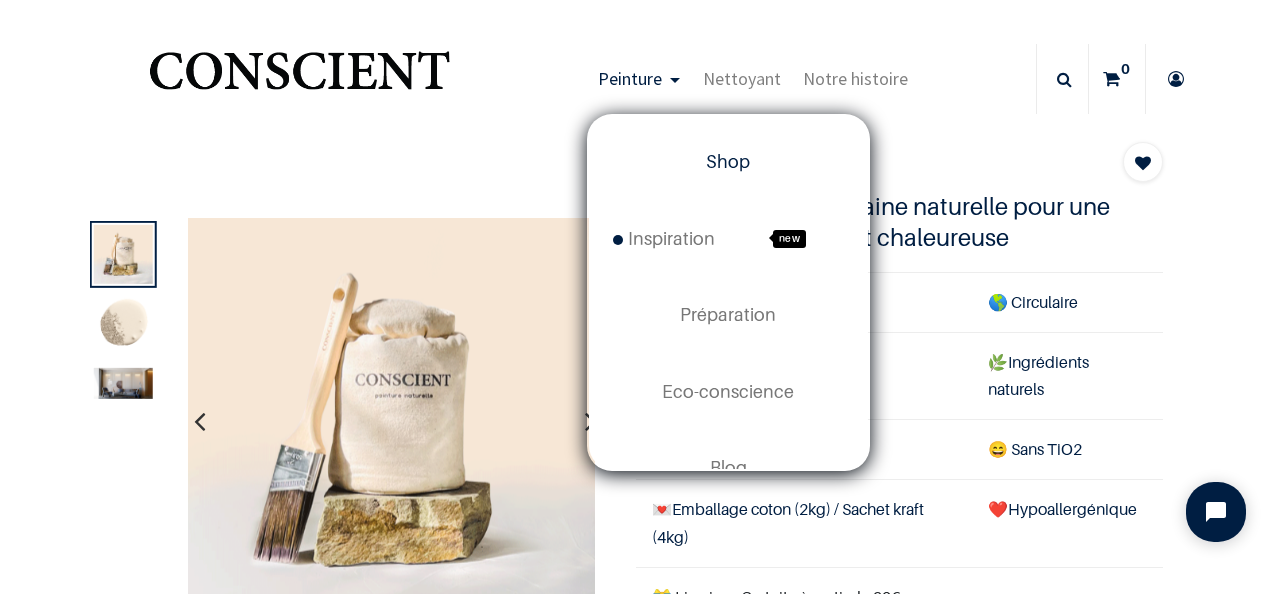 click on "Shop" at bounding box center [728, 161] 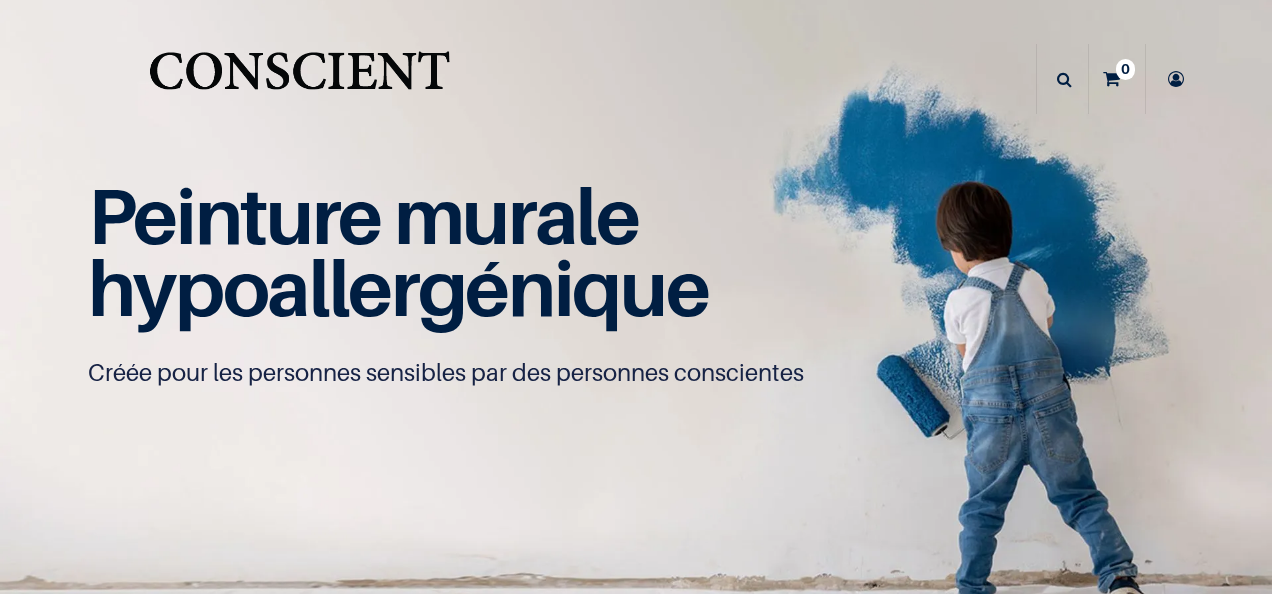 scroll, scrollTop: 0, scrollLeft: 0, axis: both 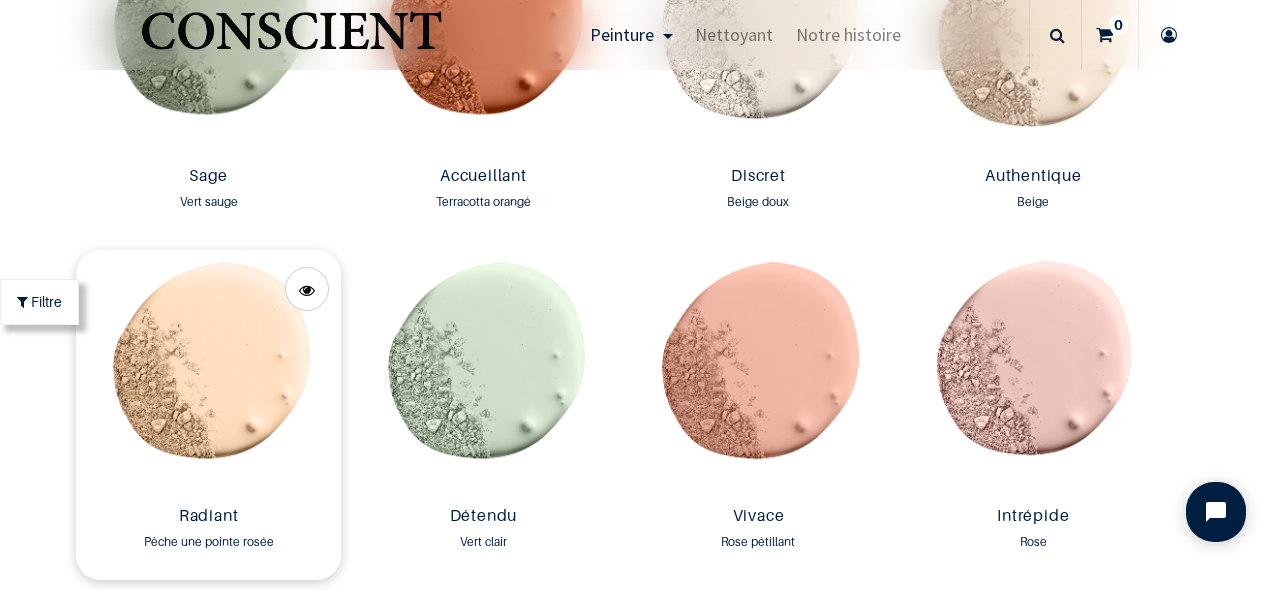 click at bounding box center [208, 374] 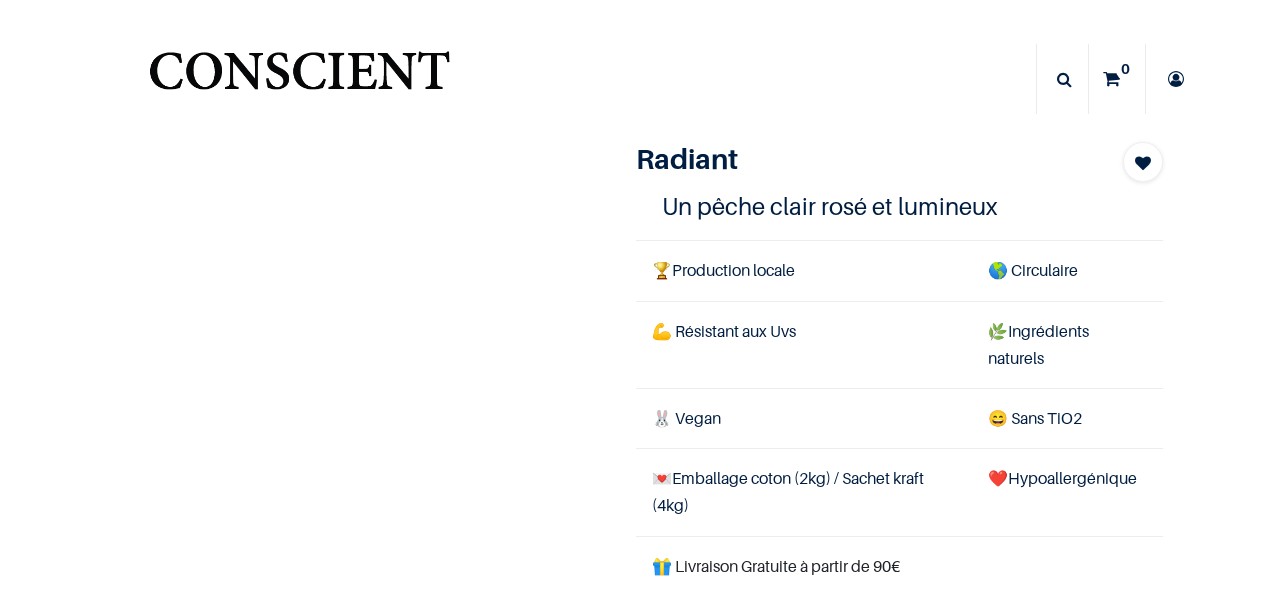 scroll, scrollTop: 0, scrollLeft: 0, axis: both 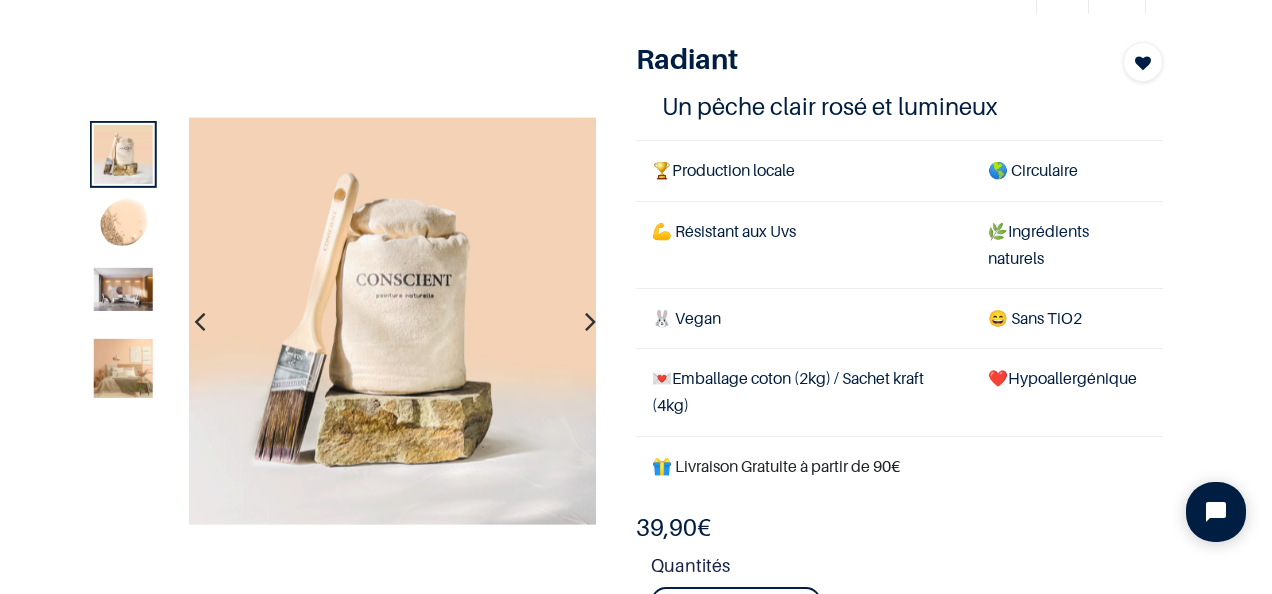 click at bounding box center (123, 368) 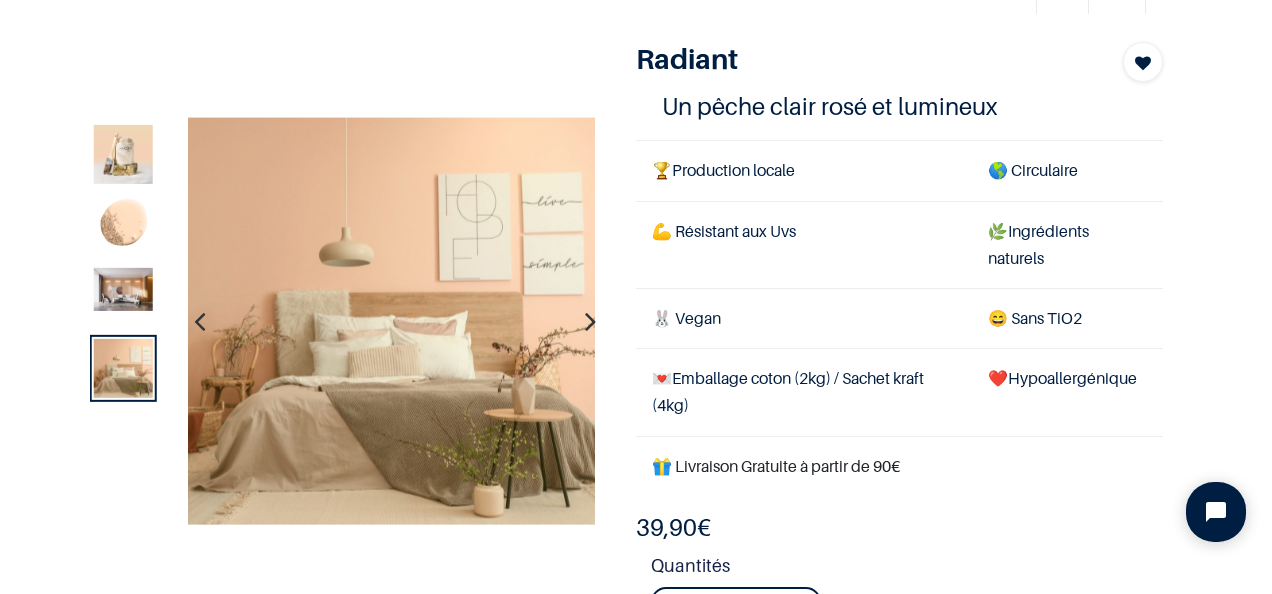 click at bounding box center [123, 288] 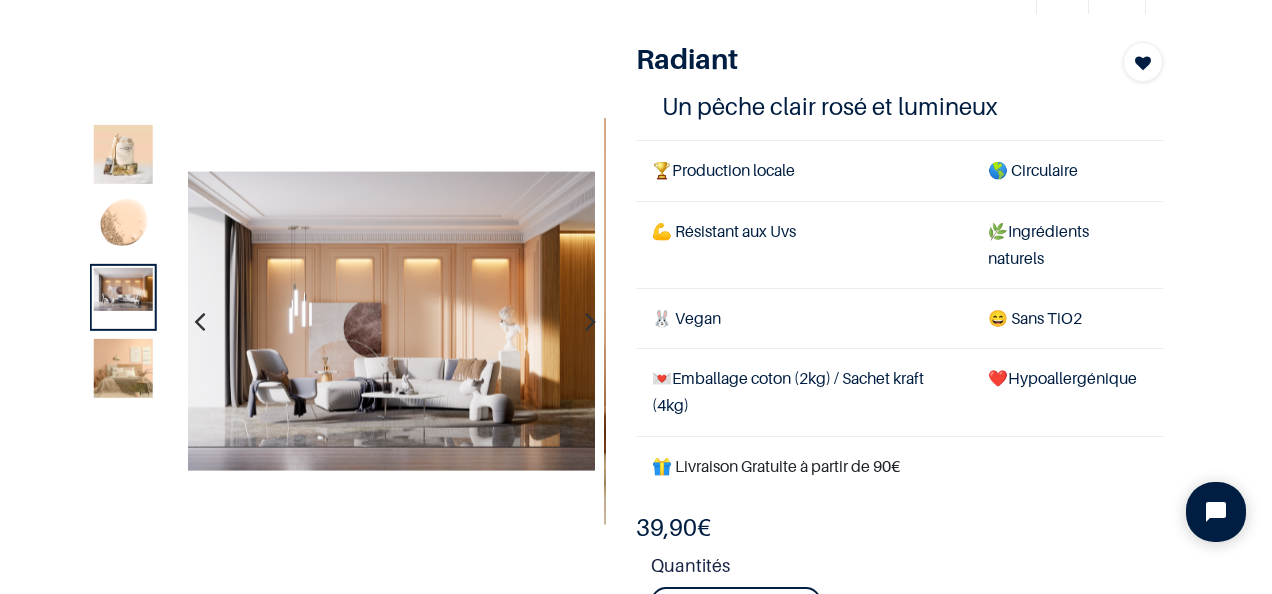 click at bounding box center (123, 225) 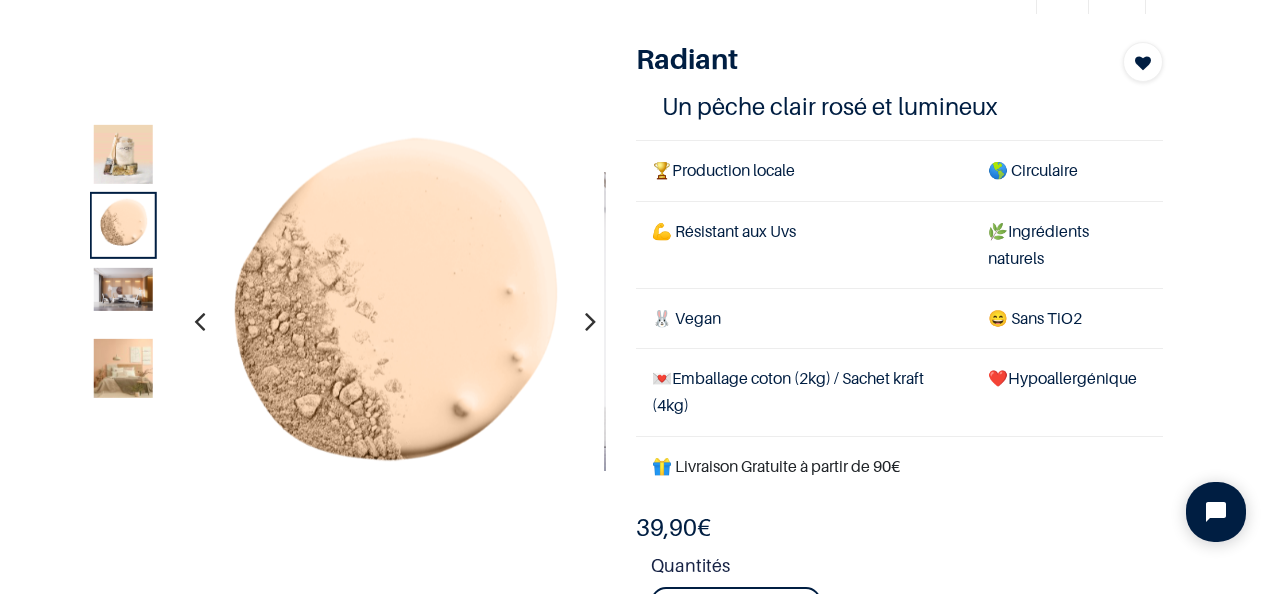 click at bounding box center (123, 288) 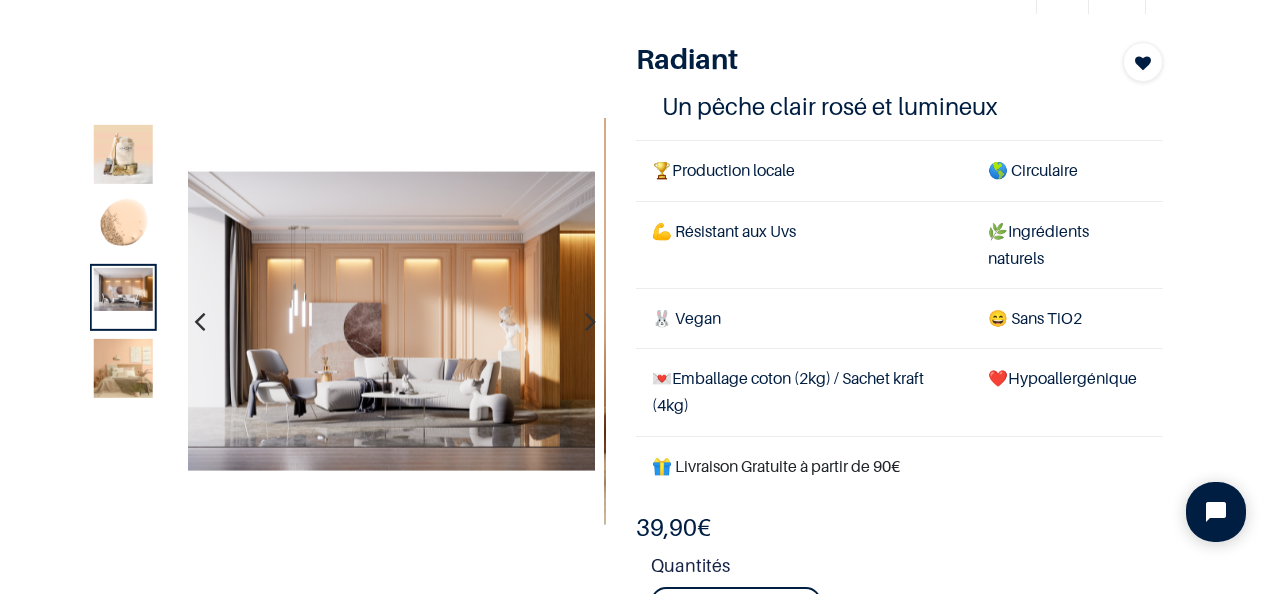 scroll, scrollTop: 0, scrollLeft: 0, axis: both 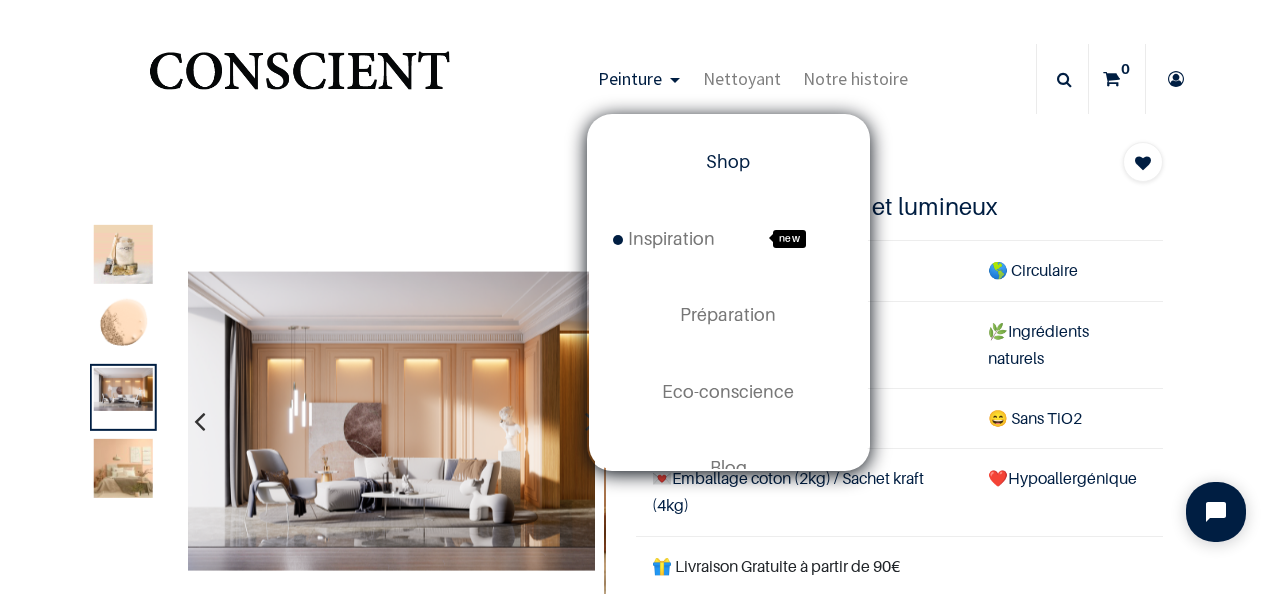 click on "Shop" at bounding box center [728, 161] 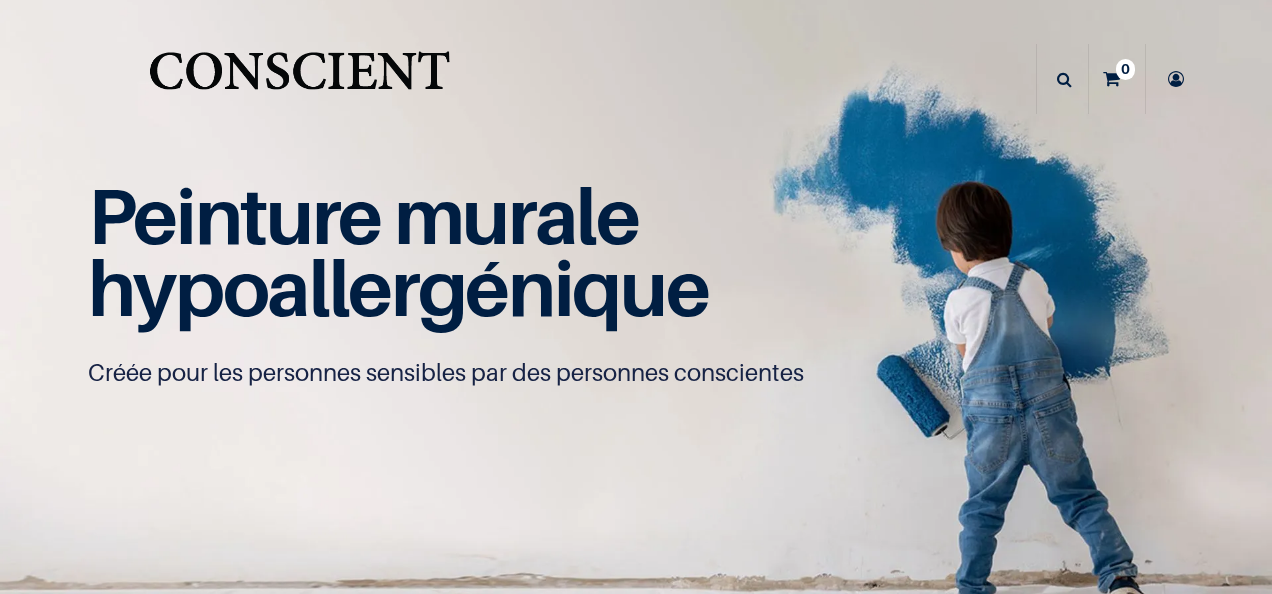 scroll, scrollTop: 0, scrollLeft: 0, axis: both 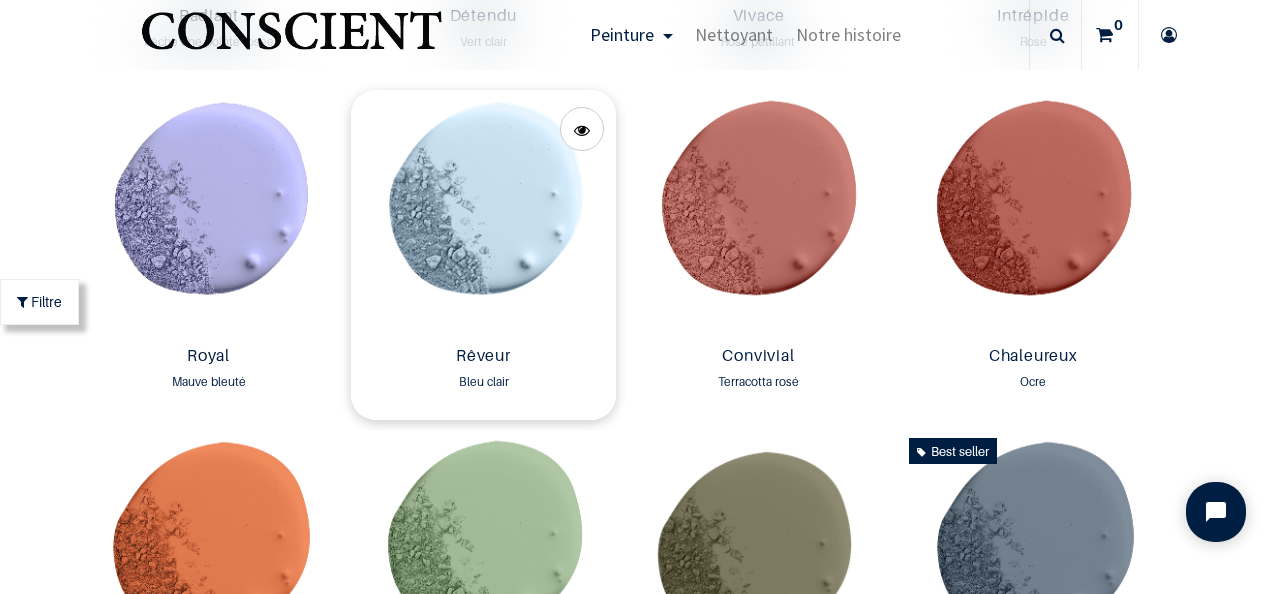 click at bounding box center (483, 214) 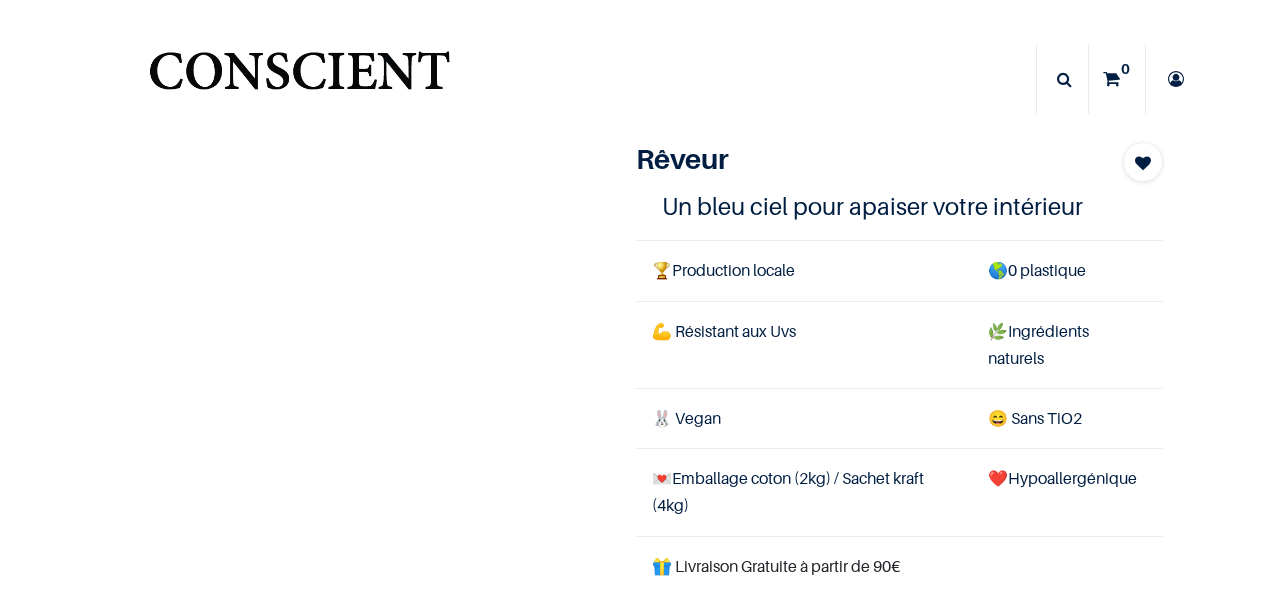 scroll, scrollTop: 0, scrollLeft: 0, axis: both 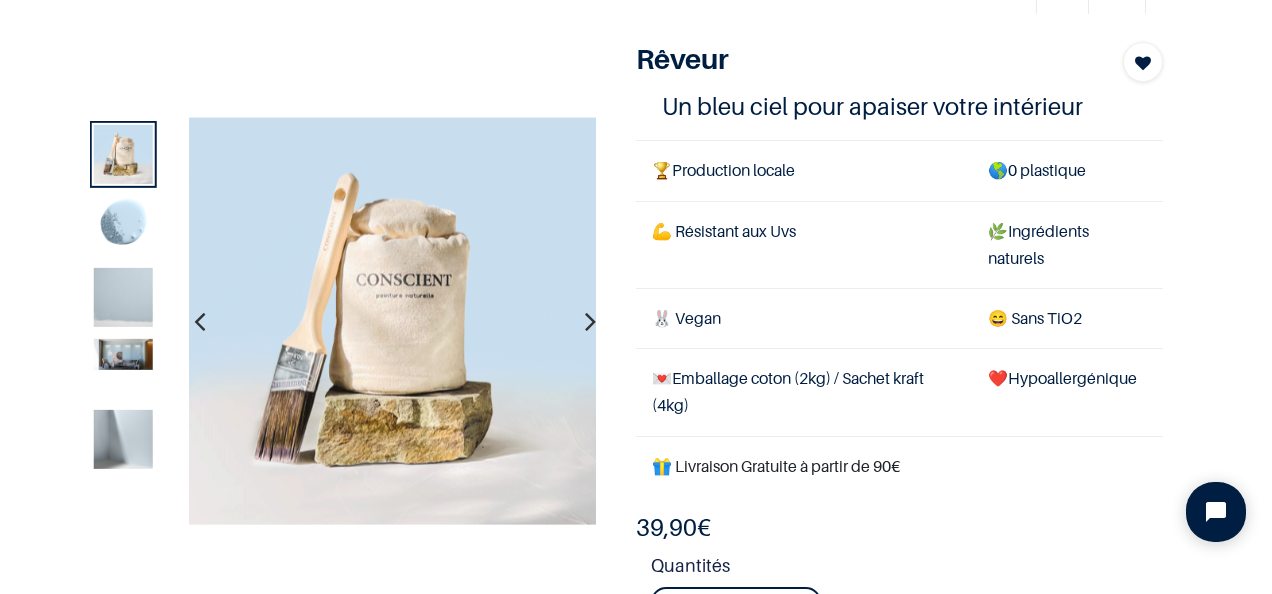 click at bounding box center [123, 296] 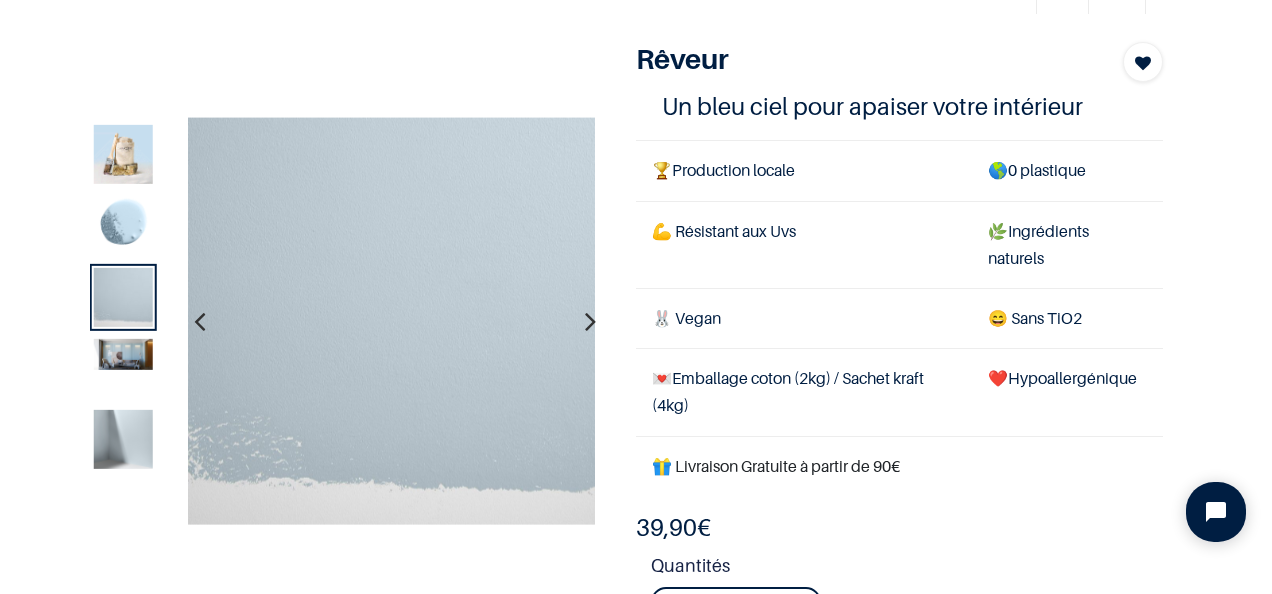click at bounding box center [123, 439] 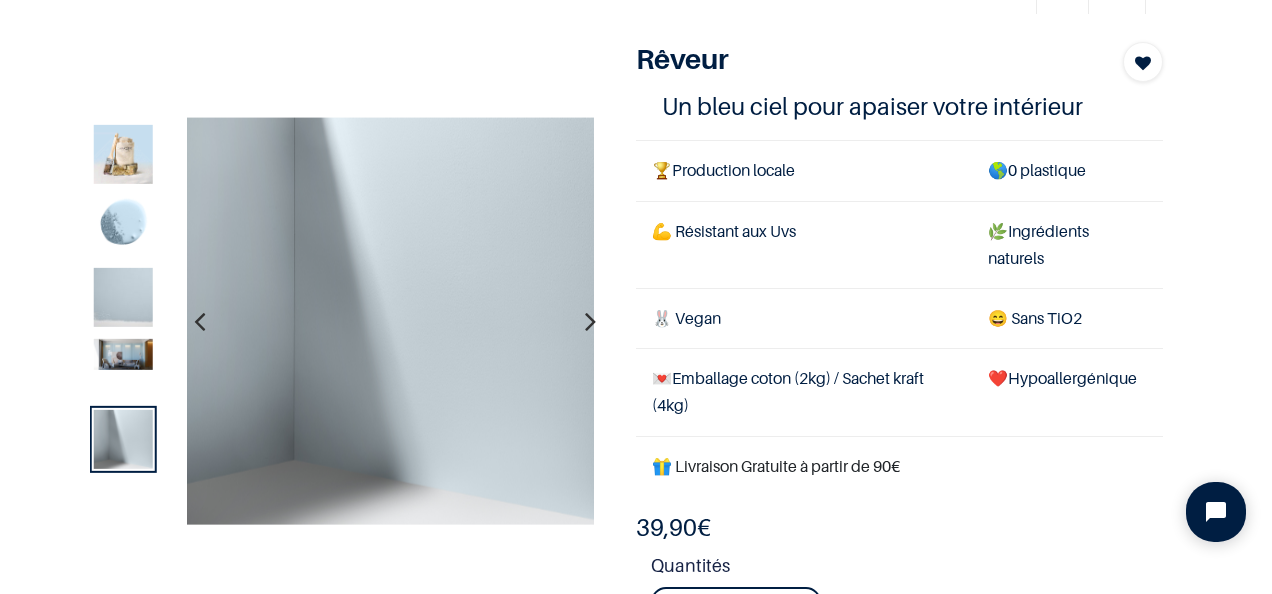 click at bounding box center [123, 296] 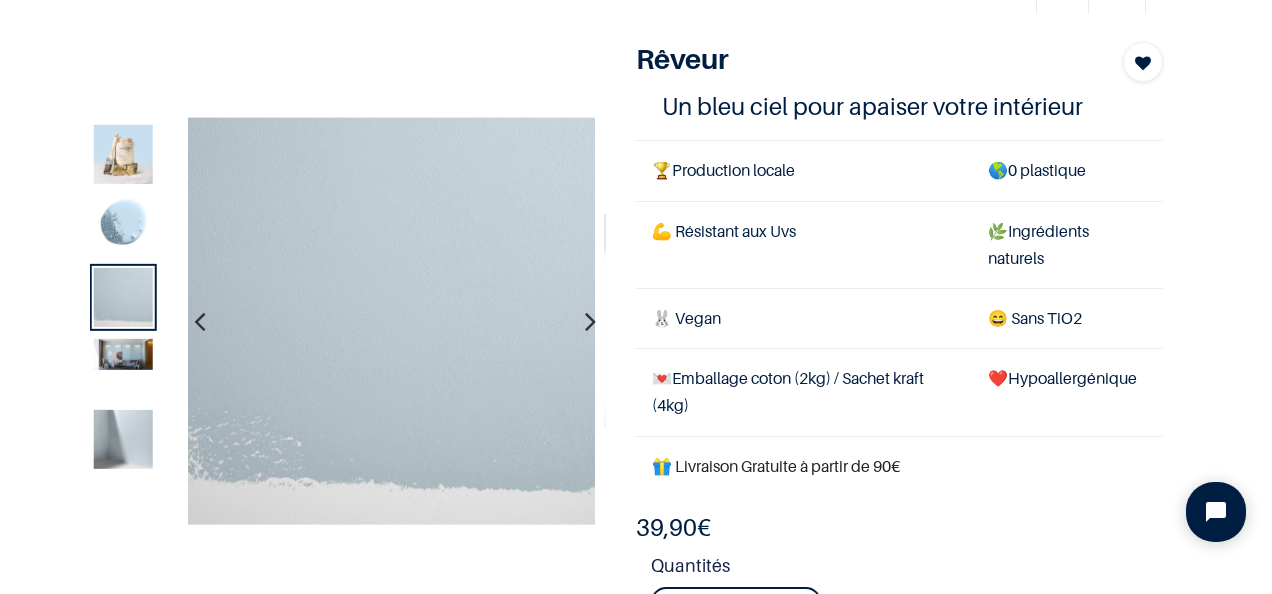 click at bounding box center (123, 354) 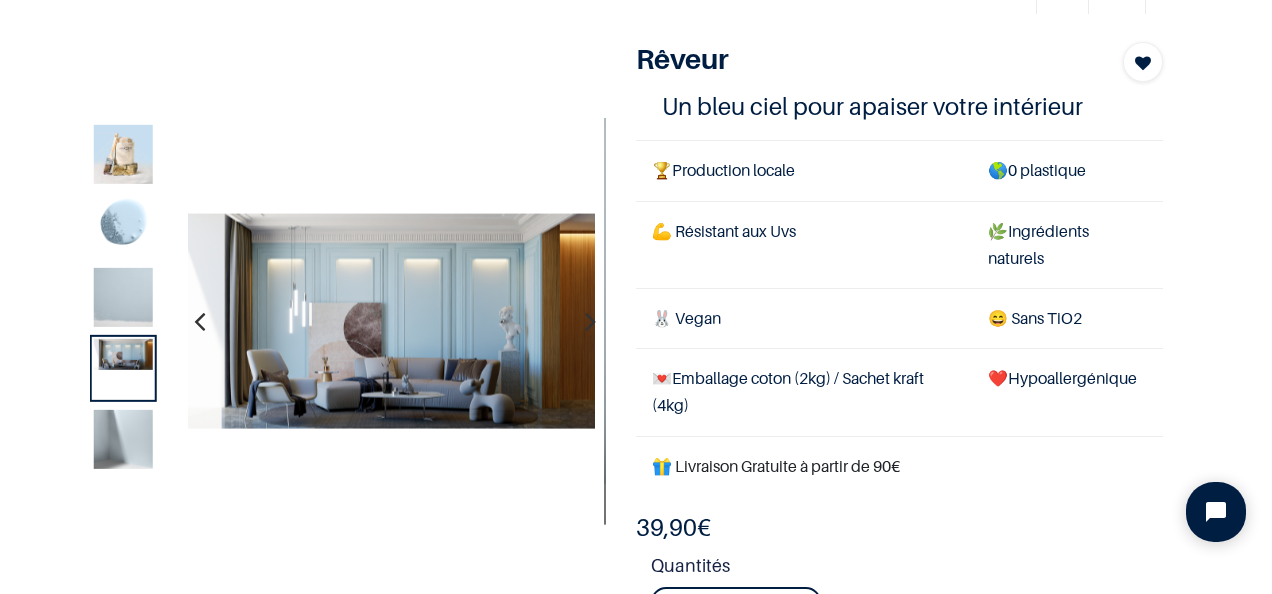 click at bounding box center [123, 296] 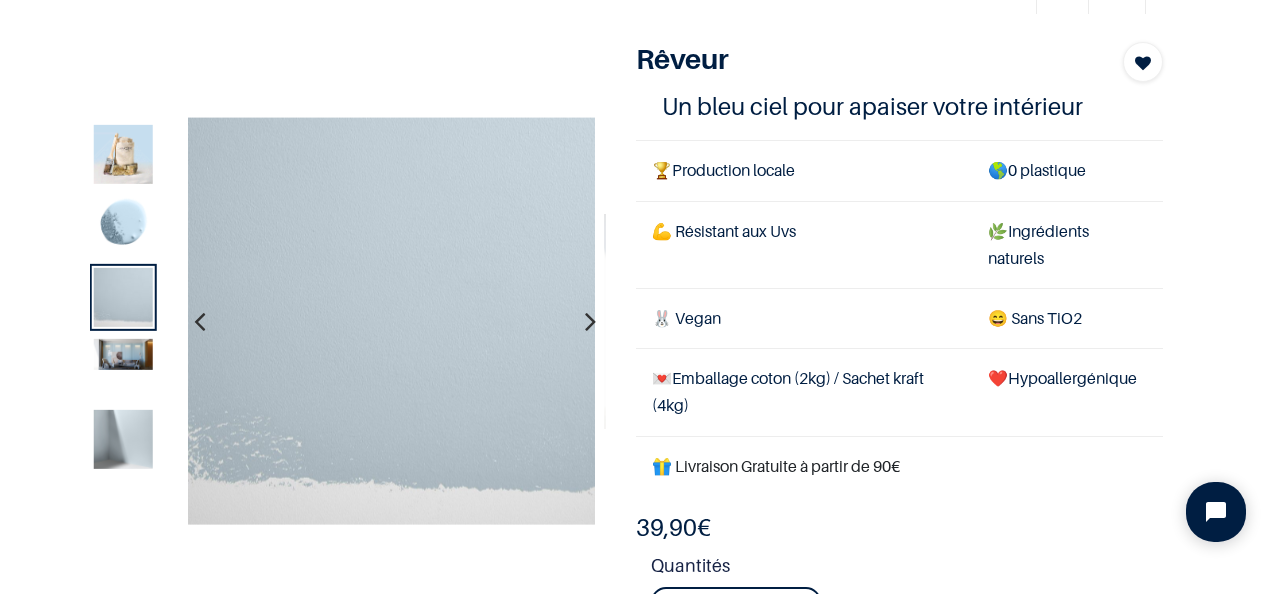 click at bounding box center [123, 439] 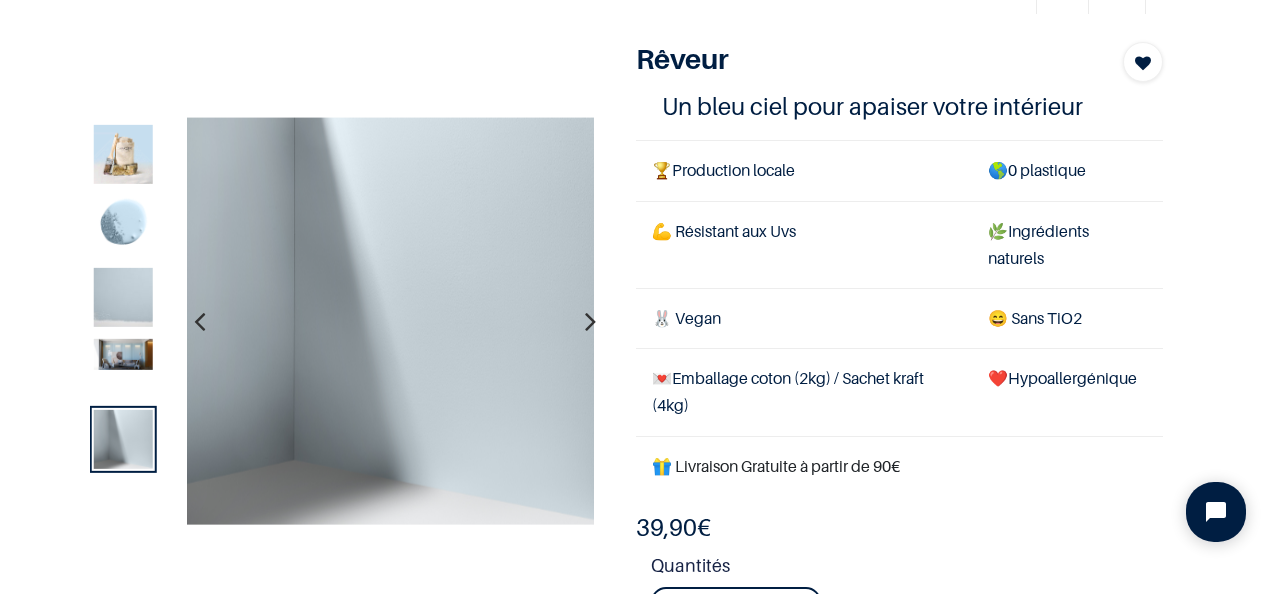 click at bounding box center (123, 354) 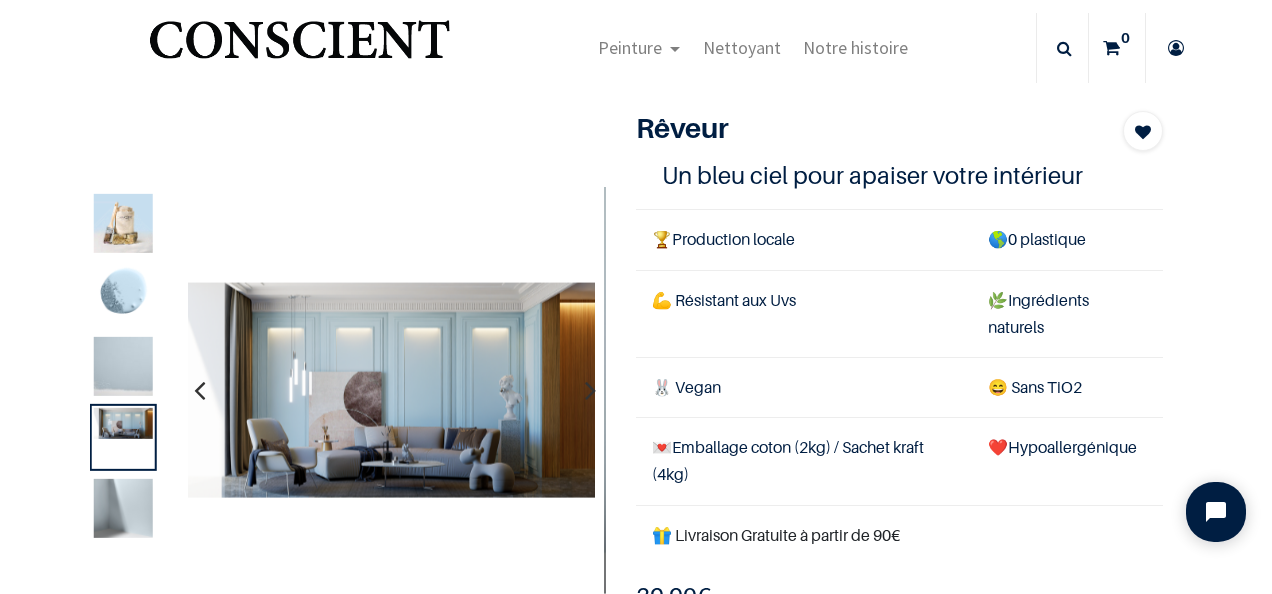 scroll, scrollTop: 0, scrollLeft: 0, axis: both 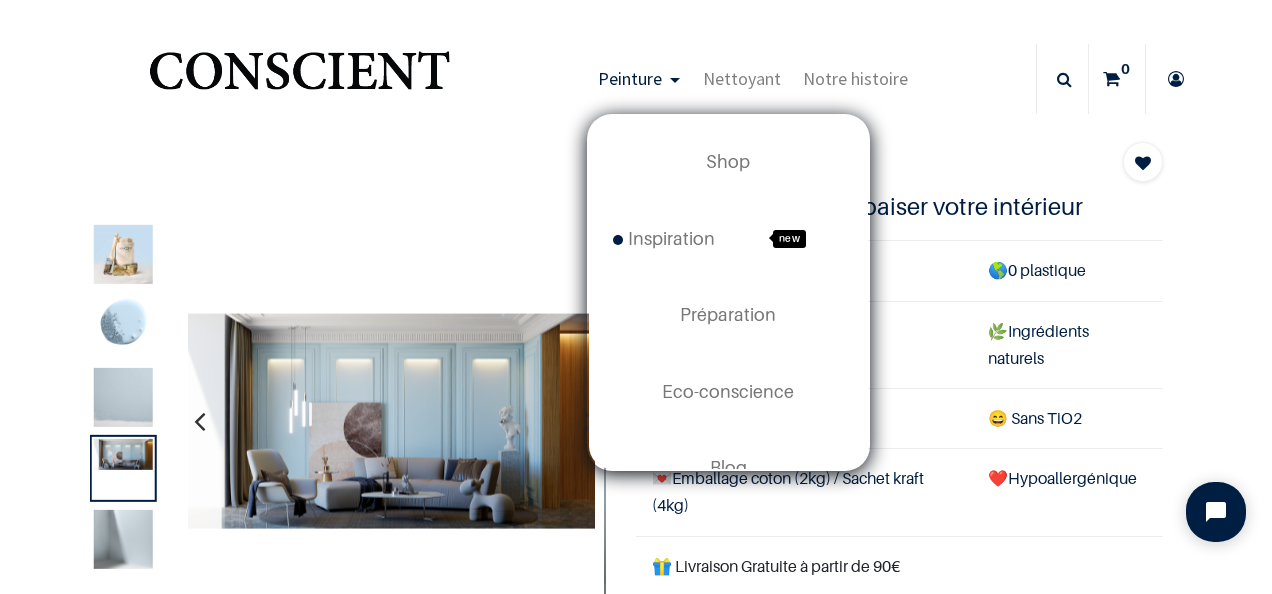 click on "Peinture" at bounding box center (630, 78) 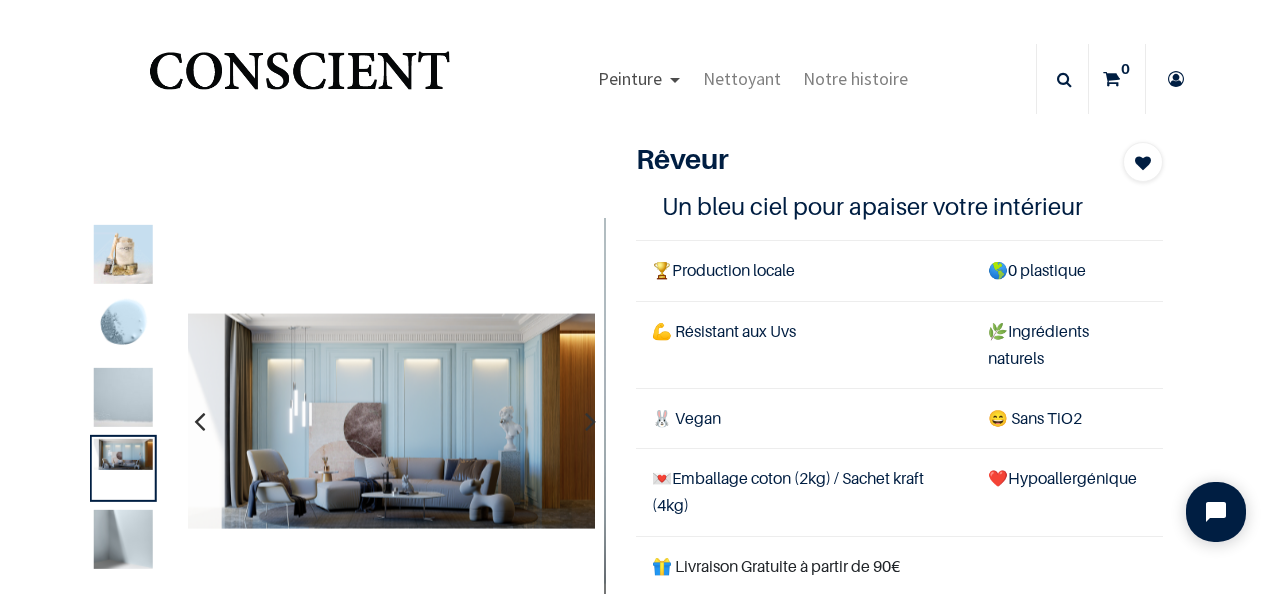 click on "Peinture" at bounding box center [630, 78] 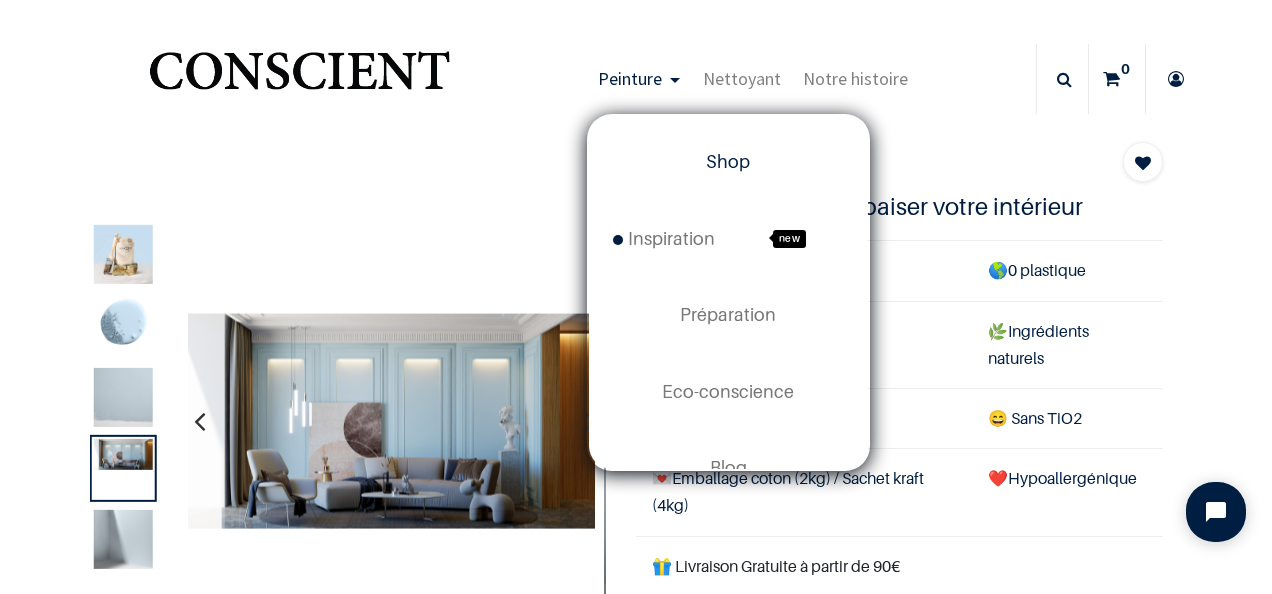 click on "Shop" at bounding box center [728, 161] 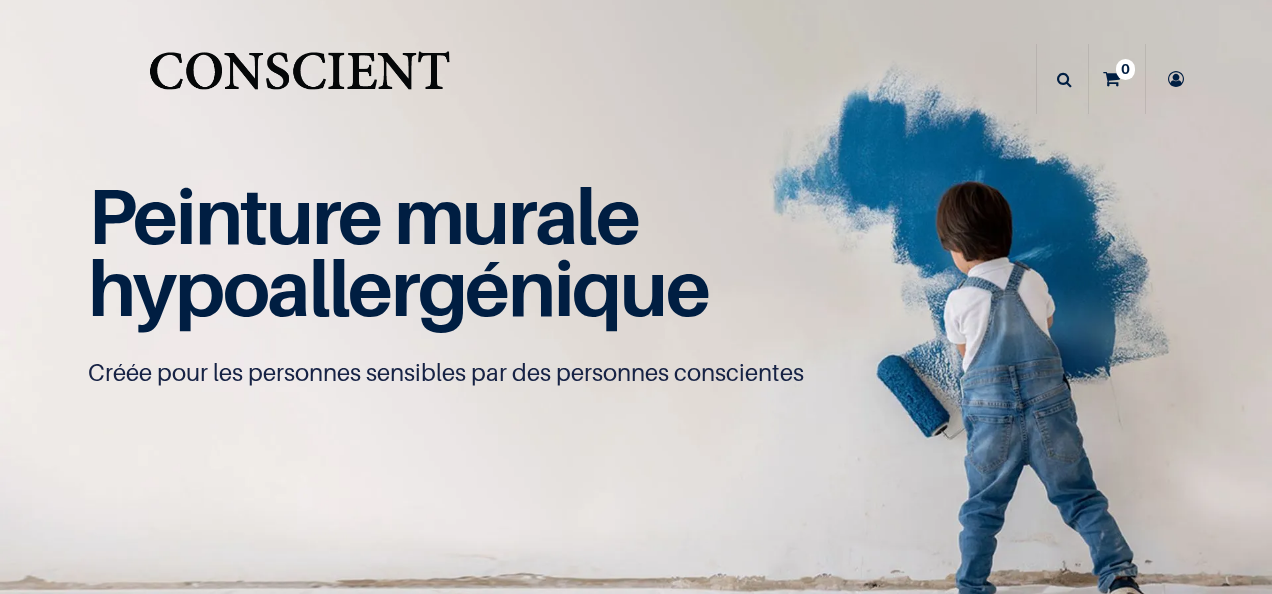 scroll, scrollTop: 0, scrollLeft: 0, axis: both 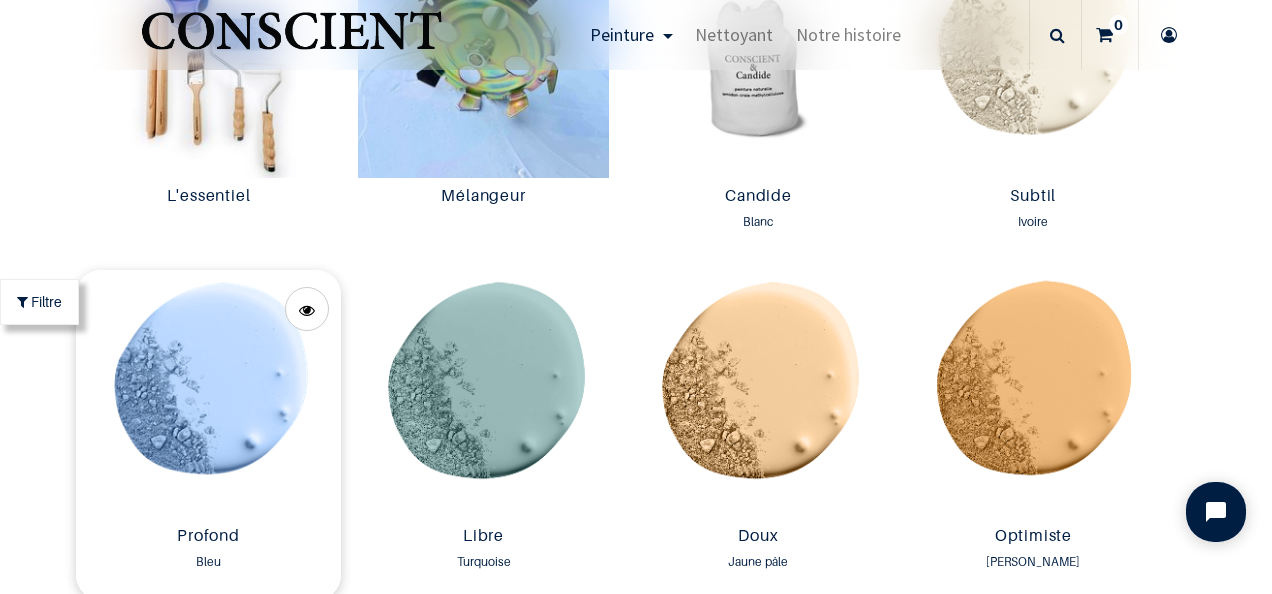click at bounding box center (208, 394) 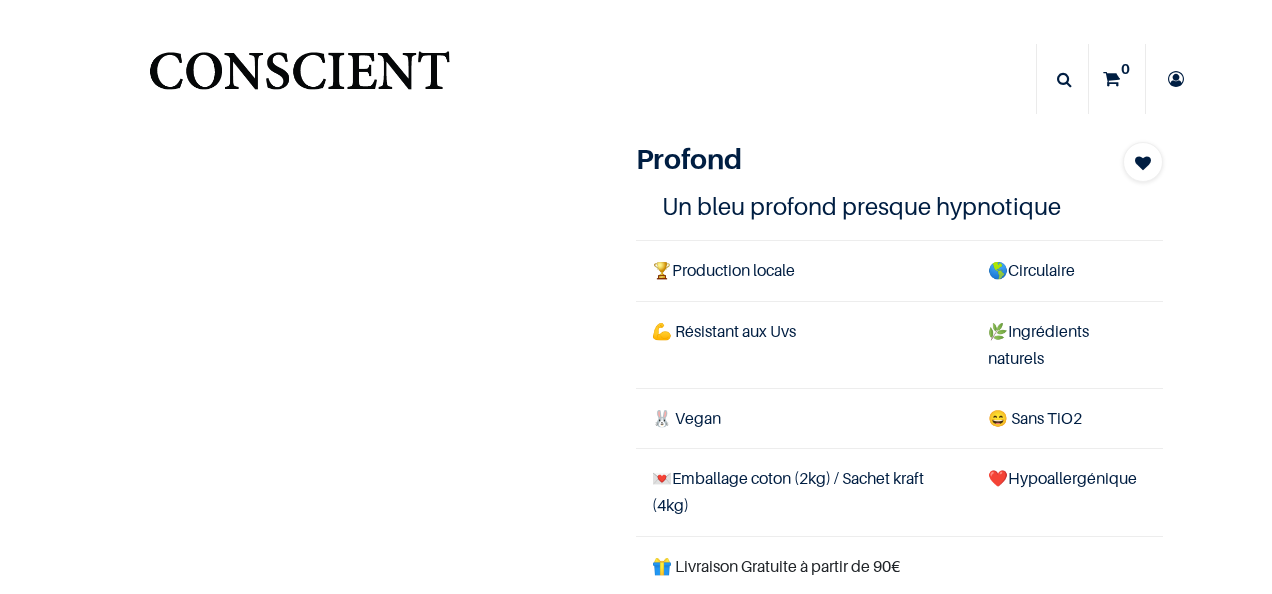 scroll, scrollTop: 0, scrollLeft: 0, axis: both 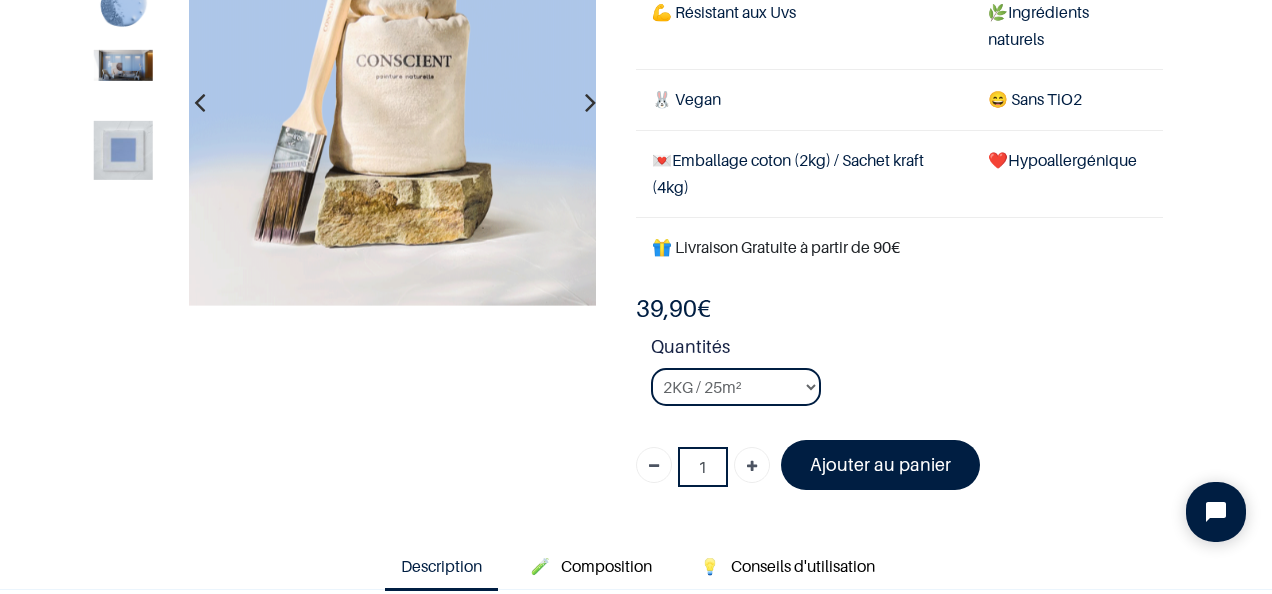 click at bounding box center (123, 149) 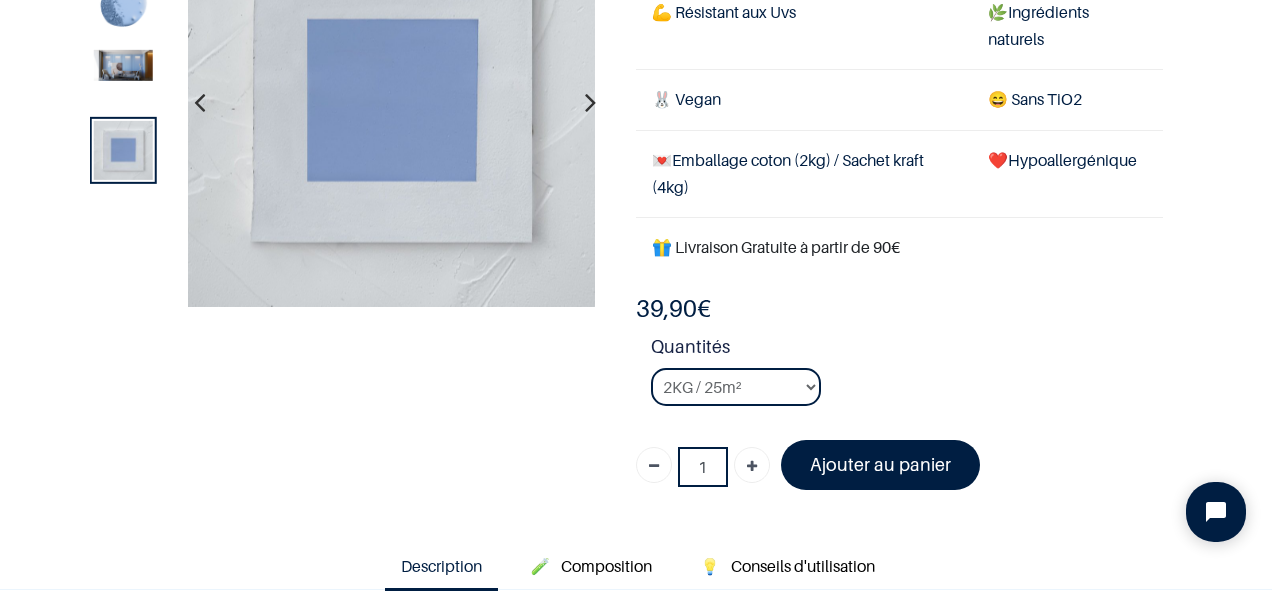 scroll, scrollTop: 100, scrollLeft: 0, axis: vertical 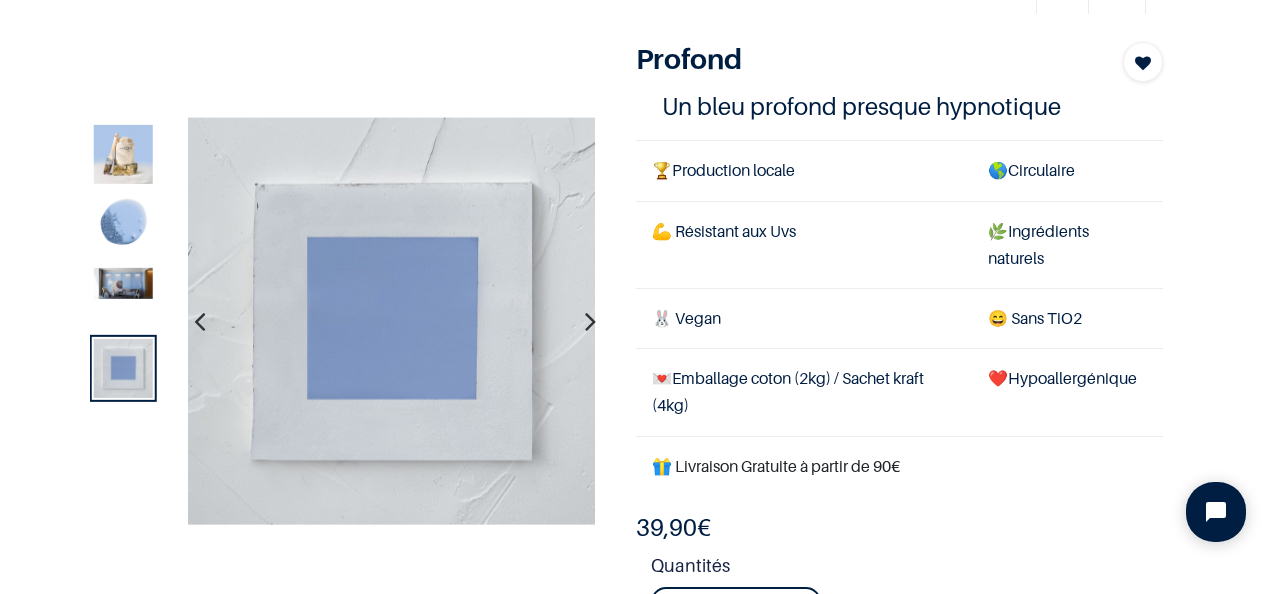 click at bounding box center (123, 282) 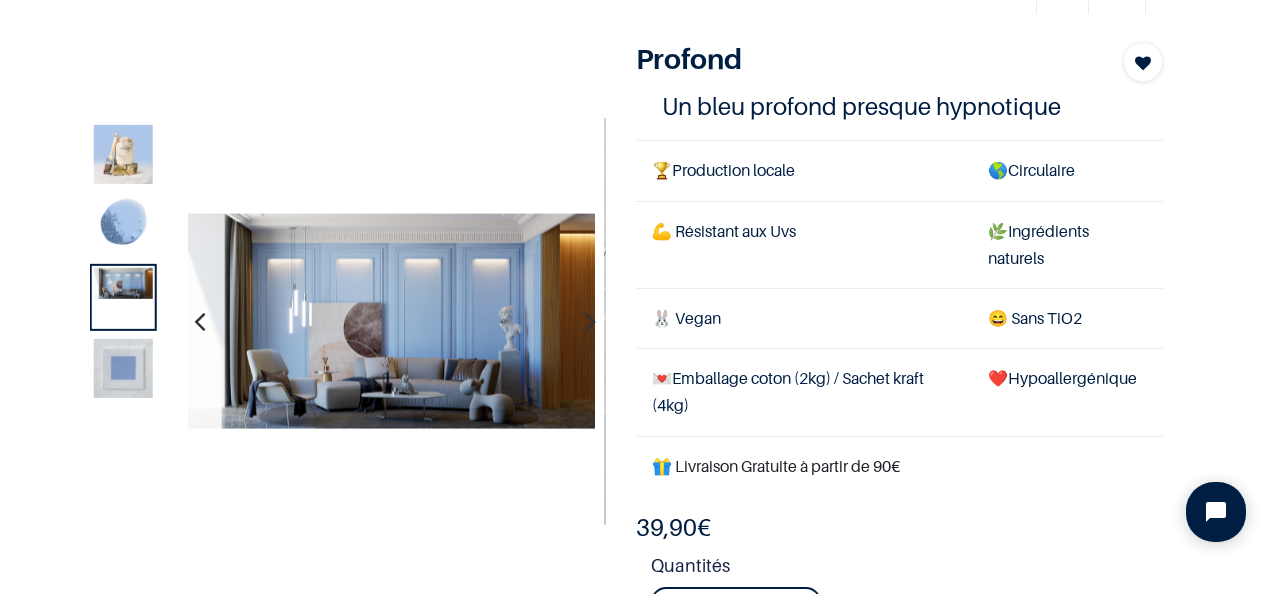 click at bounding box center [123, 368] 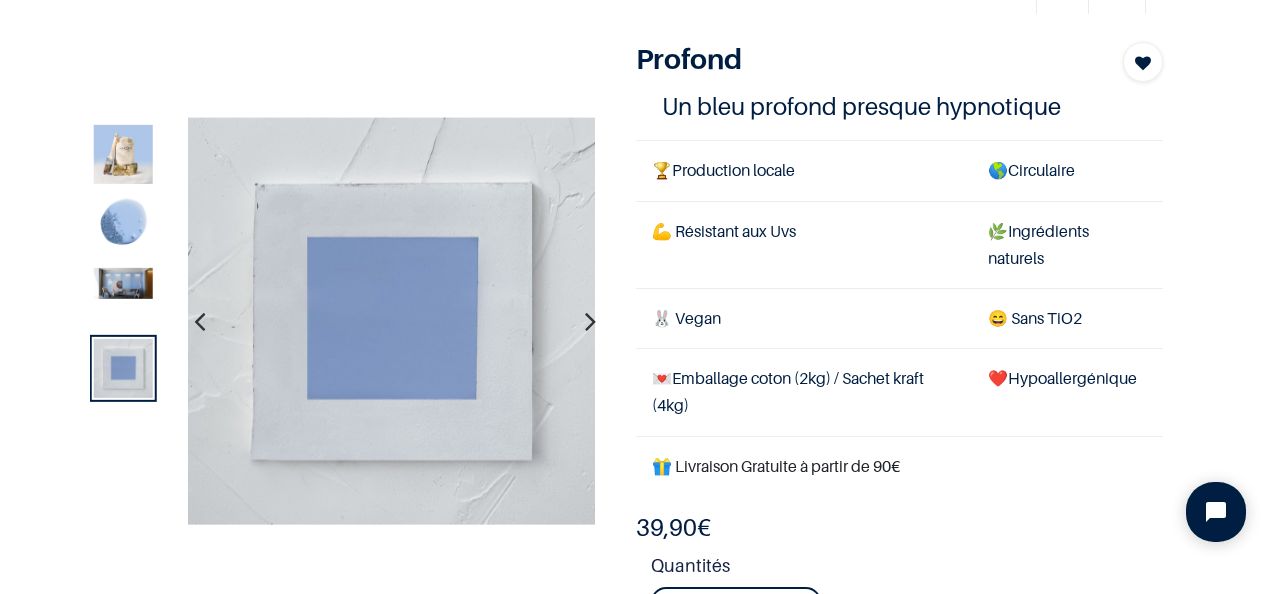 click at bounding box center (123, 282) 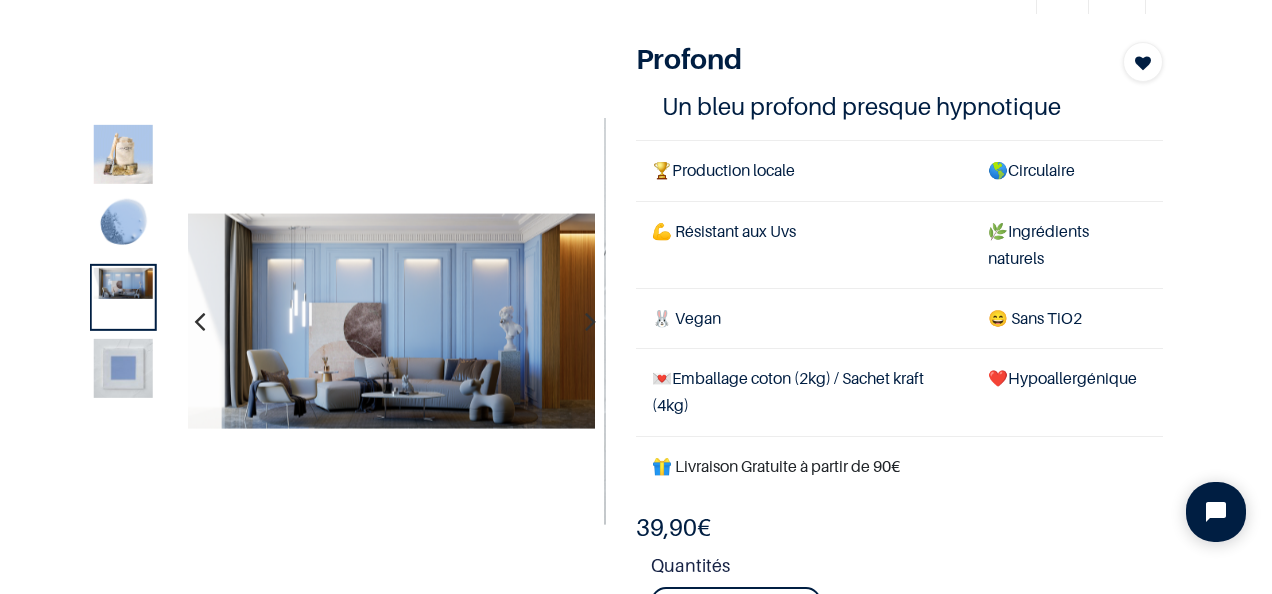 click at bounding box center (123, 225) 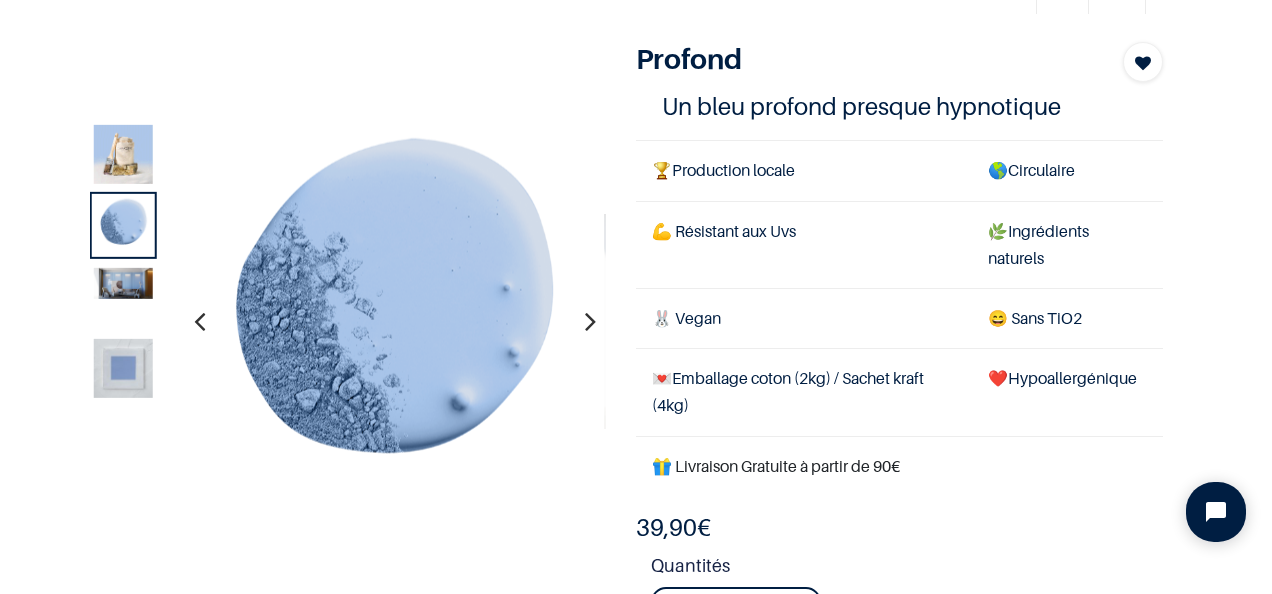 click at bounding box center [123, 282] 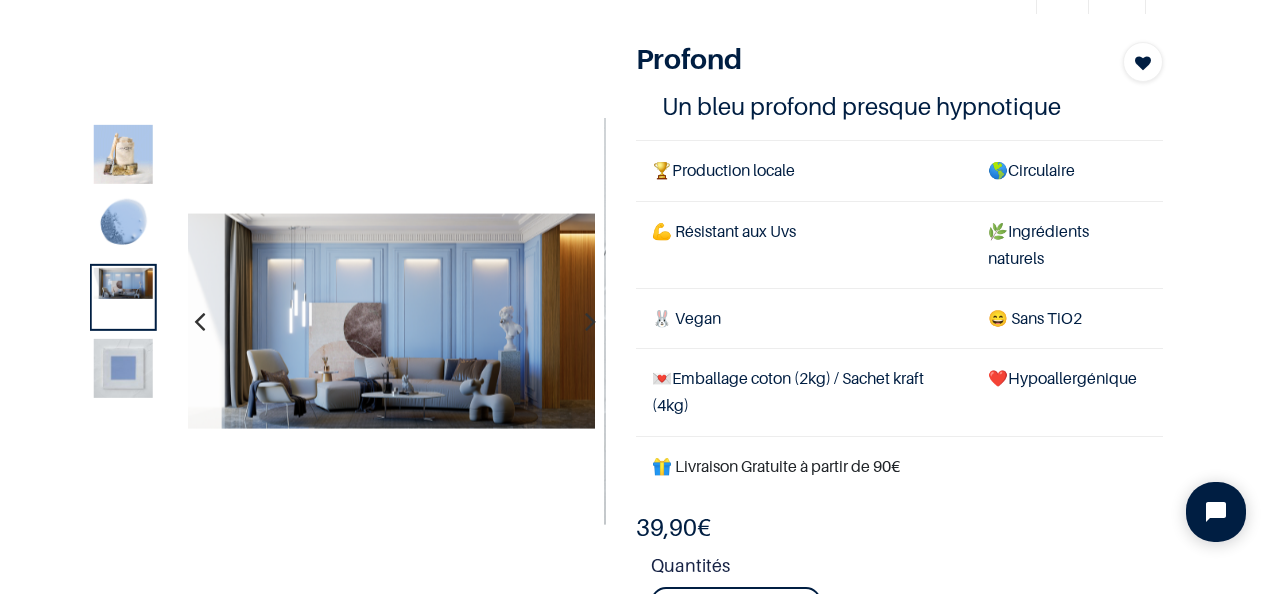 click at bounding box center [123, 368] 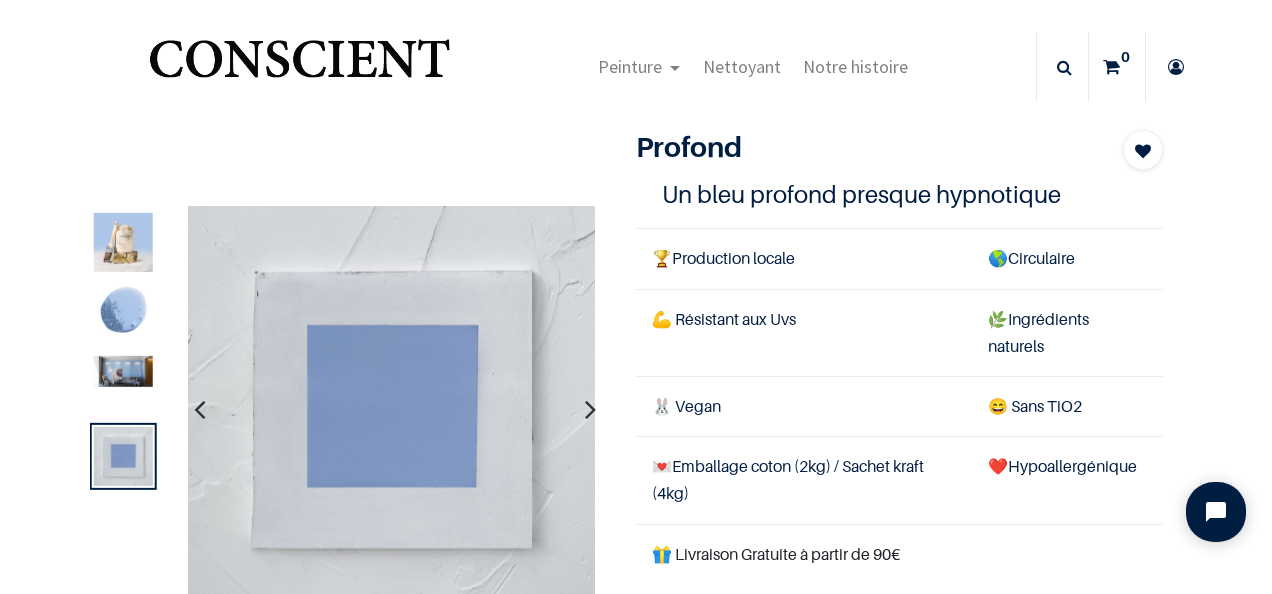 scroll, scrollTop: 0, scrollLeft: 0, axis: both 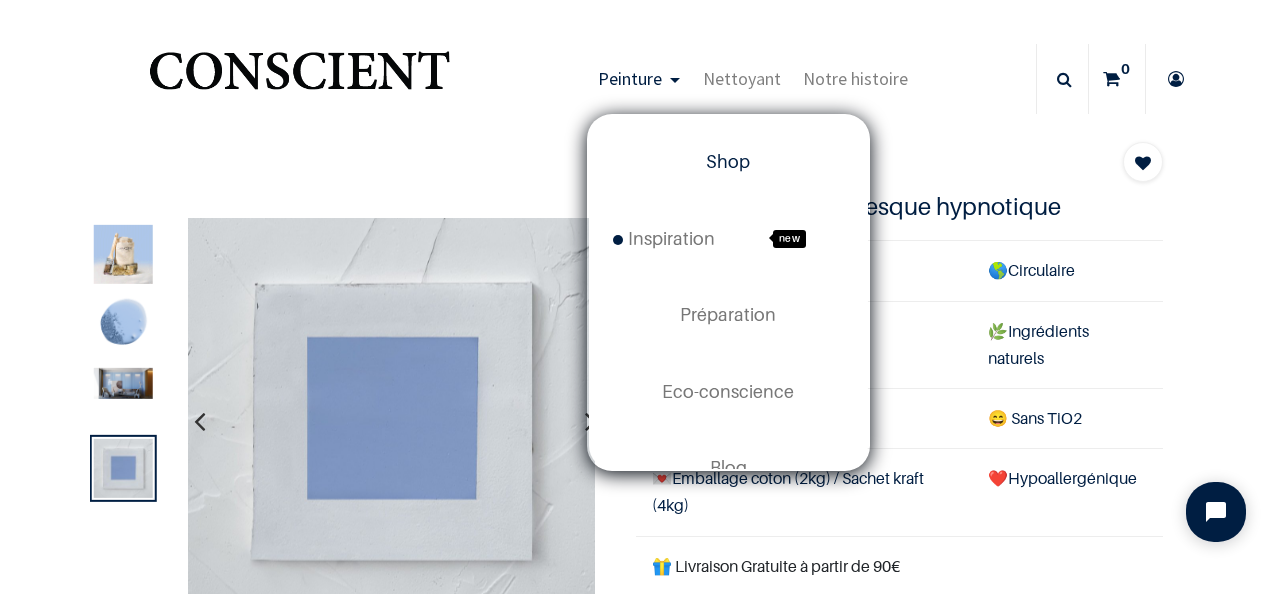 click on "Shop" at bounding box center (728, 161) 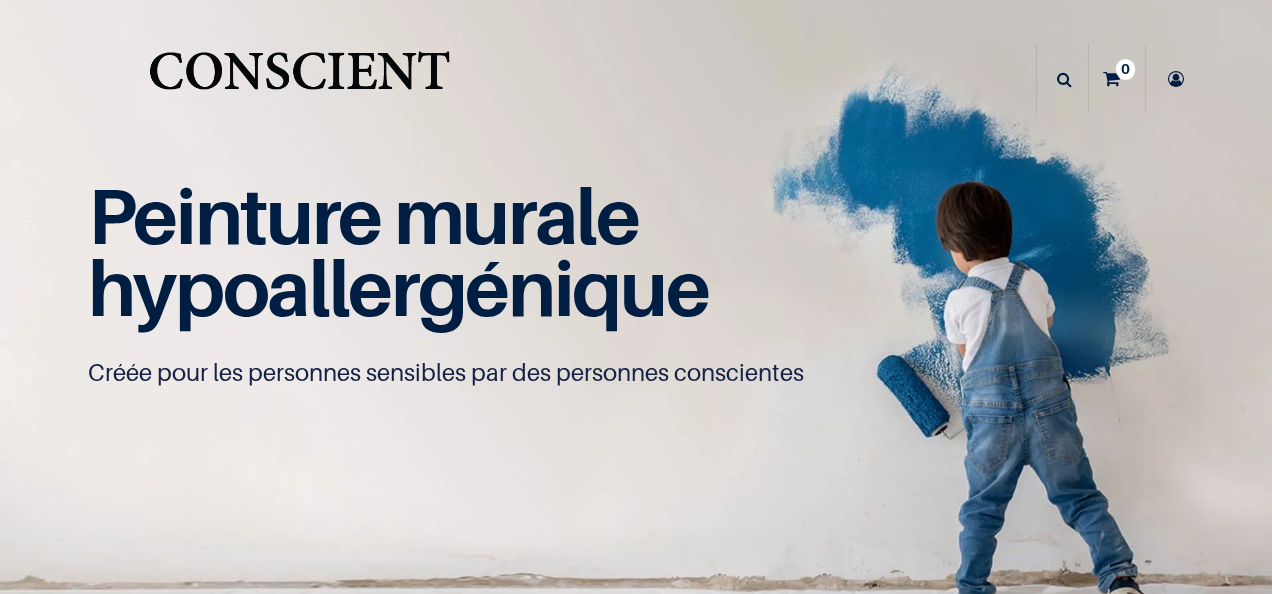 scroll, scrollTop: 0, scrollLeft: 0, axis: both 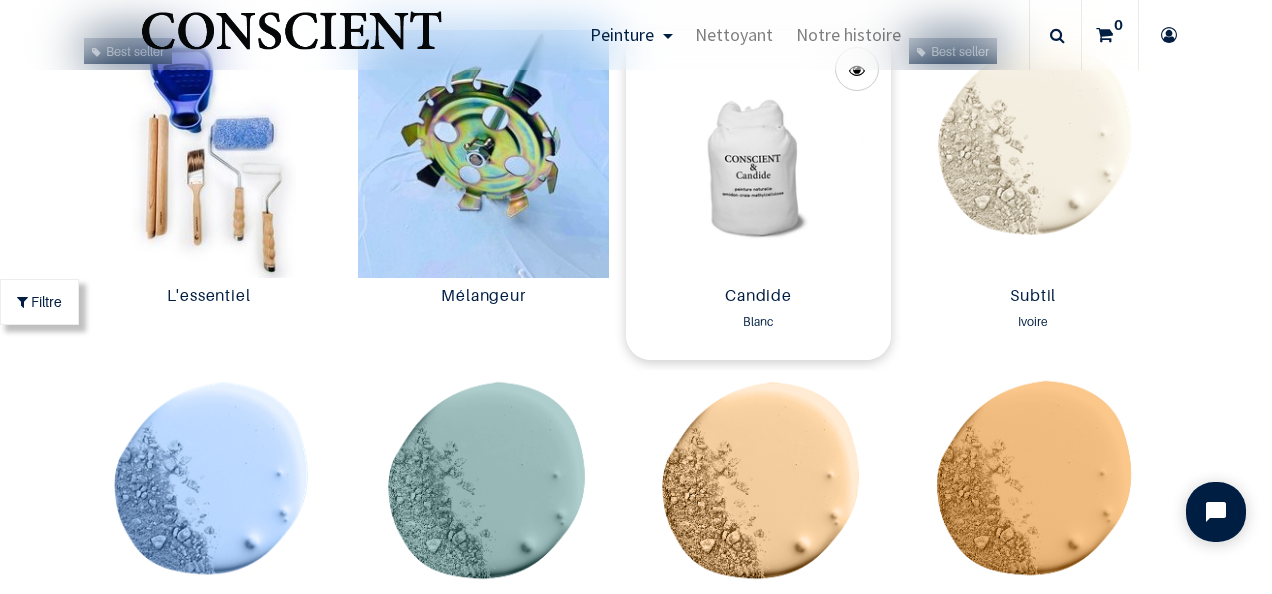 click at bounding box center [758, 154] 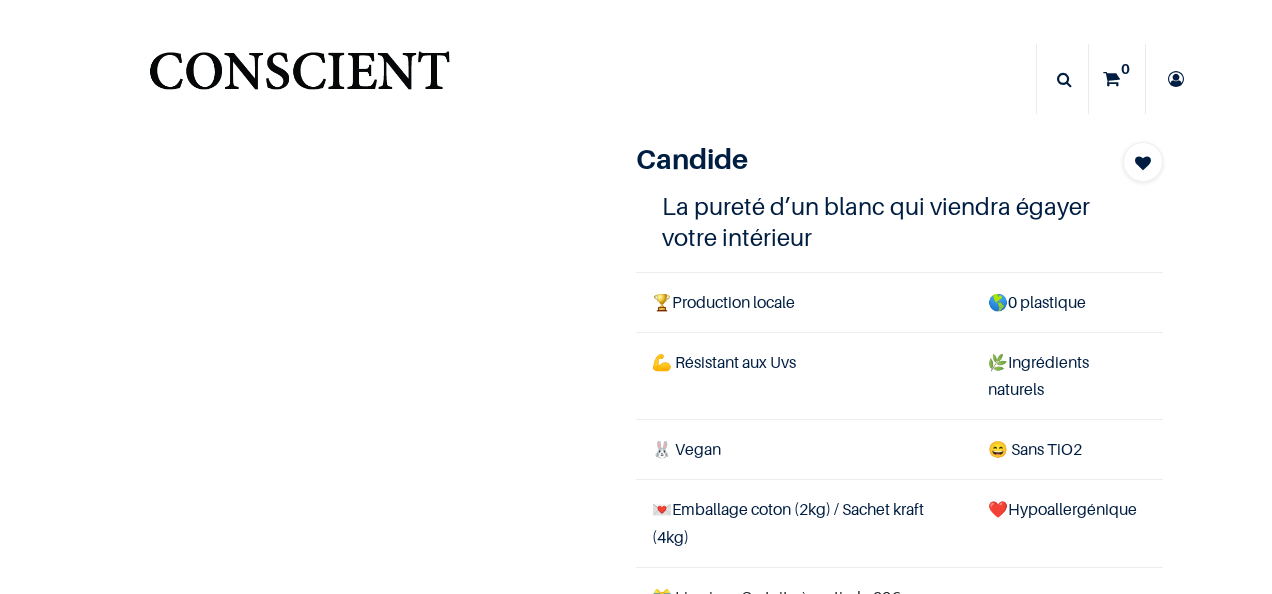 scroll, scrollTop: 0, scrollLeft: 0, axis: both 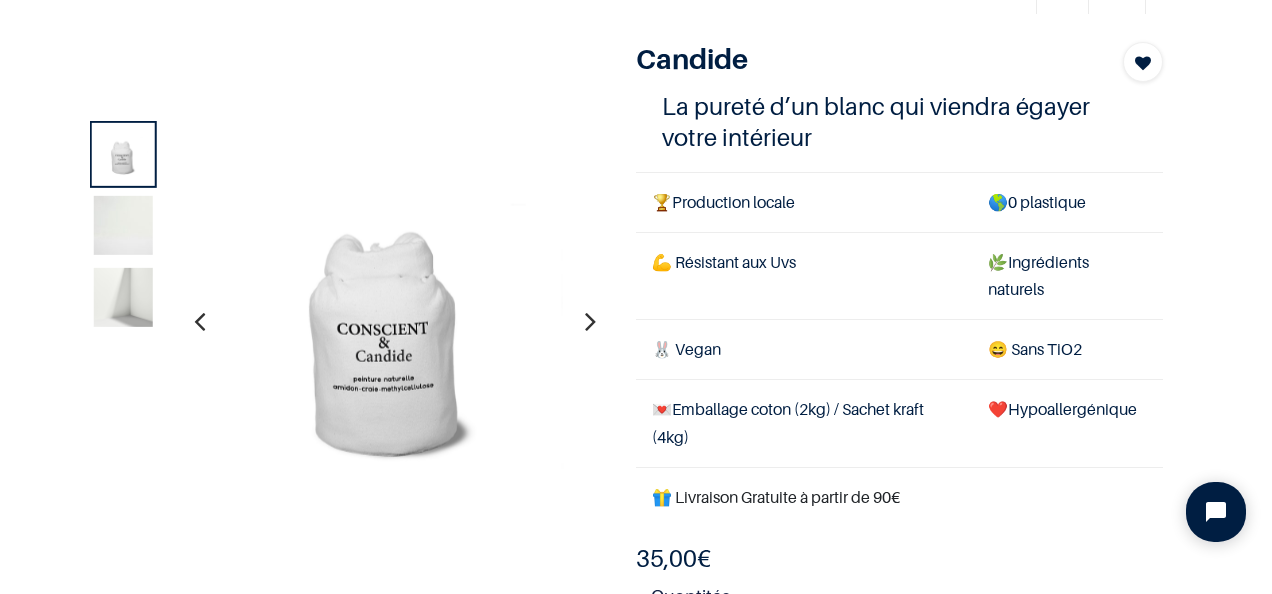 click at bounding box center [123, 296] 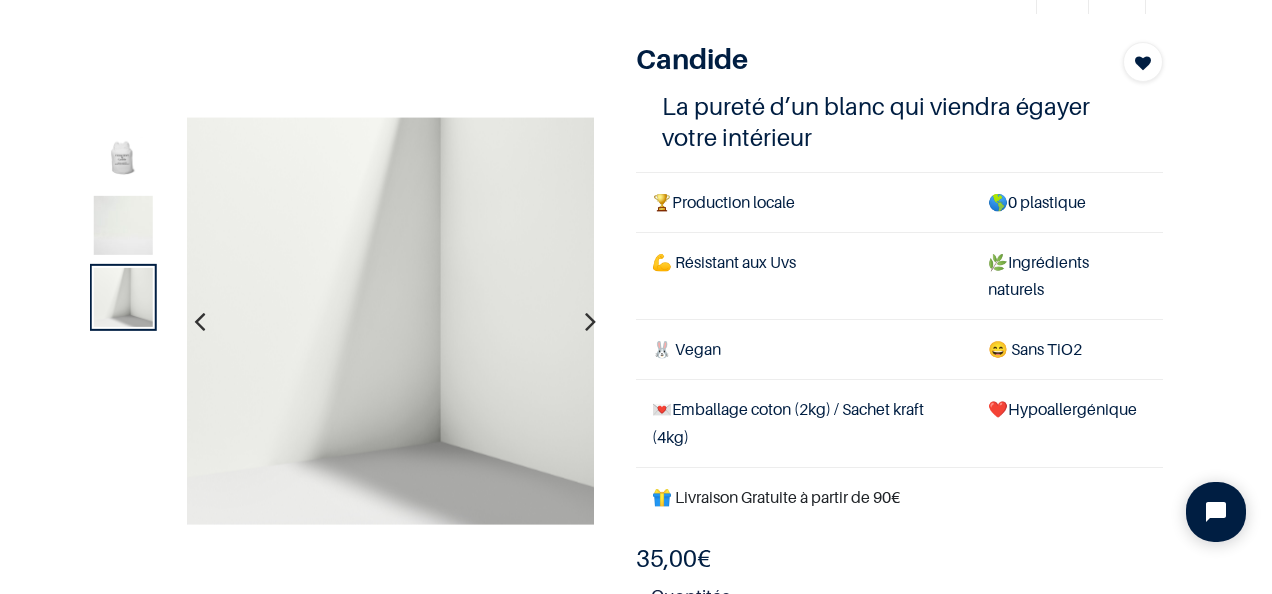 click at bounding box center (123, 225) 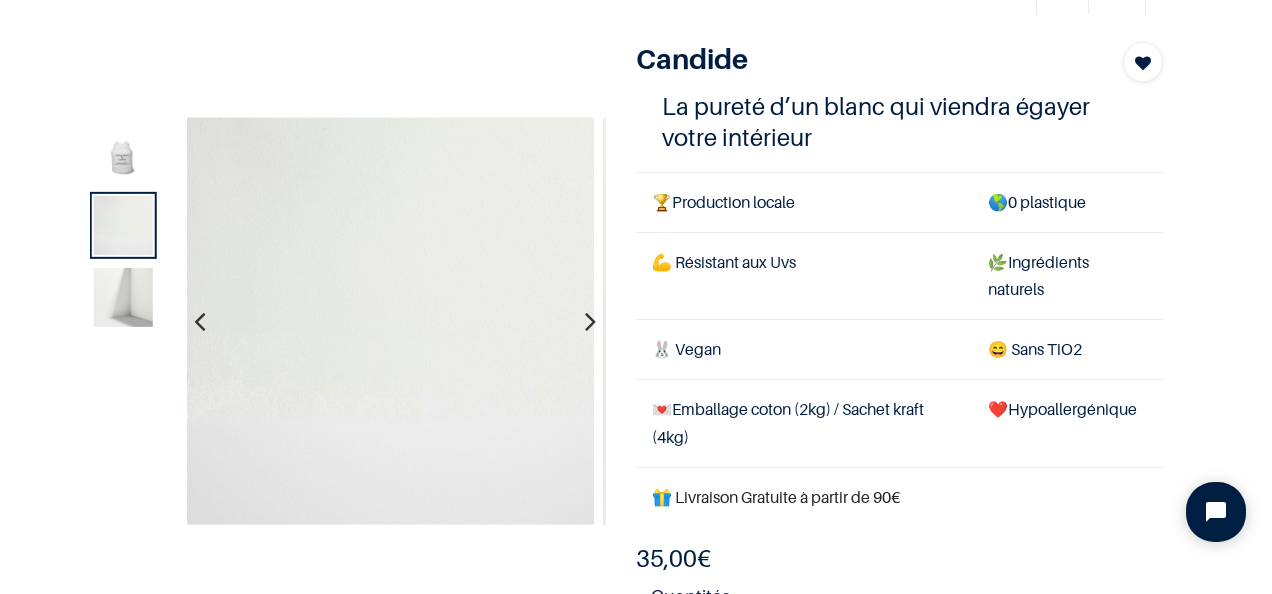 click at bounding box center (123, 296) 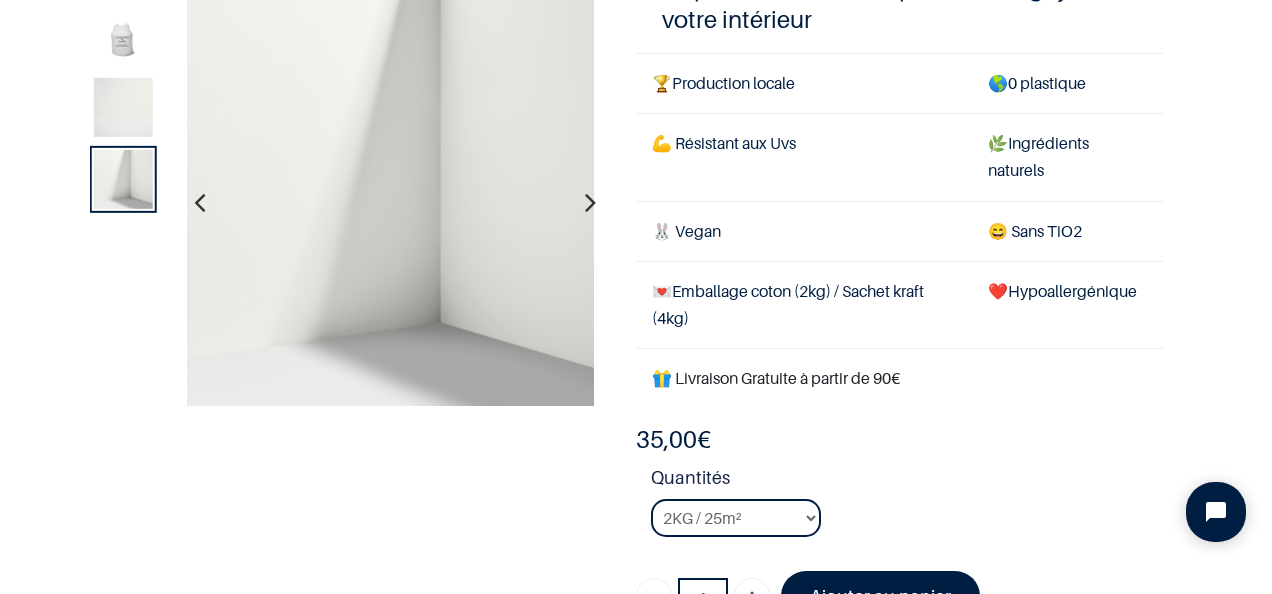 scroll, scrollTop: 200, scrollLeft: 0, axis: vertical 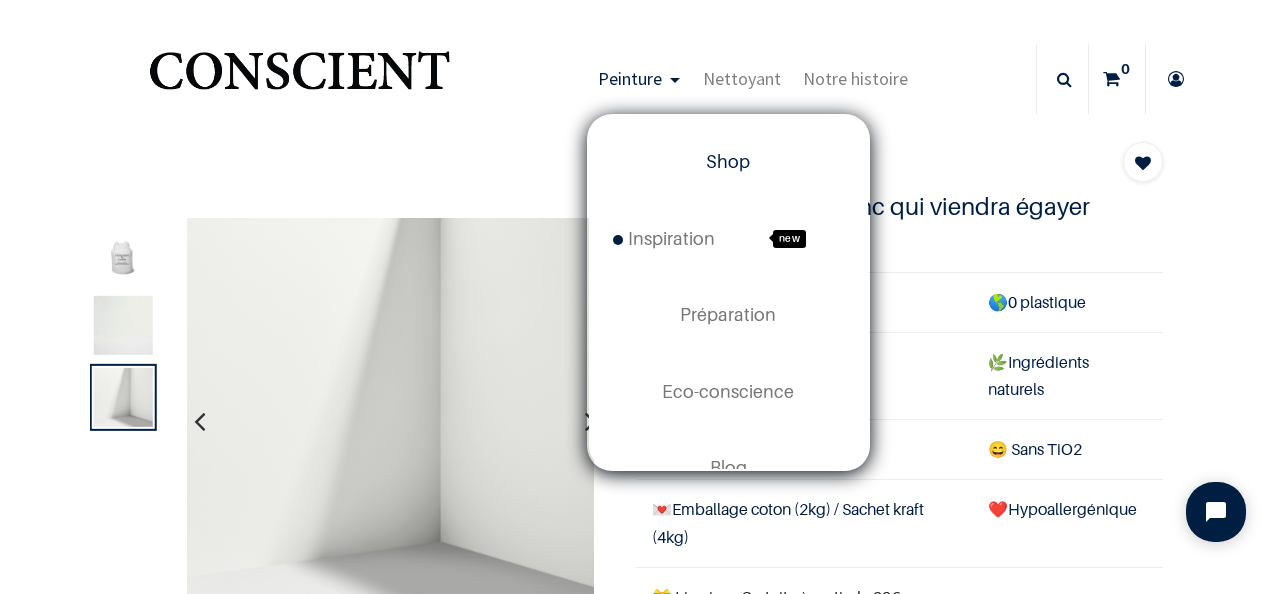 click on "Shop" at bounding box center (728, 162) 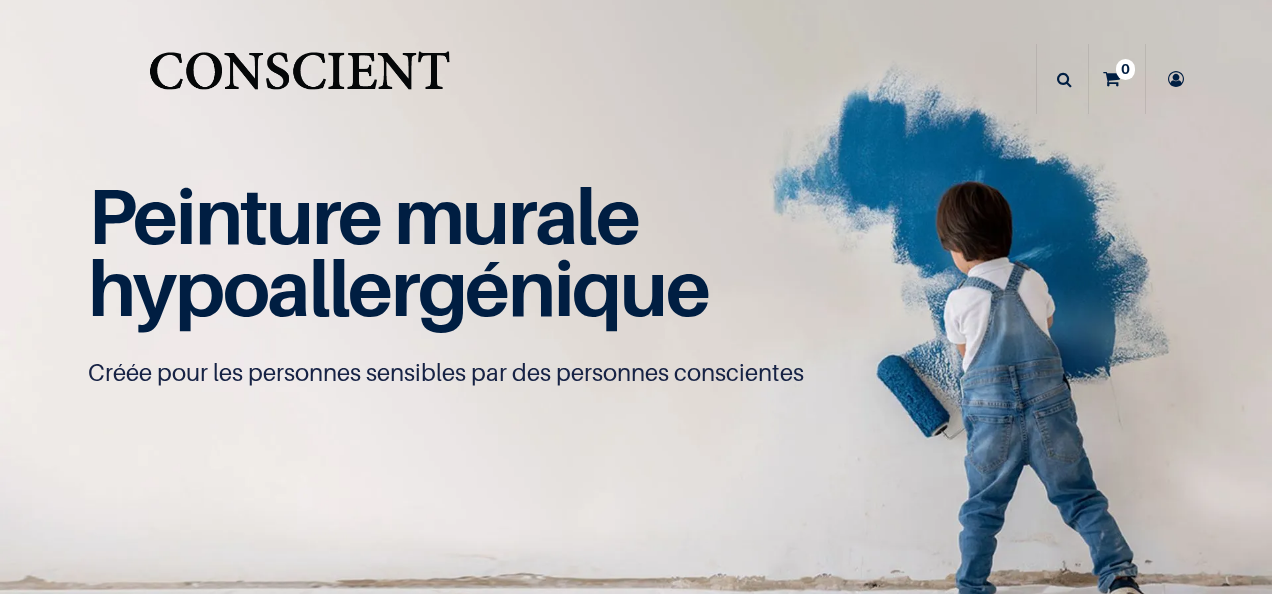 scroll, scrollTop: 0, scrollLeft: 0, axis: both 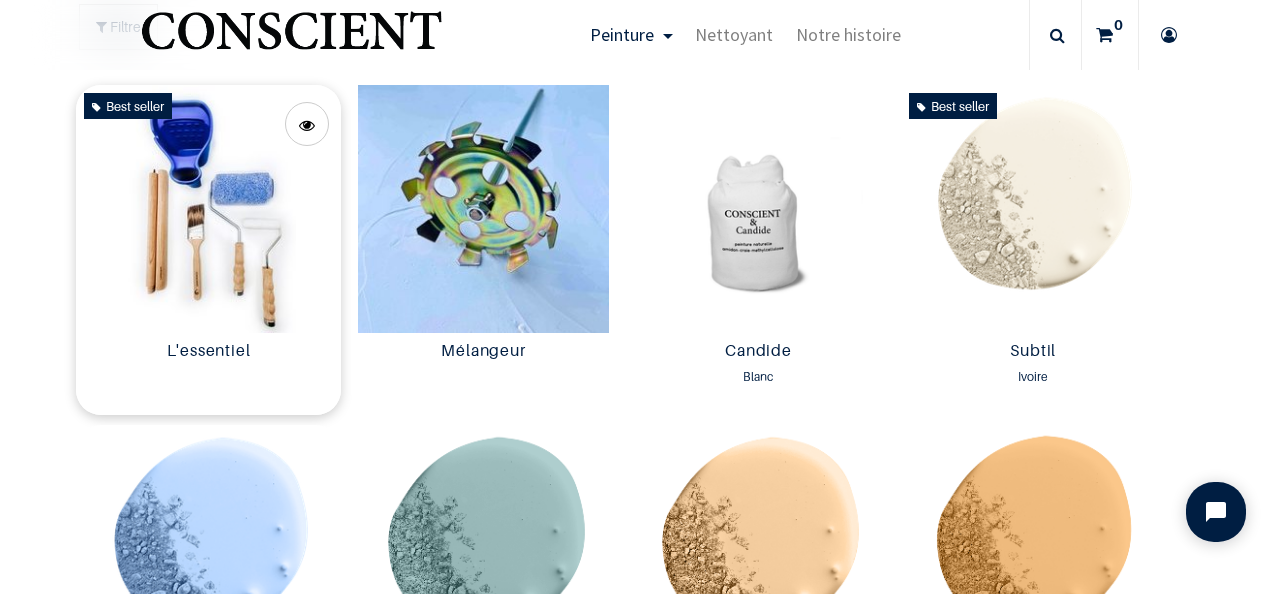 click at bounding box center [208, 209] 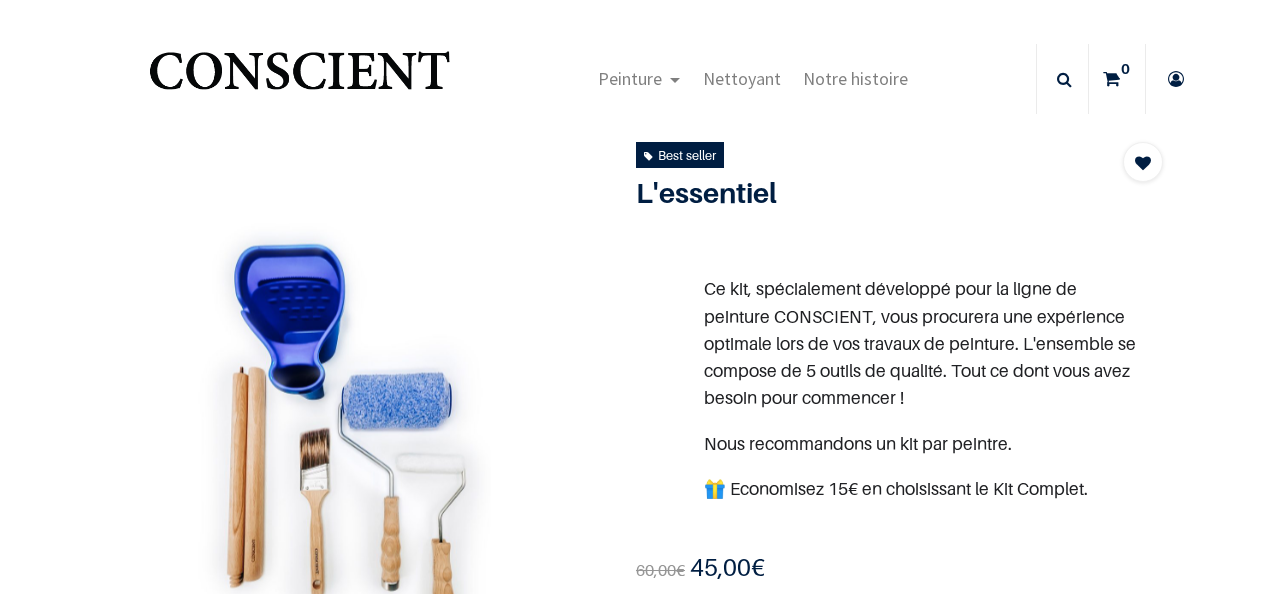 scroll, scrollTop: 0, scrollLeft: 0, axis: both 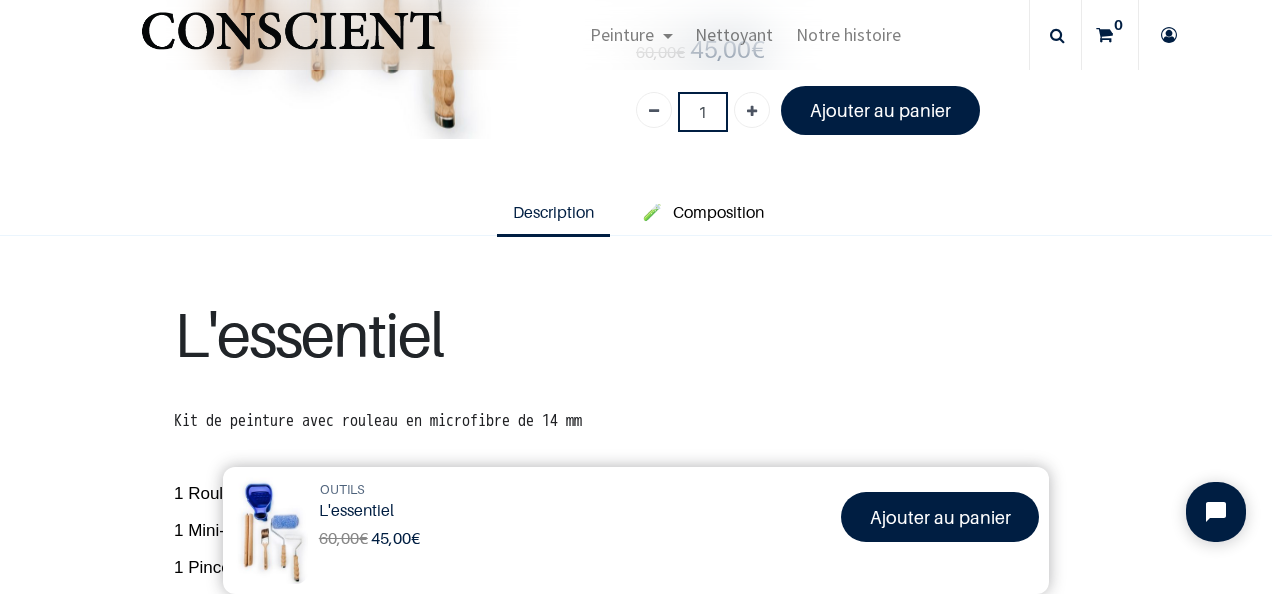 click on "L'essentiel" at bounding box center (683, 338) 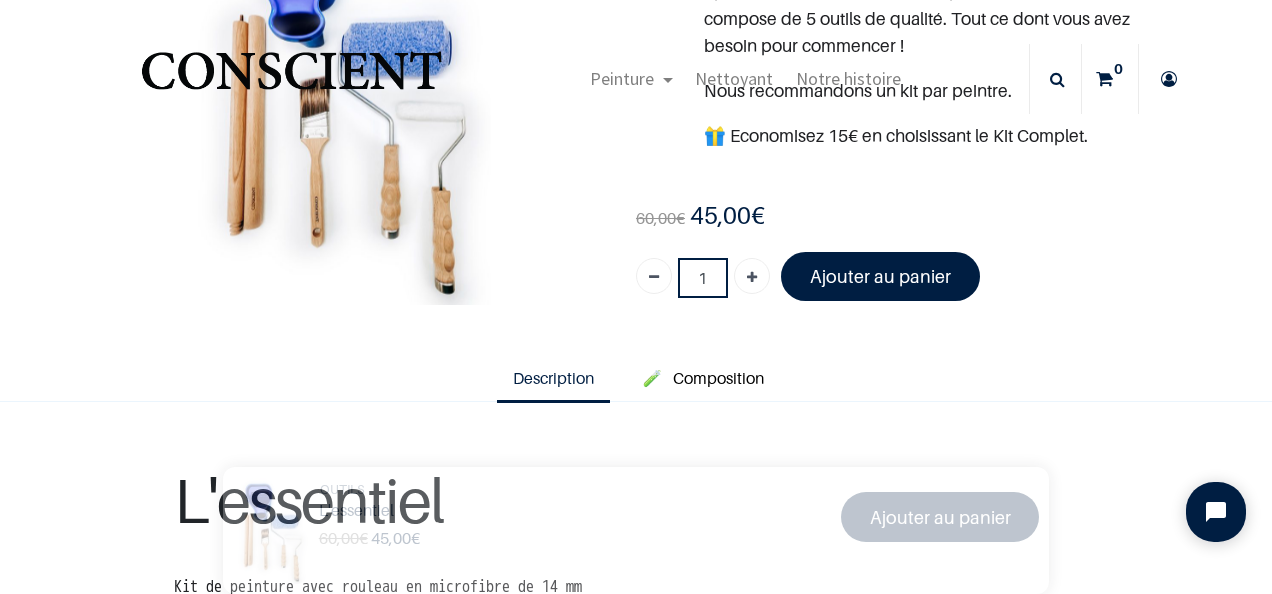 scroll, scrollTop: 200, scrollLeft: 0, axis: vertical 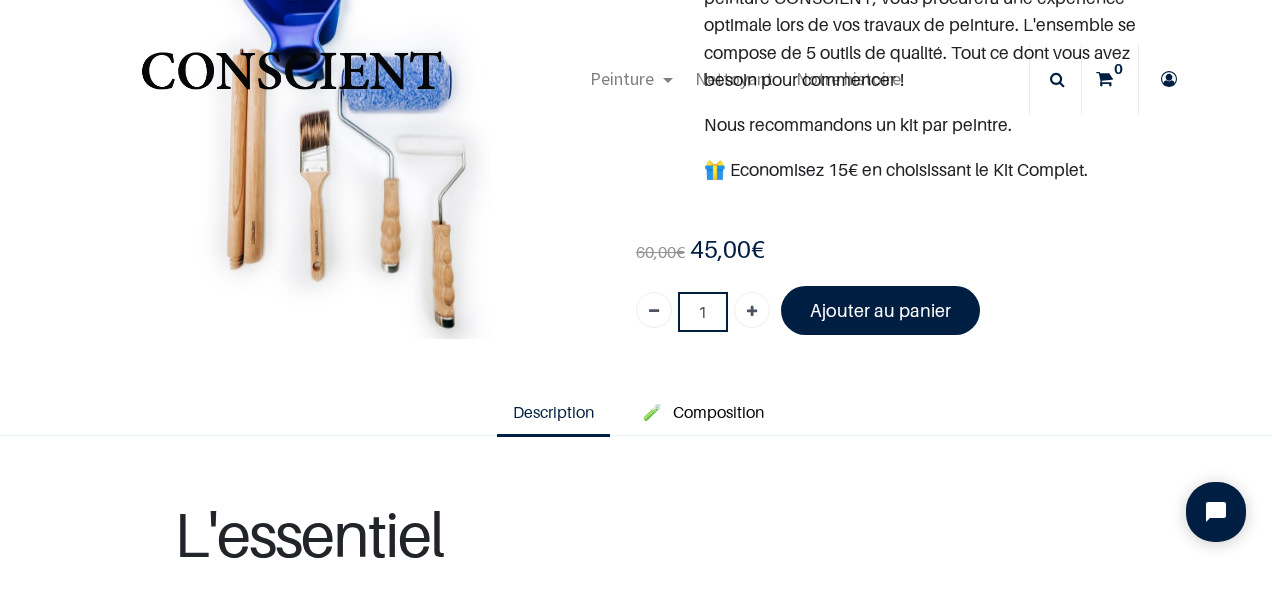 click at bounding box center (337, 119) 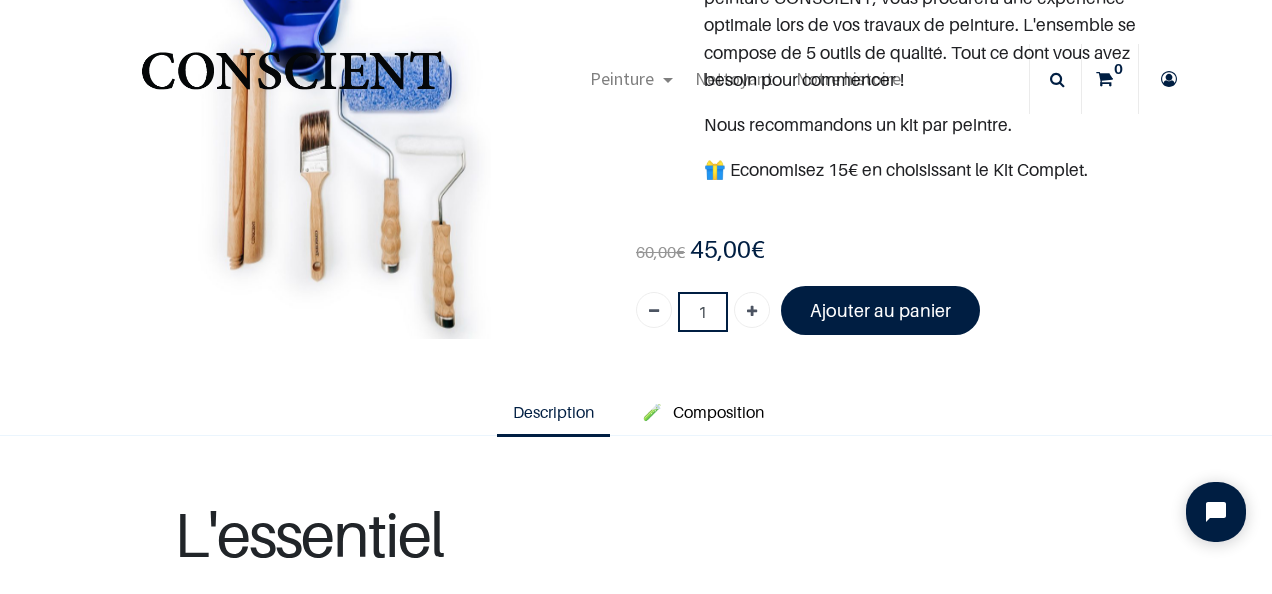 drag, startPoint x: 396, startPoint y: 182, endPoint x: 396, endPoint y: 228, distance: 46 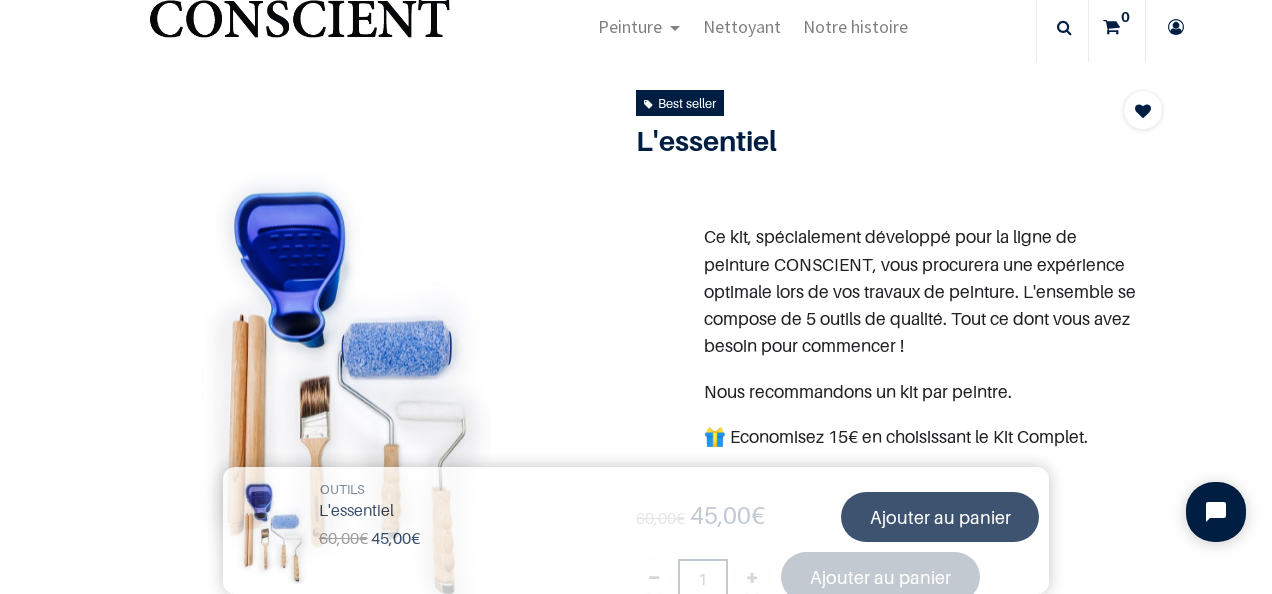 scroll, scrollTop: 0, scrollLeft: 0, axis: both 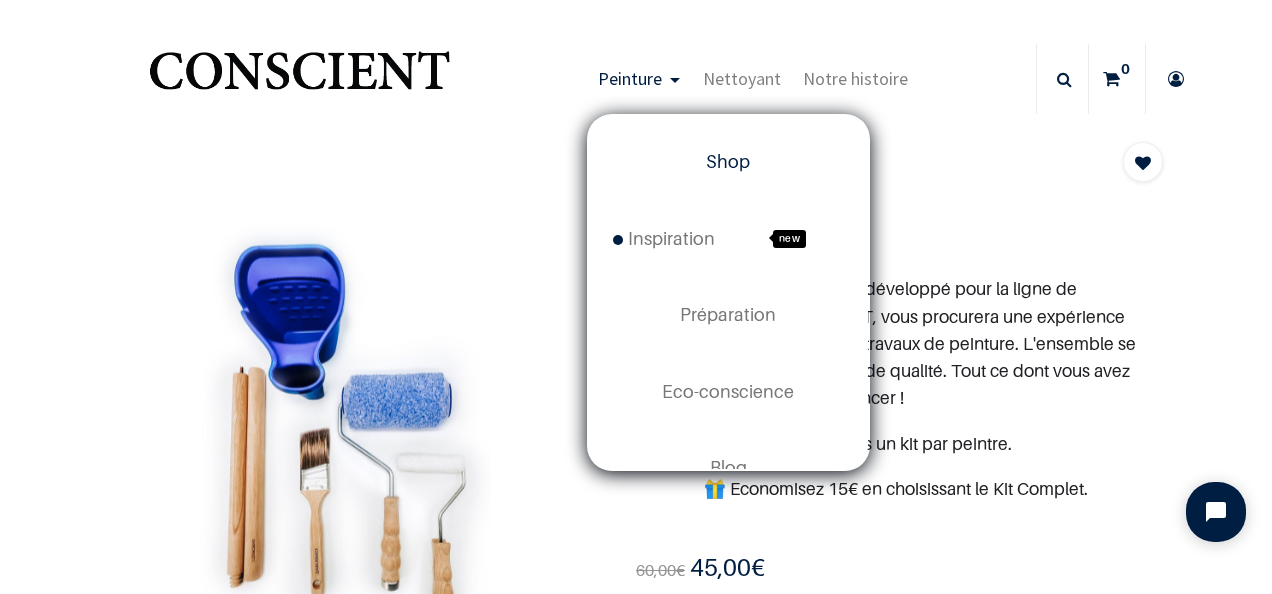 click on "Shop" at bounding box center (728, 161) 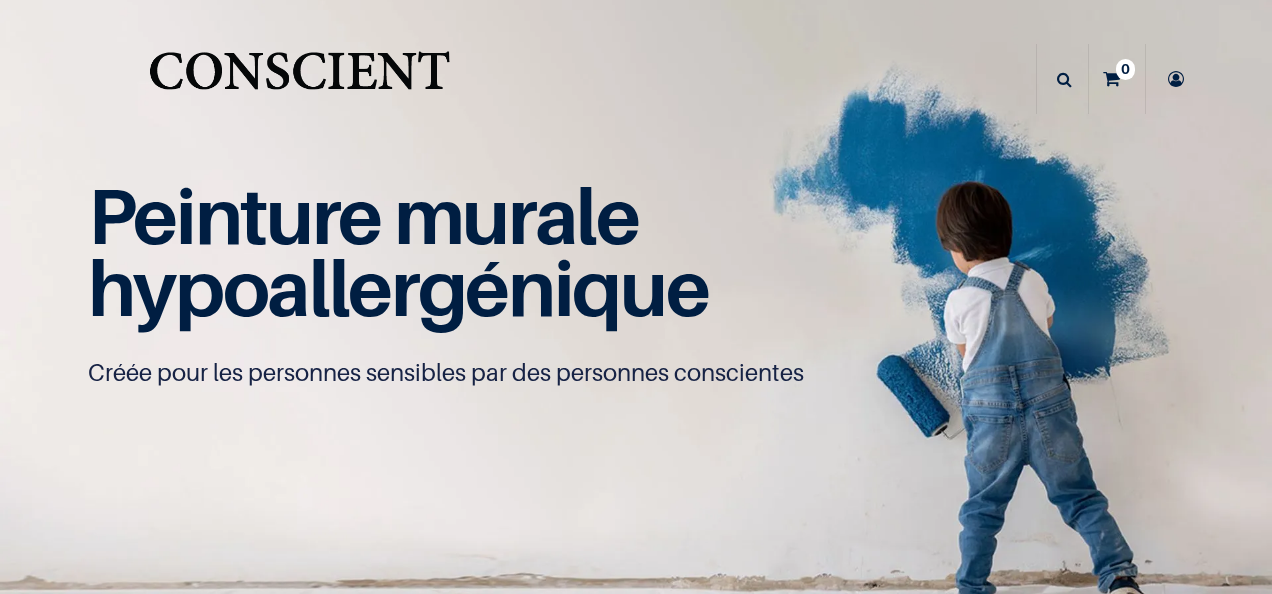 scroll, scrollTop: 0, scrollLeft: 0, axis: both 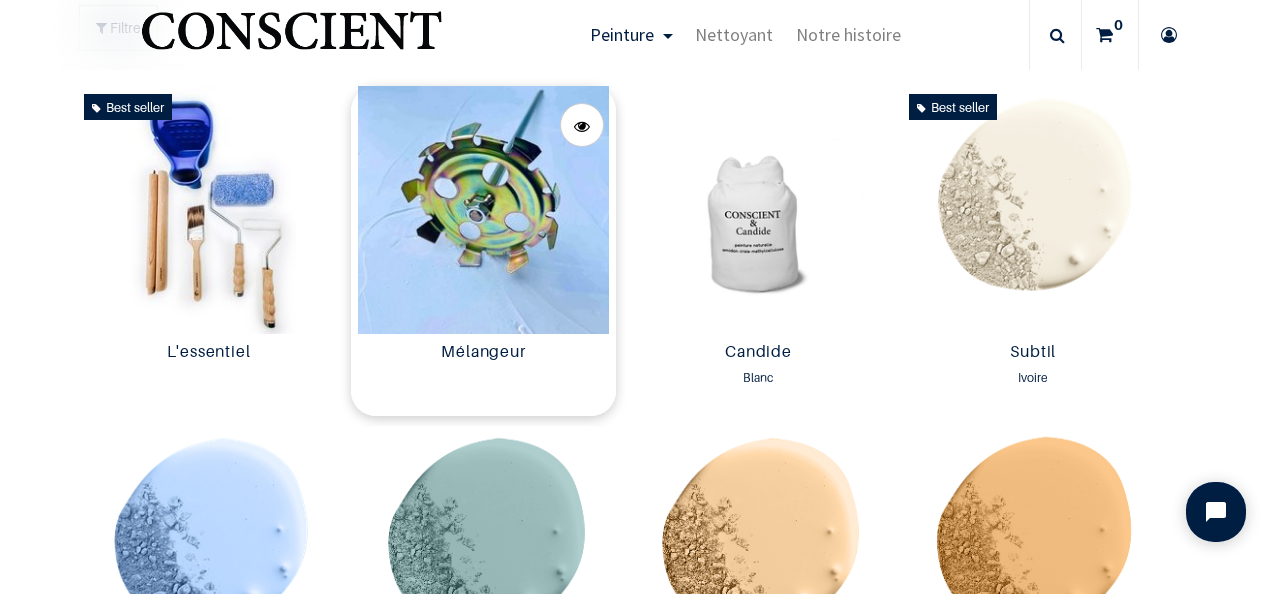 click at bounding box center [483, 210] 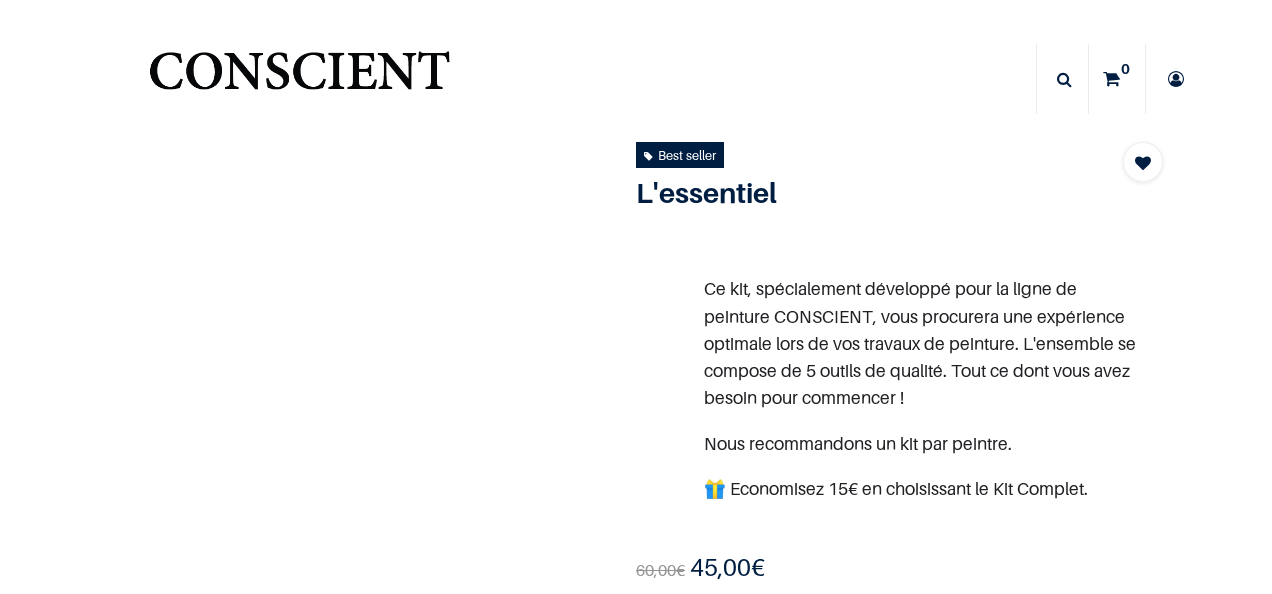 scroll, scrollTop: 0, scrollLeft: 0, axis: both 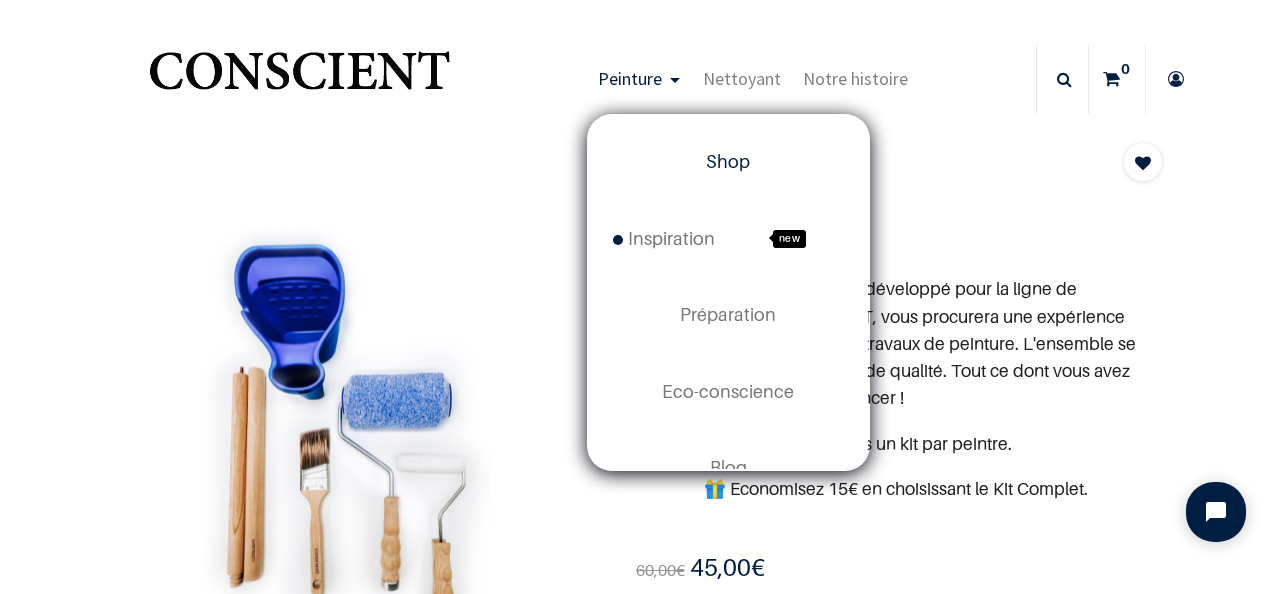 click on "Shop" at bounding box center (728, 161) 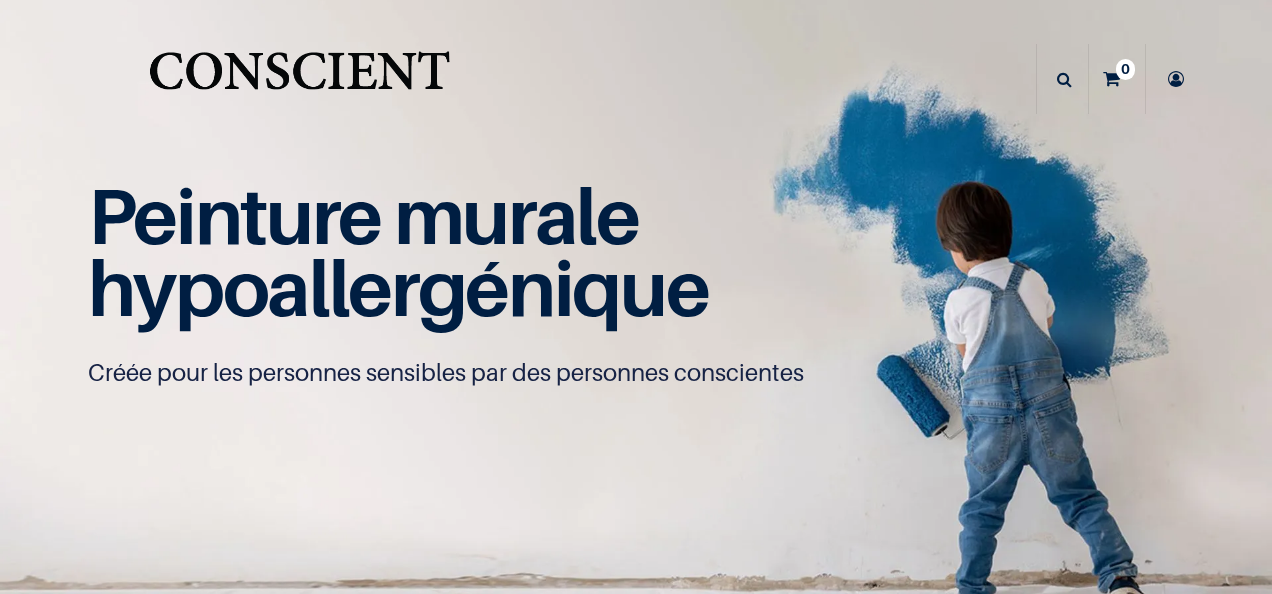 scroll, scrollTop: 0, scrollLeft: 0, axis: both 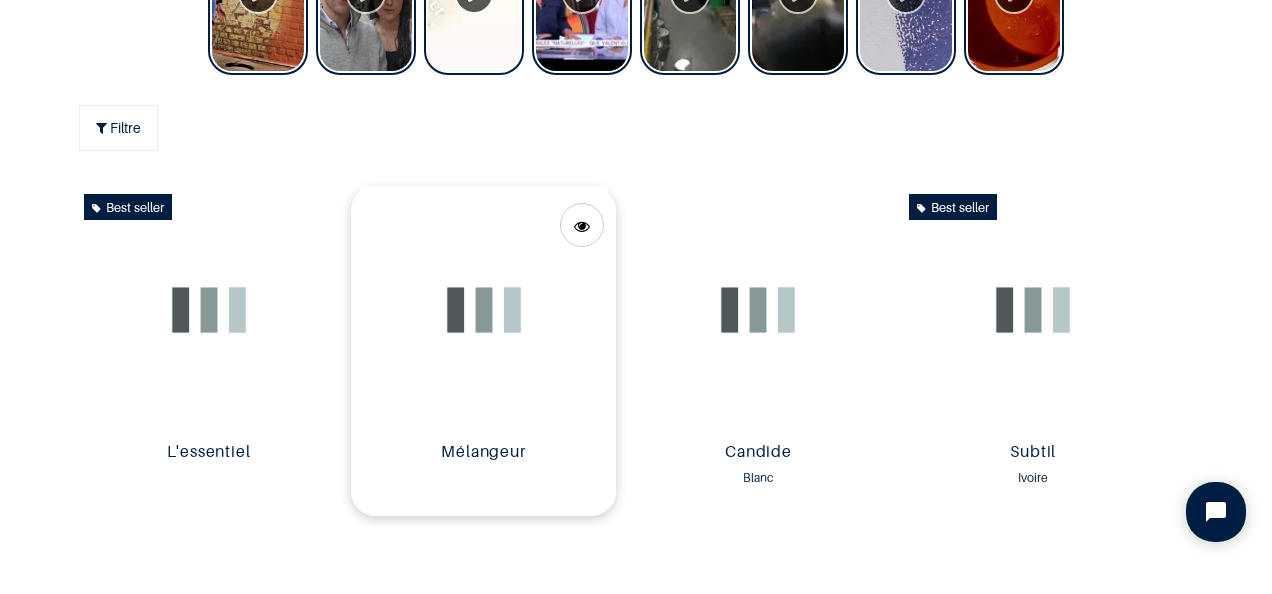 click at bounding box center (483, 310) 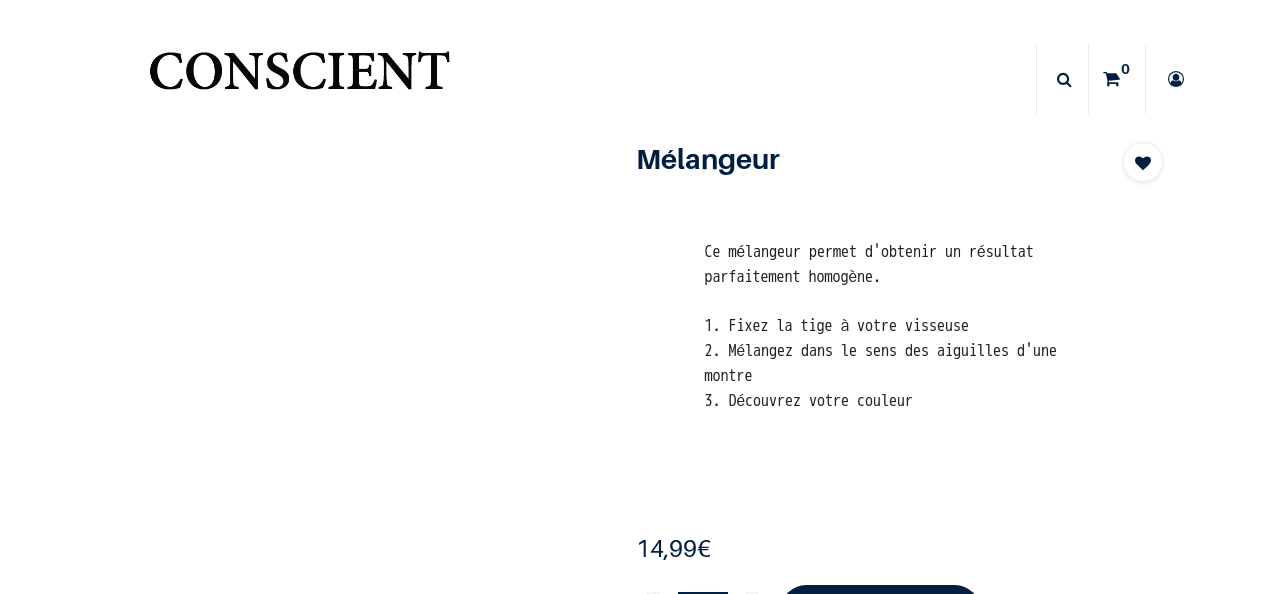 scroll, scrollTop: 0, scrollLeft: 0, axis: both 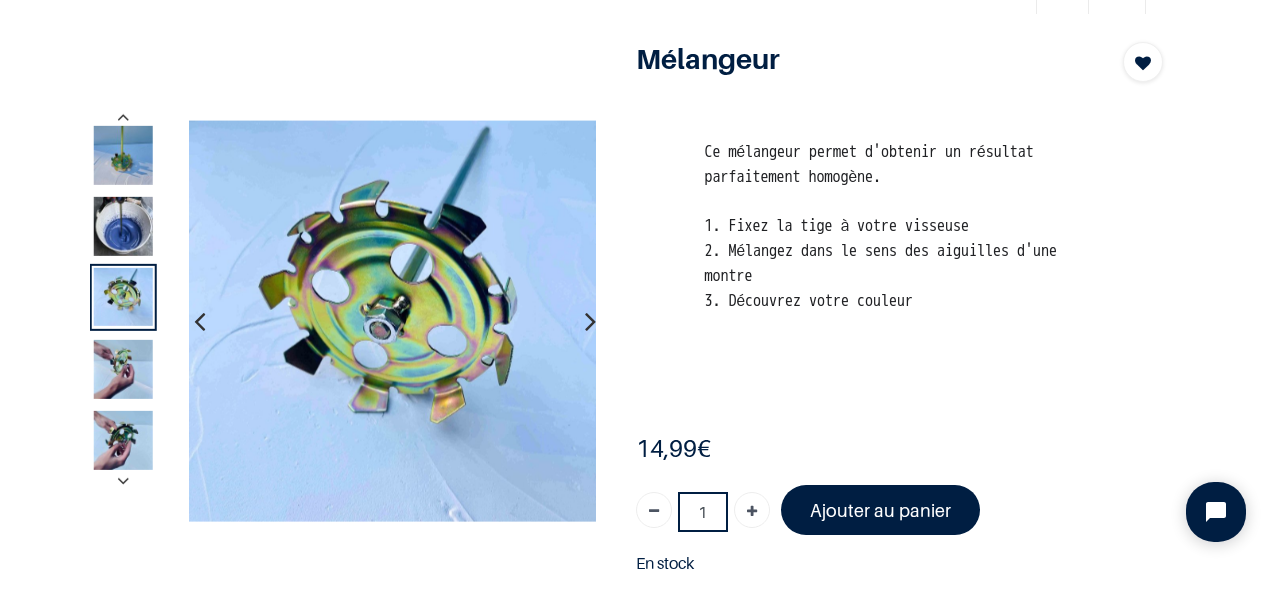click at bounding box center (123, 226) 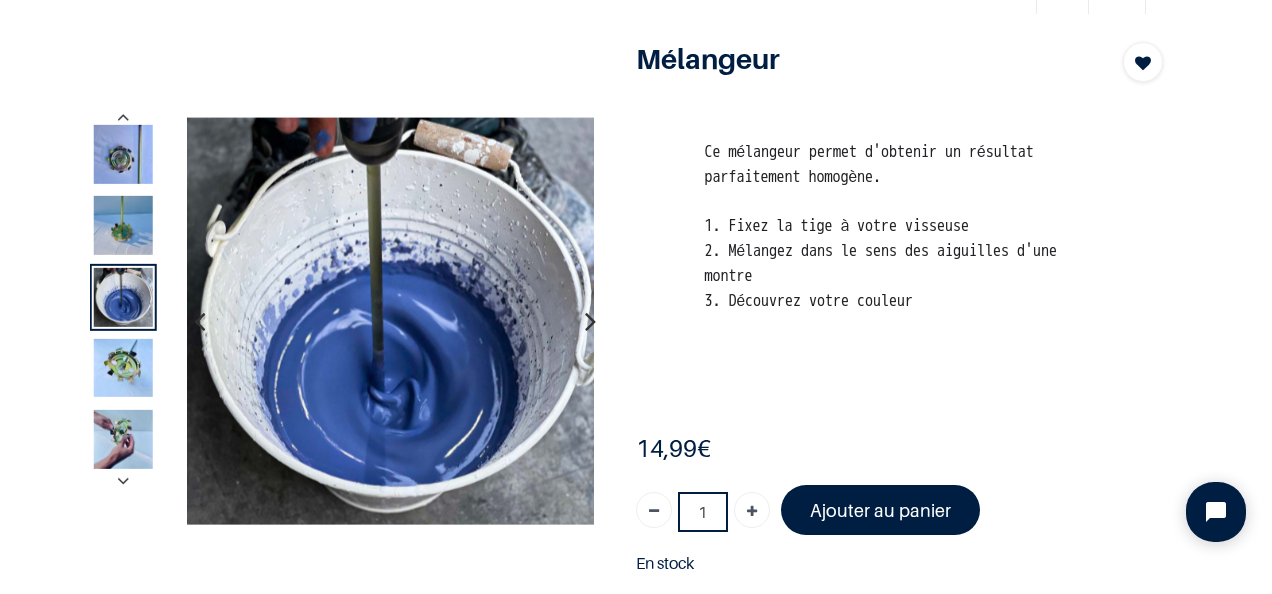 click at bounding box center [123, 439] 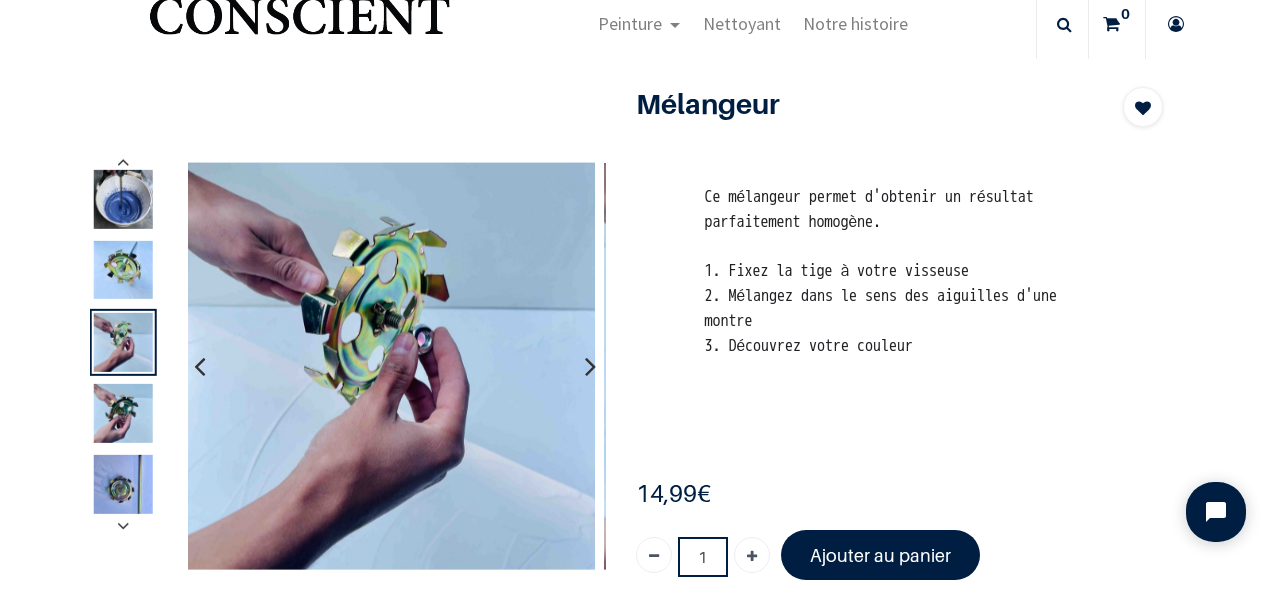 scroll, scrollTop: 100, scrollLeft: 0, axis: vertical 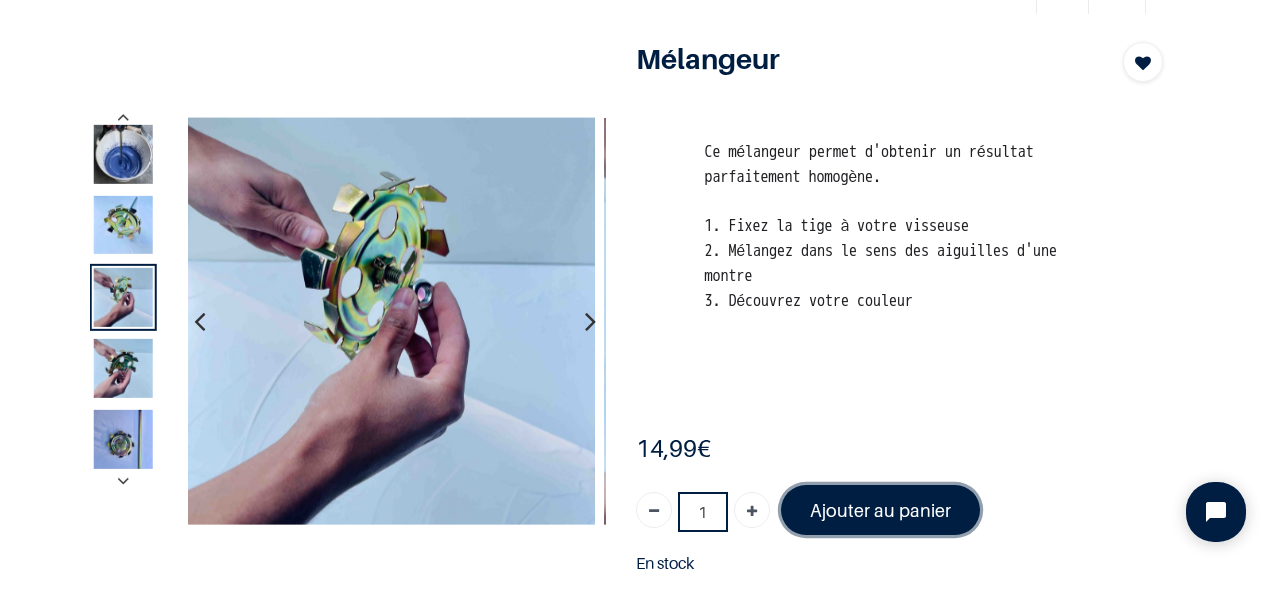 click on "Ajouter au panier" at bounding box center (880, 510) 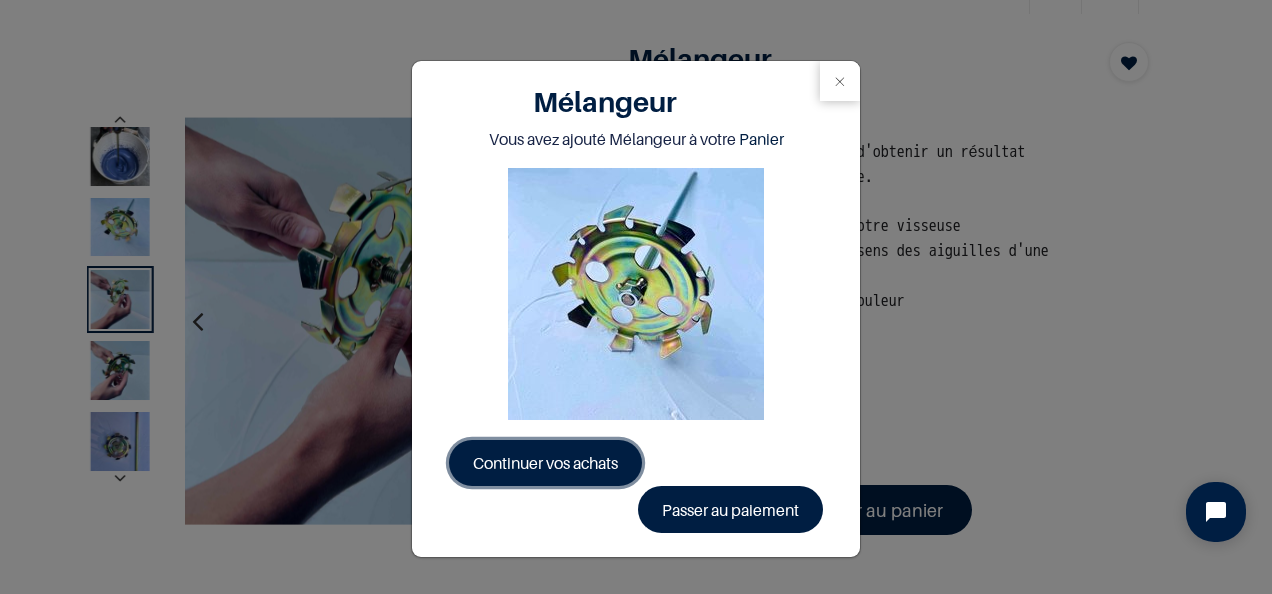 click on "Continuer vos achats" at bounding box center [545, 463] 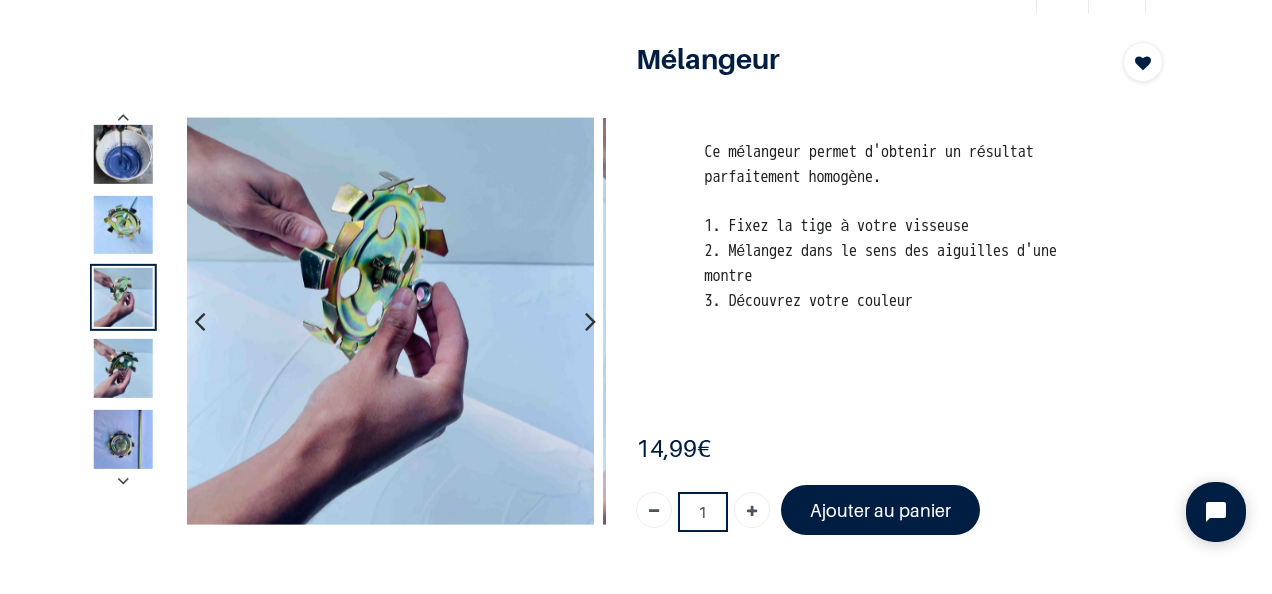 scroll, scrollTop: 0, scrollLeft: 0, axis: both 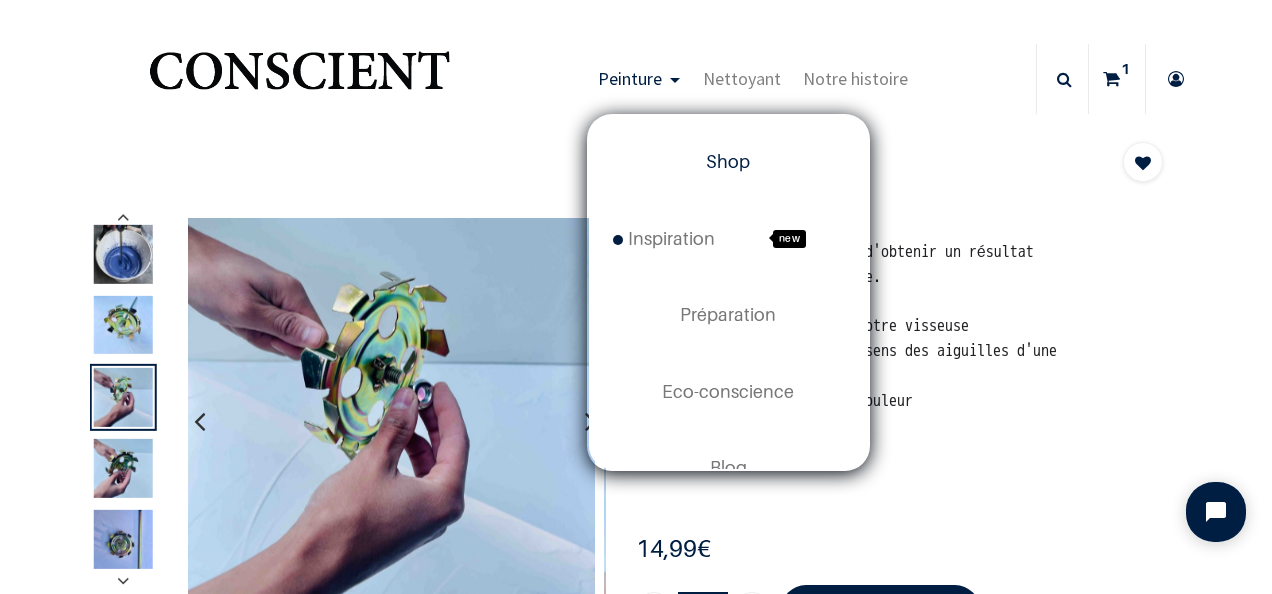 click on "Shop" at bounding box center (728, 161) 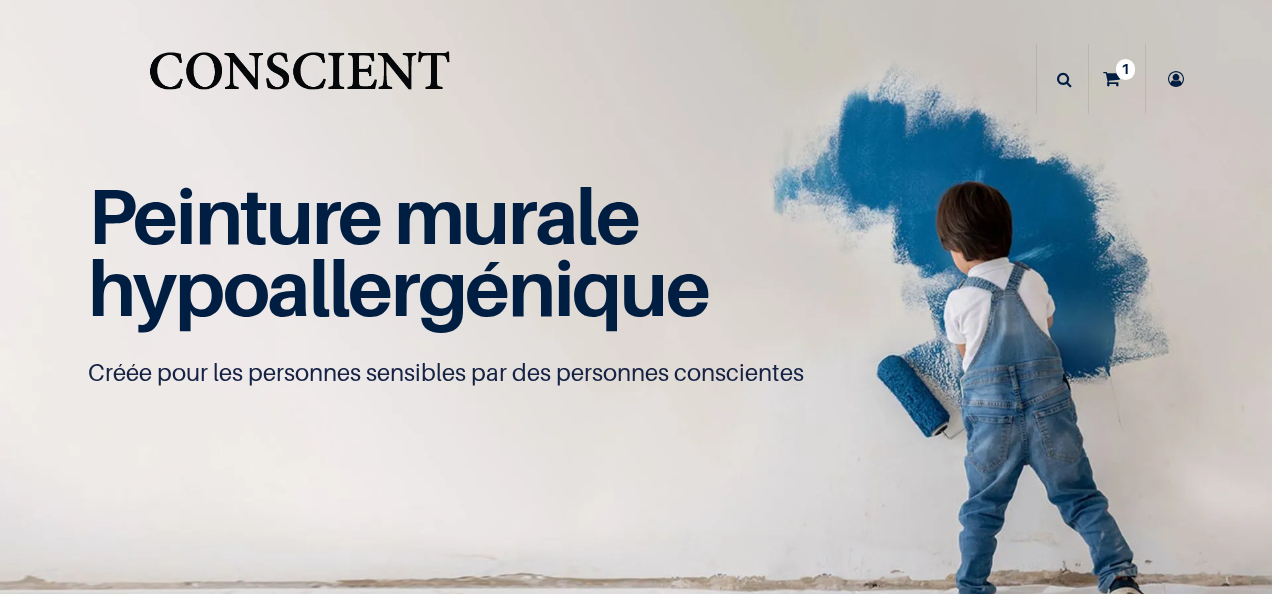 scroll, scrollTop: 0, scrollLeft: 0, axis: both 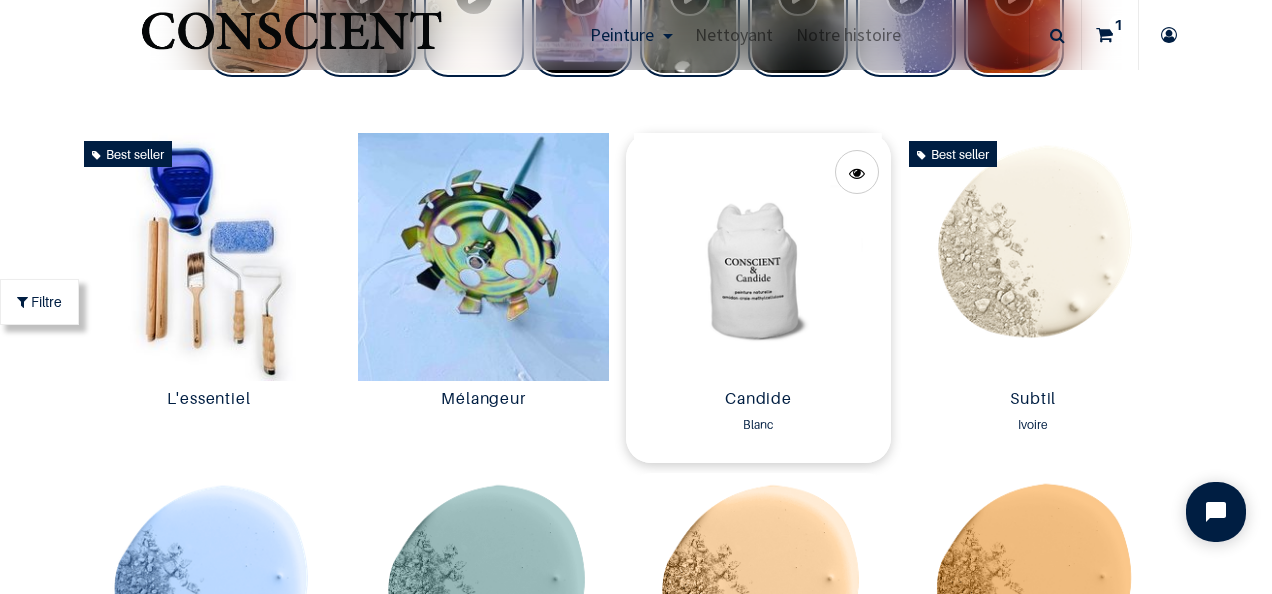 click at bounding box center [758, 257] 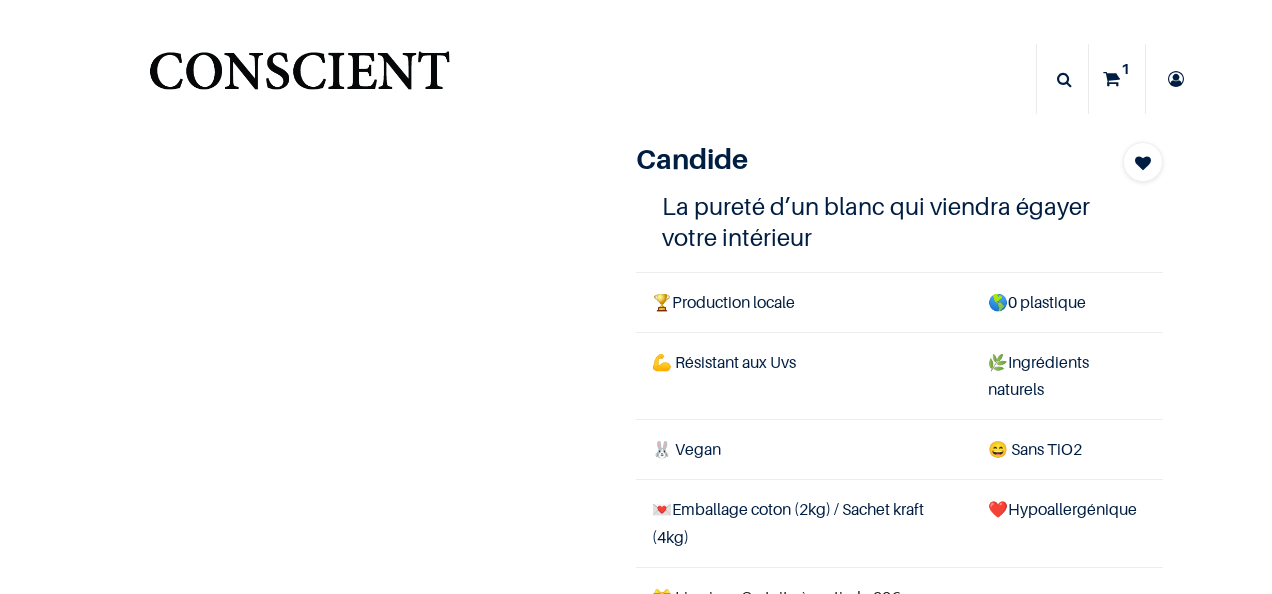 scroll, scrollTop: 0, scrollLeft: 0, axis: both 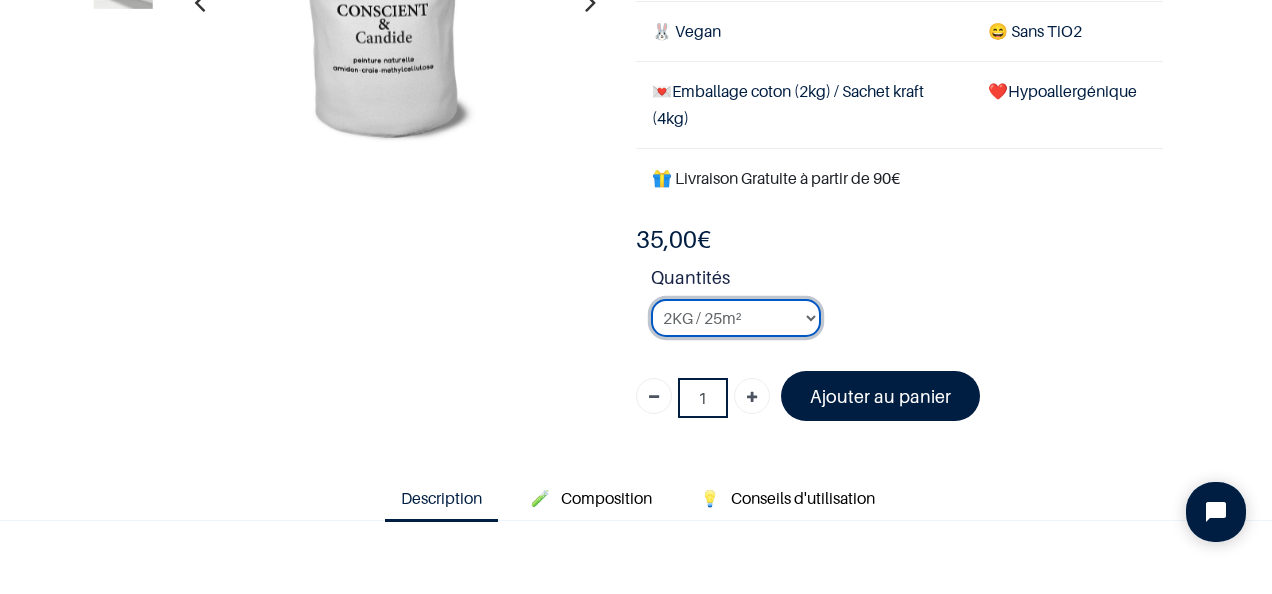 click on "2KG / 25m²
4KG / 50m²
8KG / 100m²
Testeur" at bounding box center [736, 318] 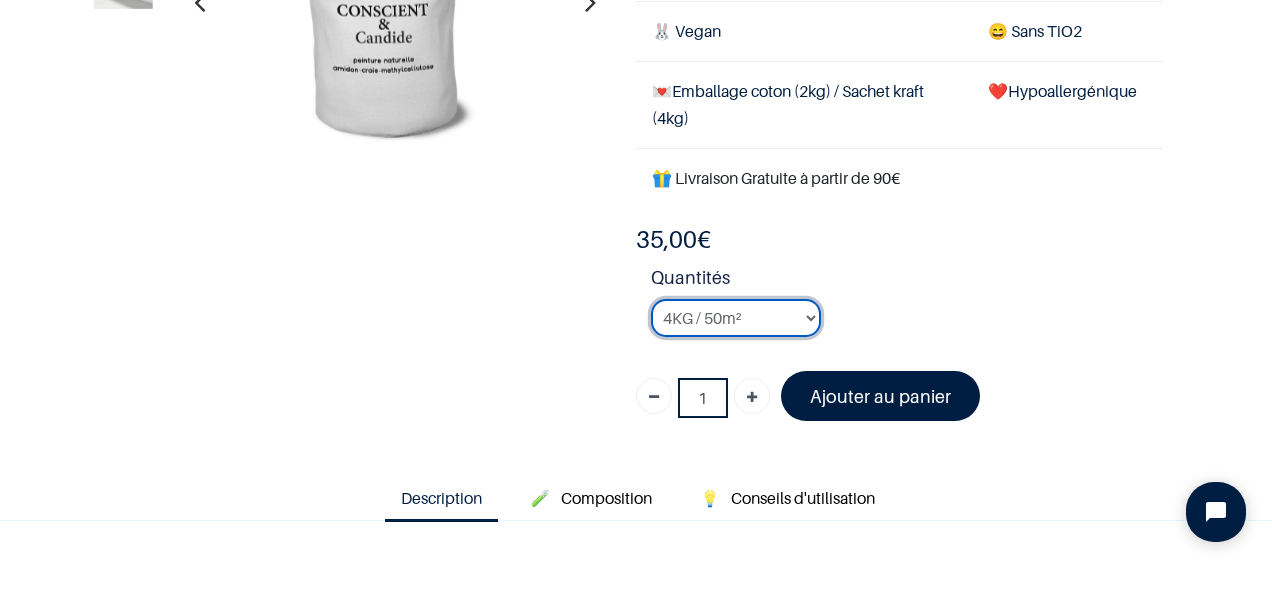 click on "2KG / 25m²
4KG / 50m²
8KG / 100m²
Testeur" at bounding box center [736, 318] 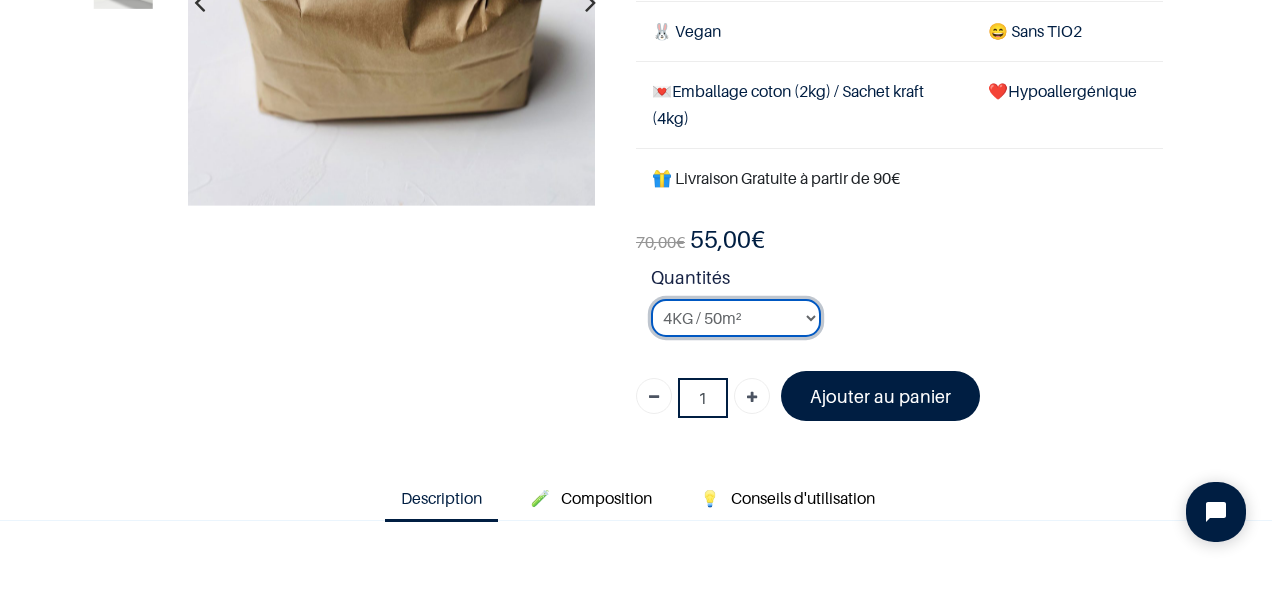 click on "2KG / 25m²
4KG / 50m²
8KG / 100m²
Testeur" at bounding box center (736, 318) 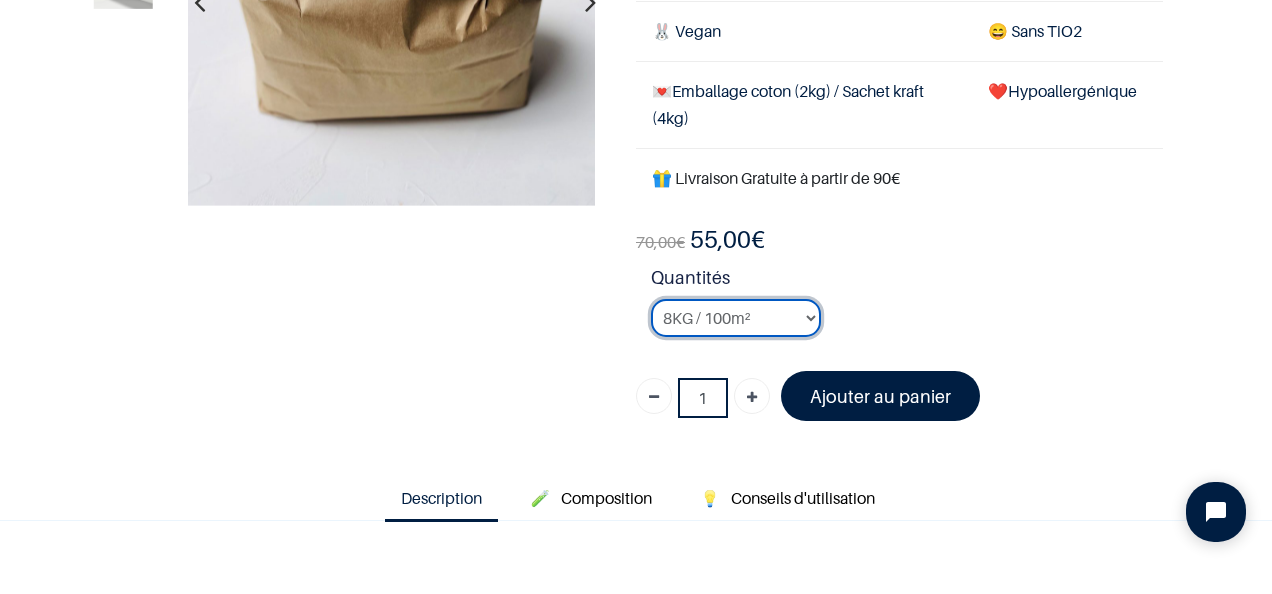 click on "2KG / 25m²
4KG / 50m²
8KG / 100m²
Testeur" at bounding box center [736, 318] 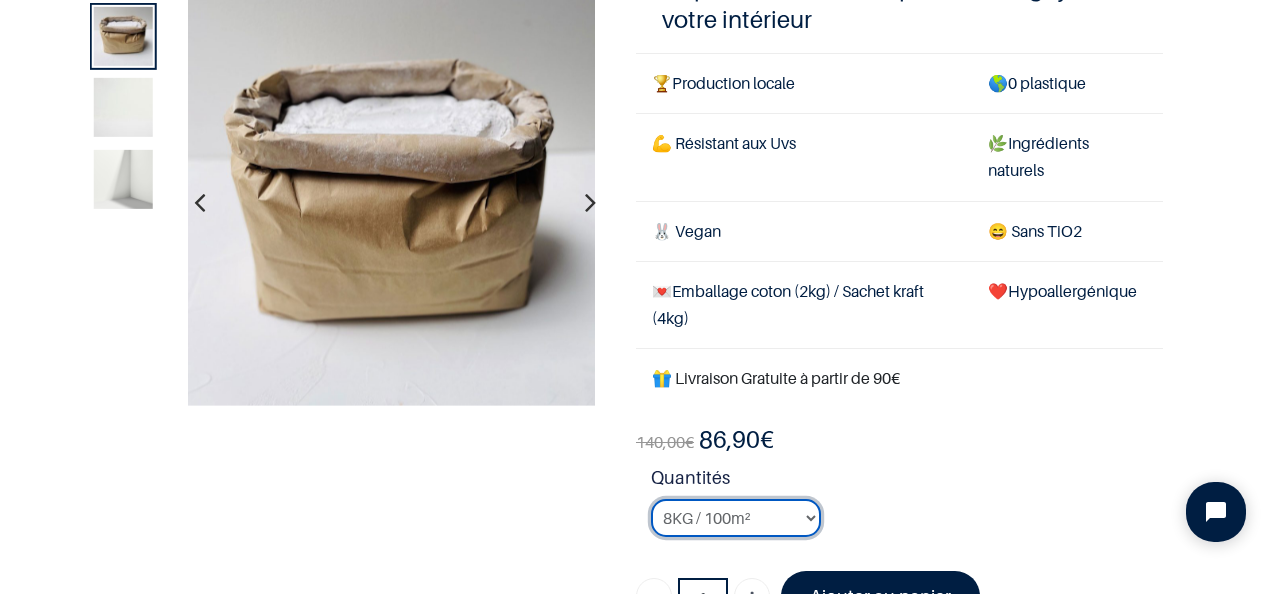 scroll, scrollTop: 200, scrollLeft: 0, axis: vertical 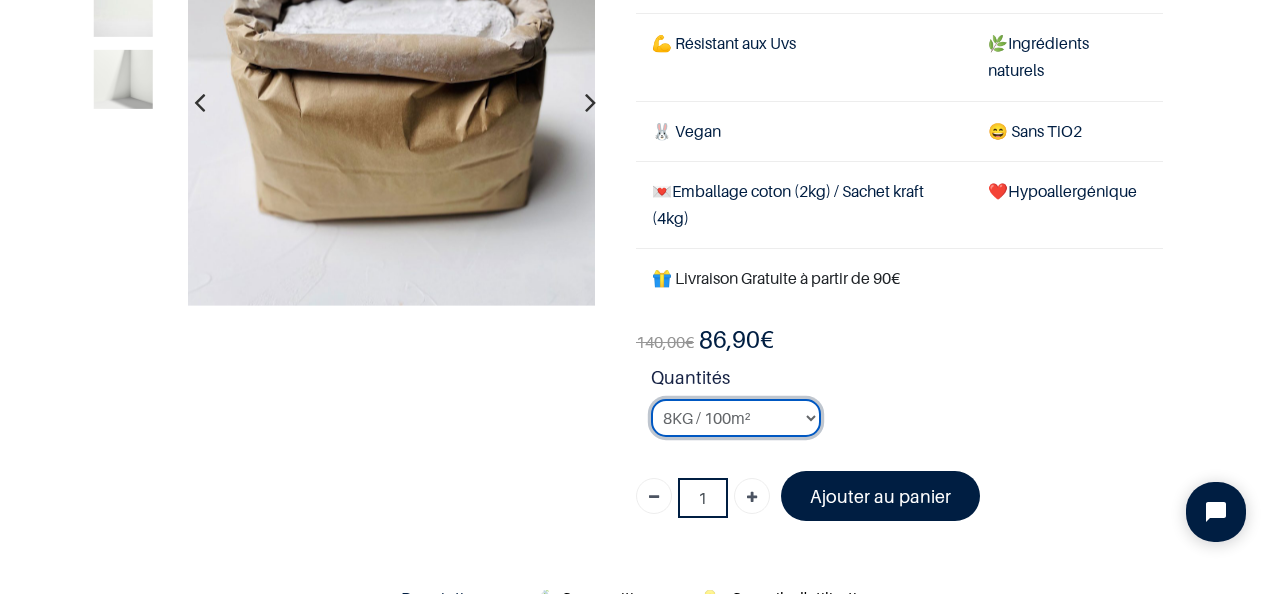 click on "2KG / 25m²
4KG / 50m²
8KG / 100m²
Testeur" at bounding box center [736, 418] 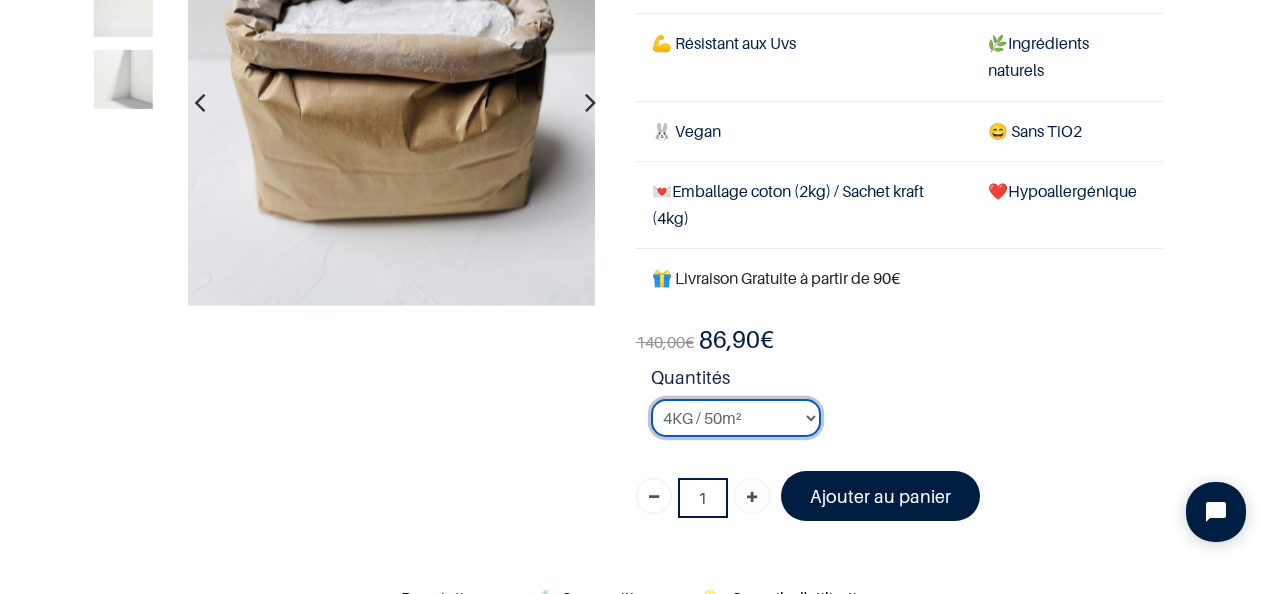 click on "2KG / 25m²
4KG / 50m²
8KG / 100m²
Testeur" at bounding box center (736, 418) 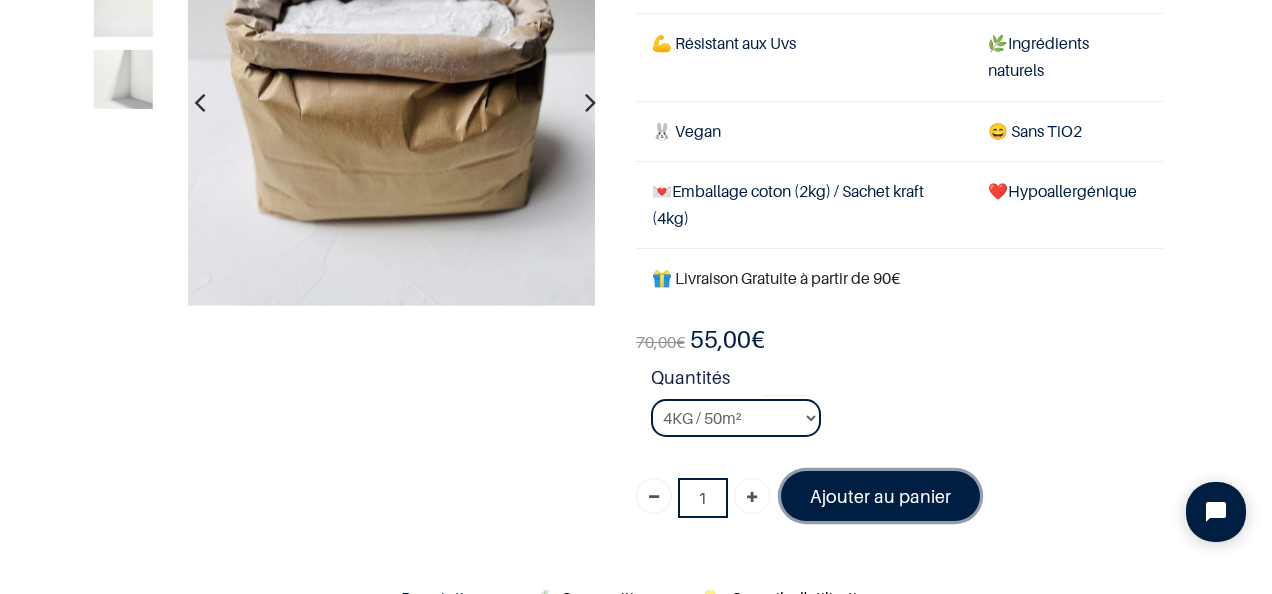 click on "Ajouter au panier" at bounding box center [880, 495] 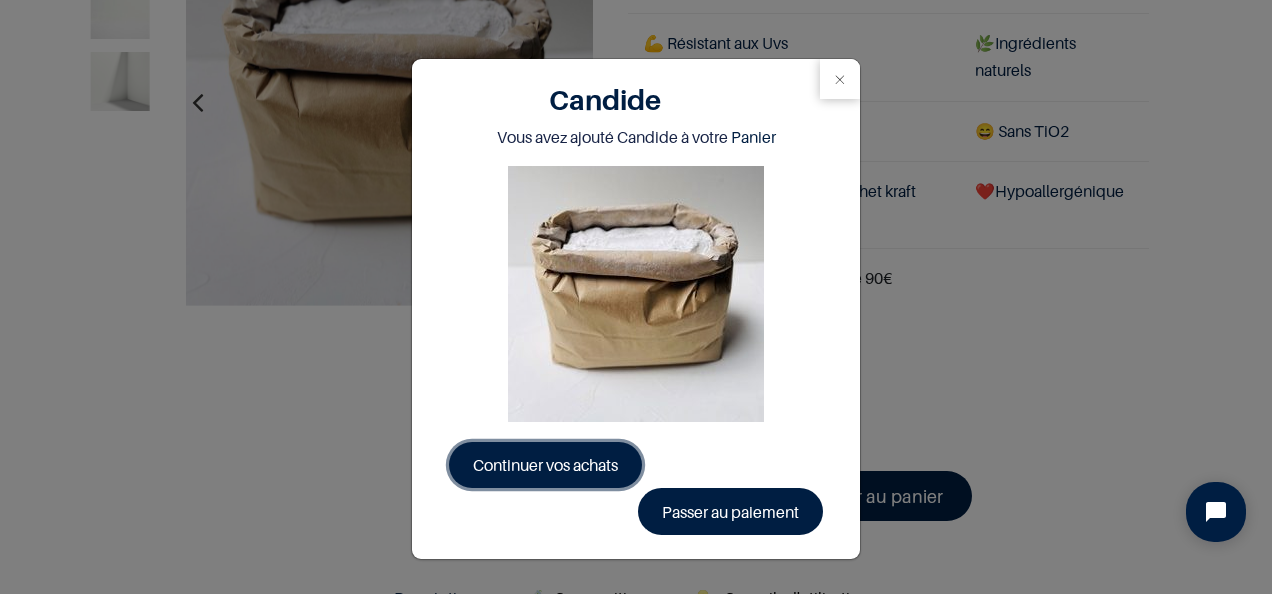 click on "Continuer vos achats" at bounding box center (545, 465) 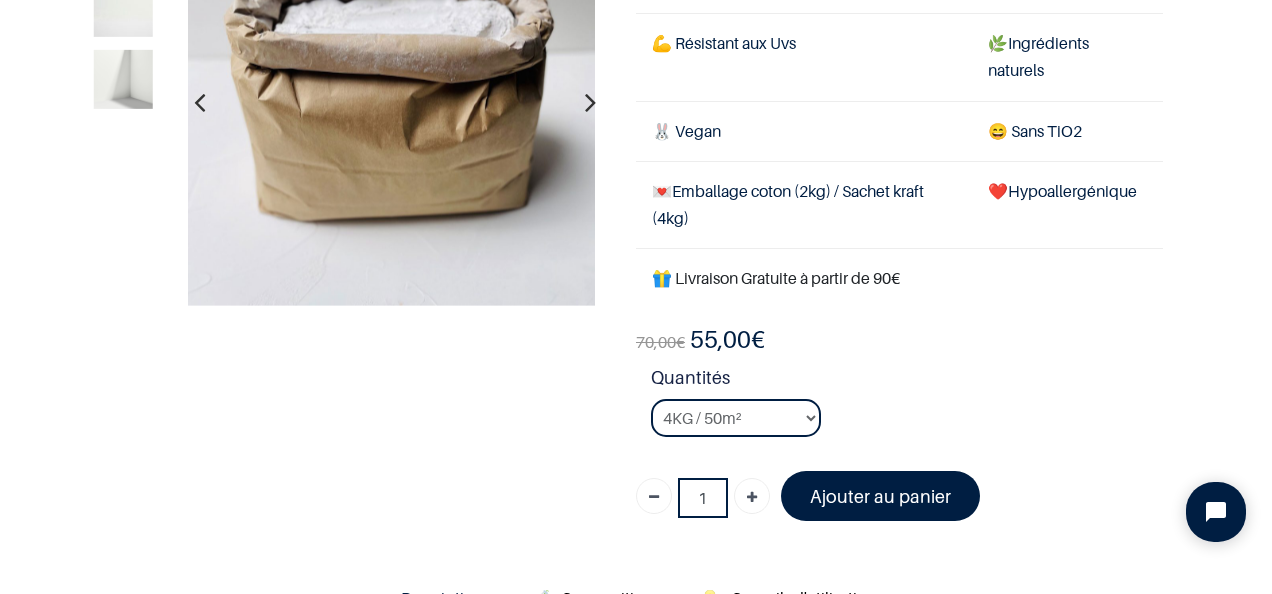 scroll, scrollTop: 100, scrollLeft: 0, axis: vertical 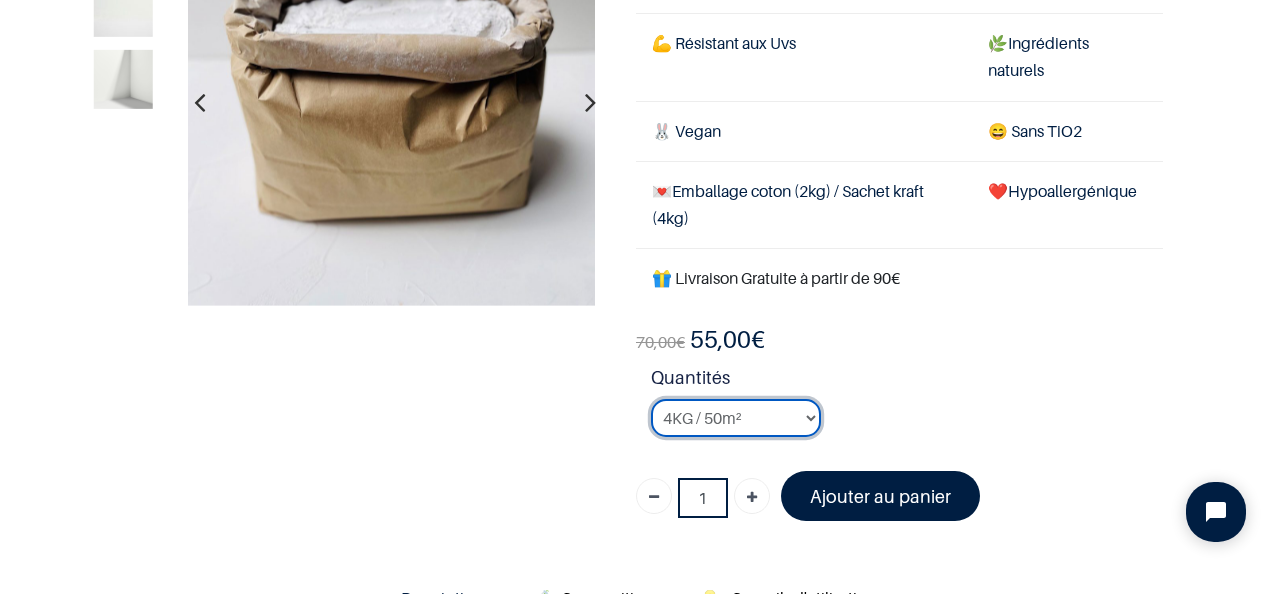 click on "2KG / 25m²
4KG / 50m²
8KG / 100m²
Testeur" at bounding box center [736, 418] 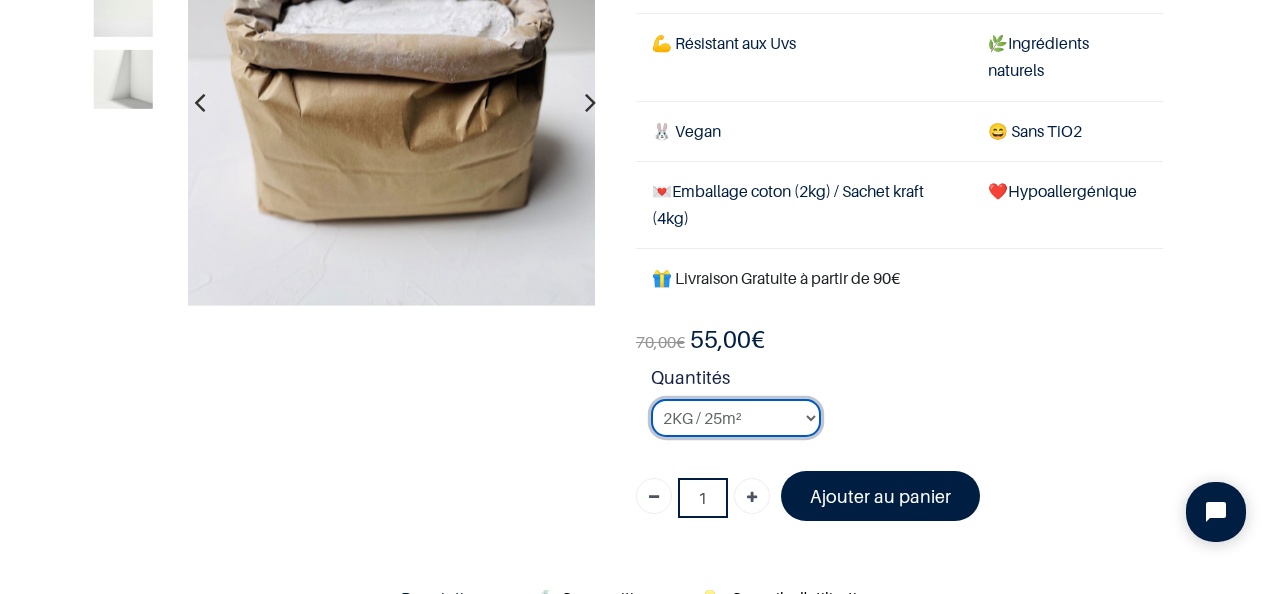 click on "2KG / 25m²
4KG / 50m²
8KG / 100m²
Testeur" at bounding box center [736, 418] 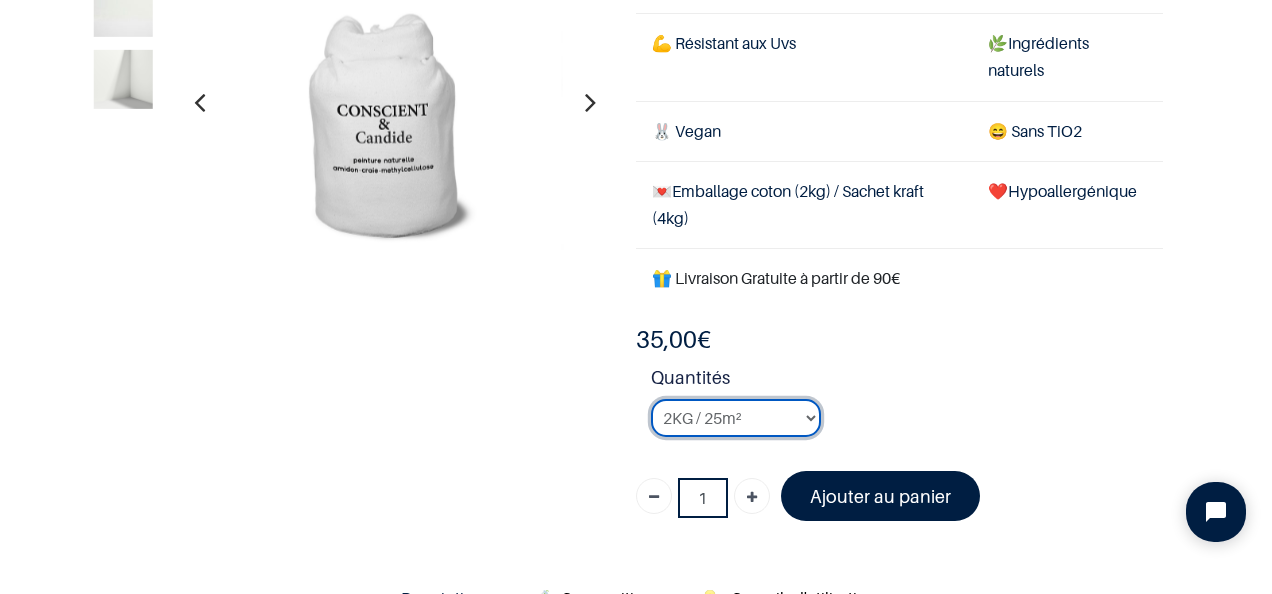 scroll, scrollTop: 0, scrollLeft: 0, axis: both 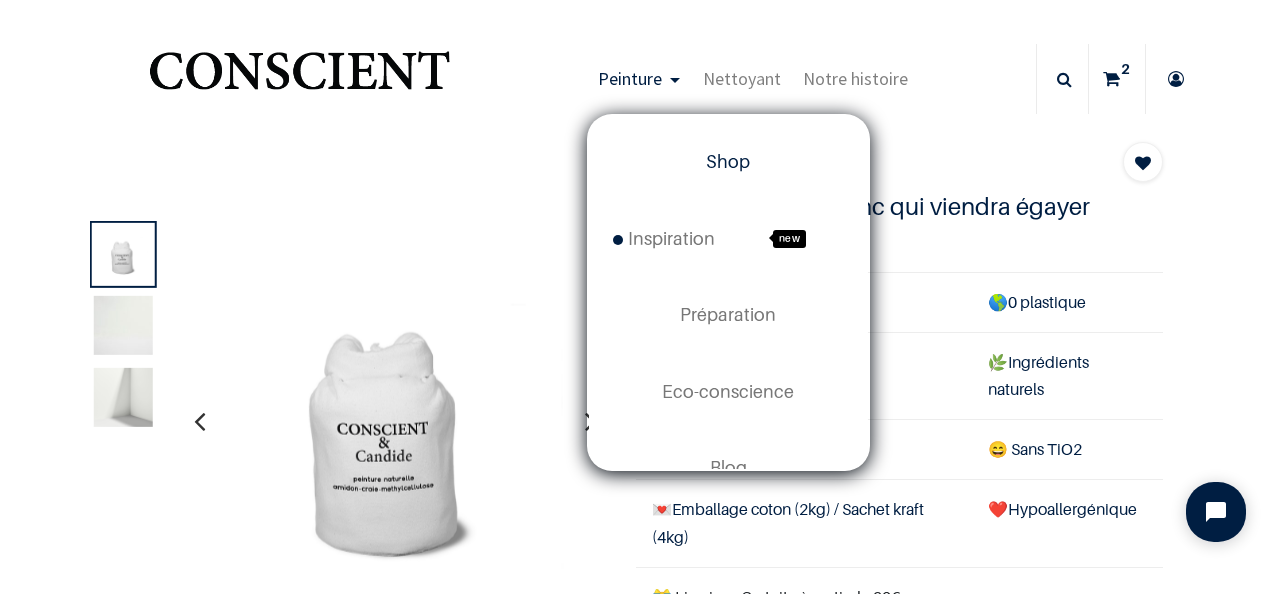 click on "Shop" at bounding box center (728, 161) 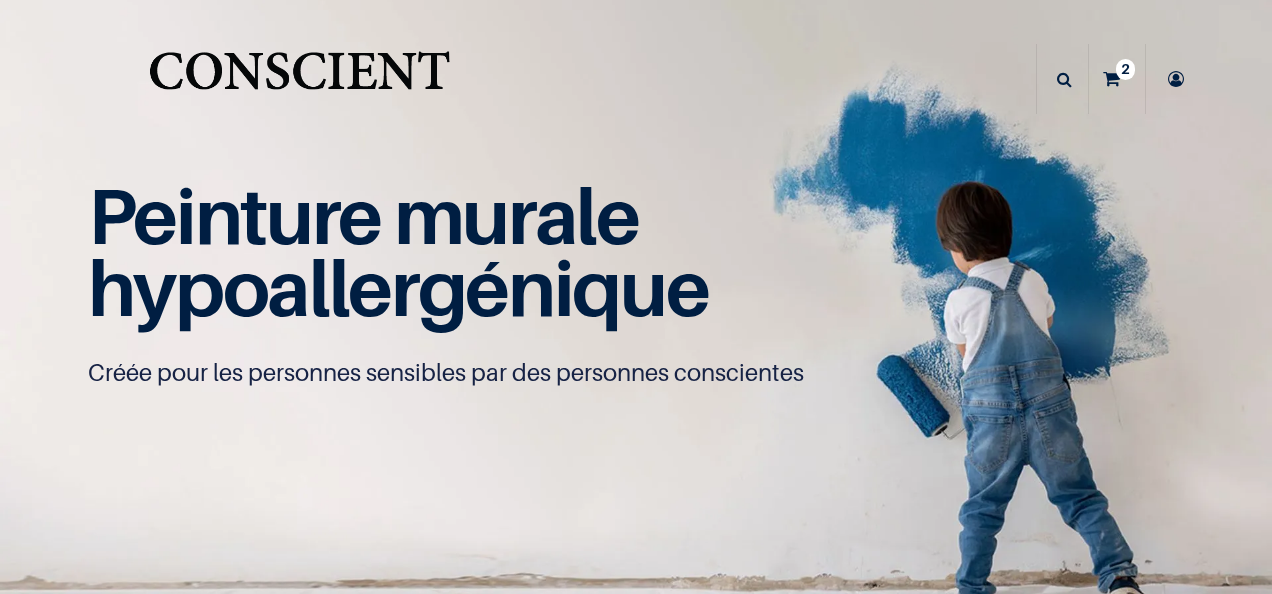 scroll, scrollTop: 0, scrollLeft: 0, axis: both 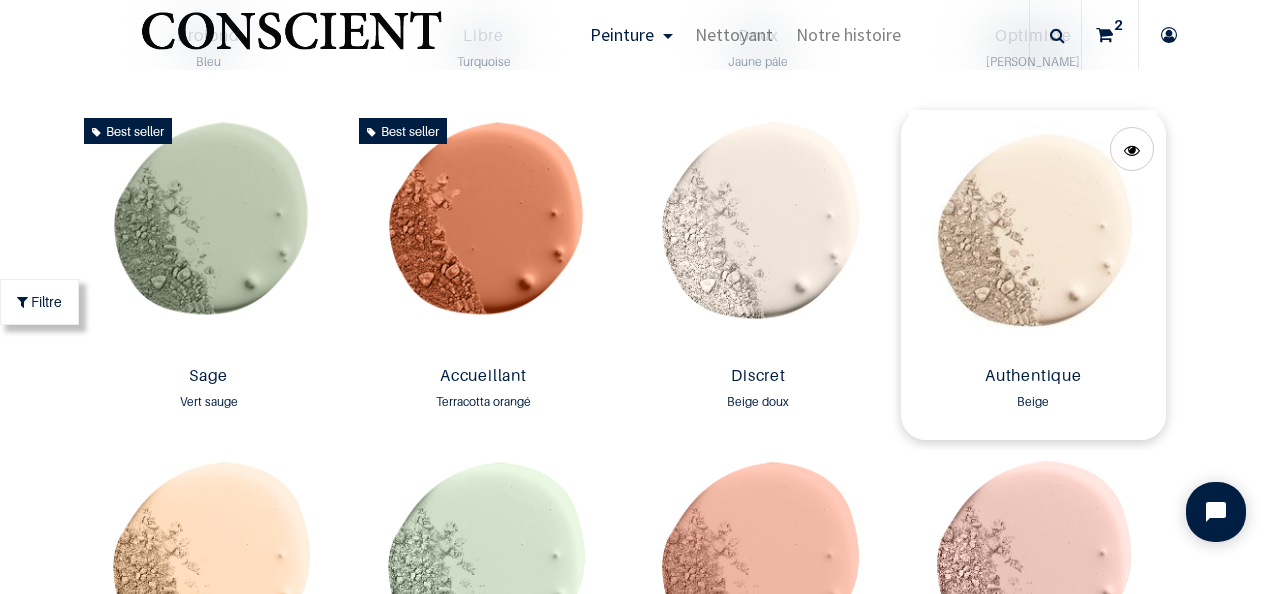 click at bounding box center [1033, 234] 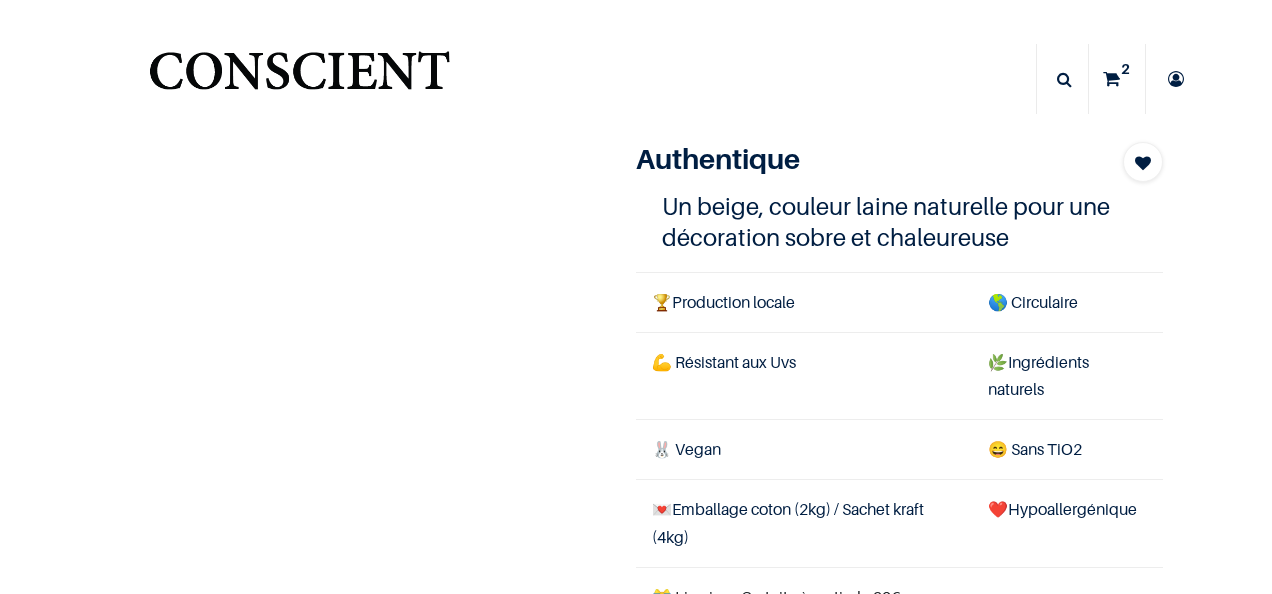 scroll, scrollTop: 0, scrollLeft: 0, axis: both 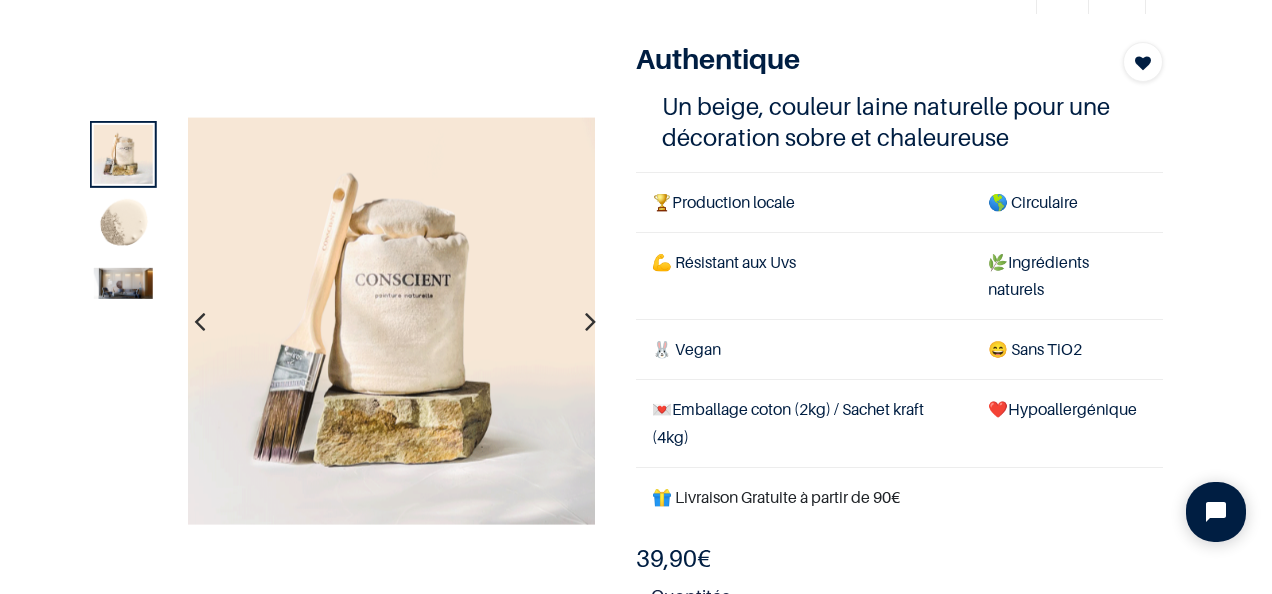 click at bounding box center (123, 282) 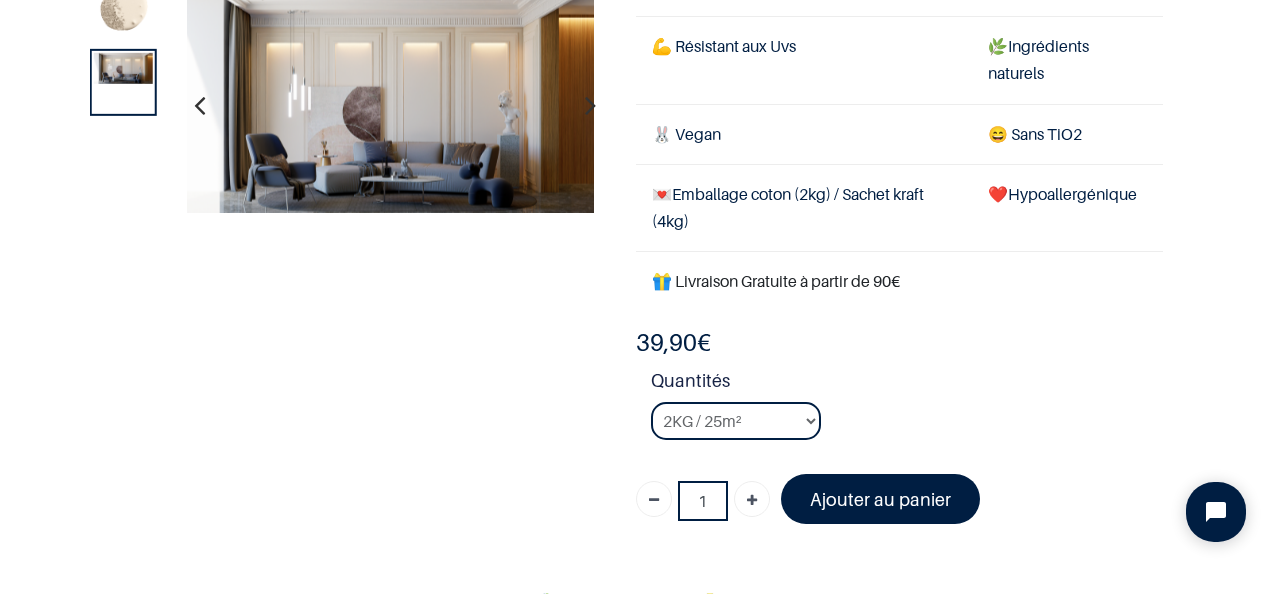 scroll, scrollTop: 200, scrollLeft: 0, axis: vertical 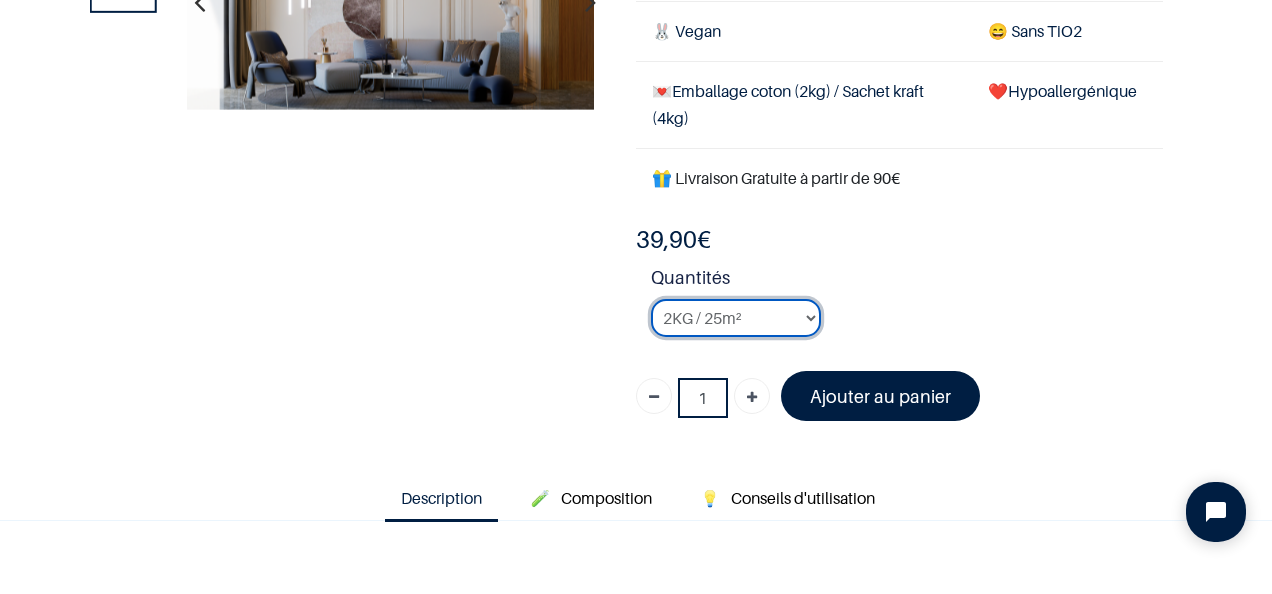 click on "2KG / 25m²
4KG / 50m²
8KG / 100m²
Testeur" at bounding box center (736, 318) 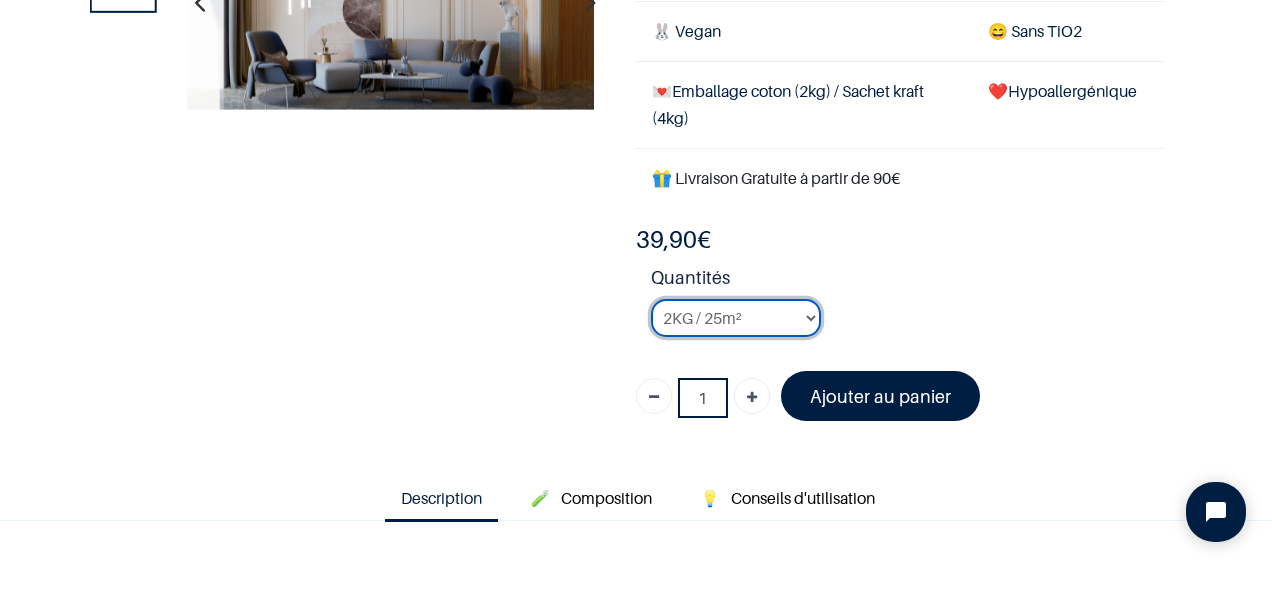 click on "2KG / 25m²
4KG / 50m²
8KG / 100m²
Testeur" at bounding box center [736, 318] 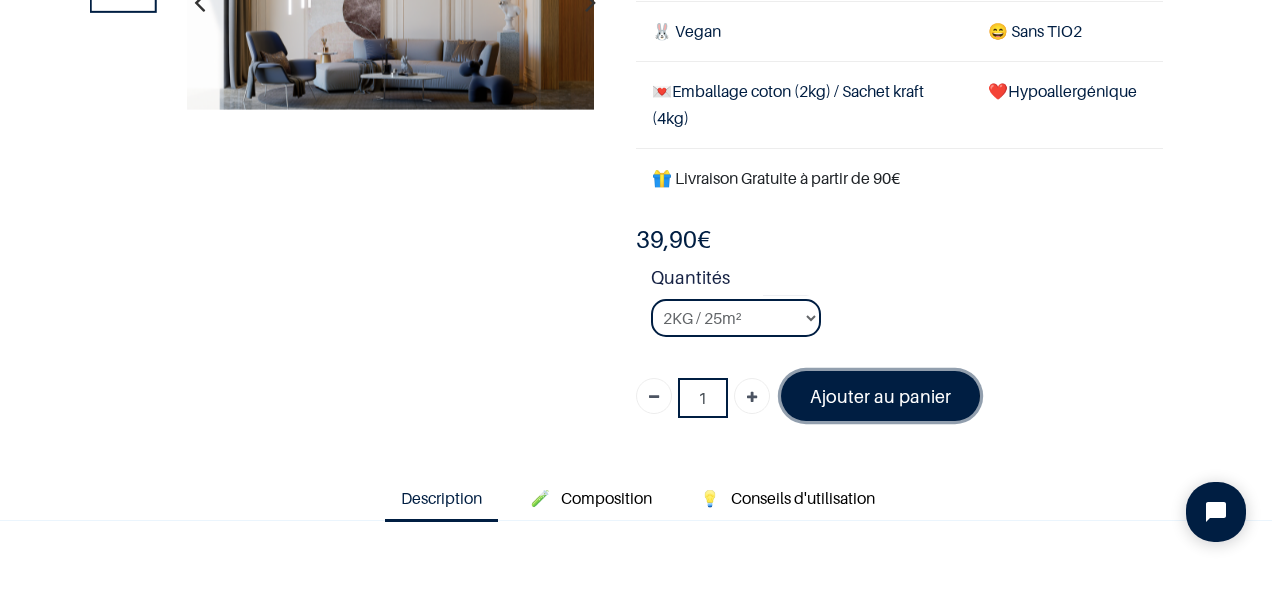 click on "Ajouter au panier" at bounding box center (880, 396) 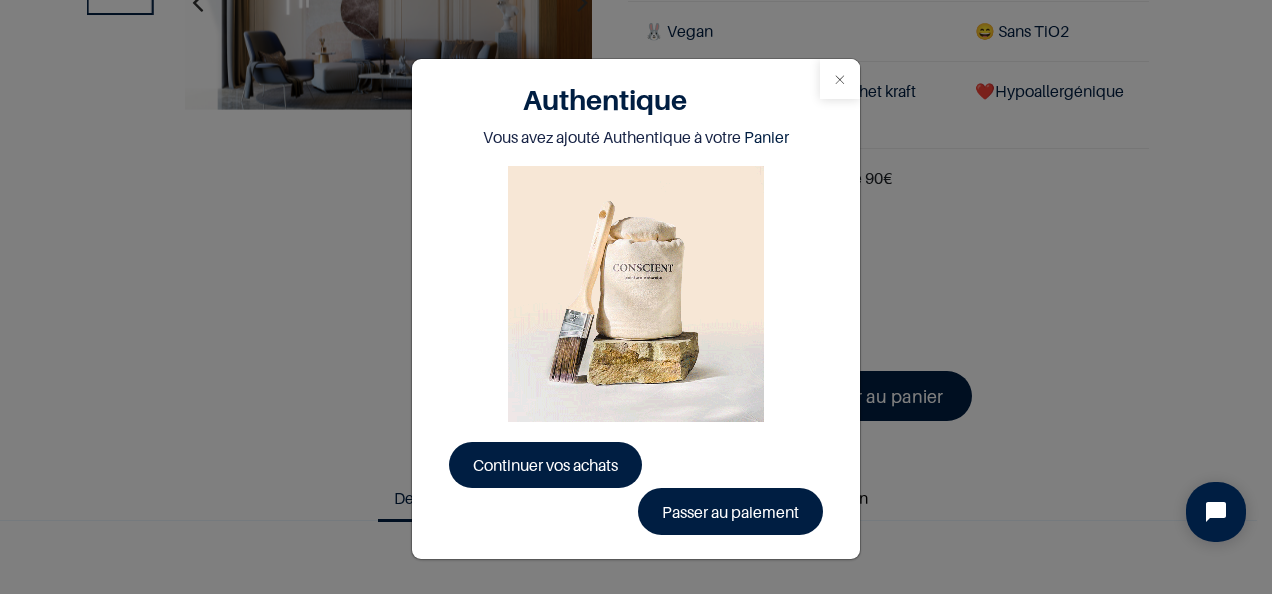 click at bounding box center [840, 79] 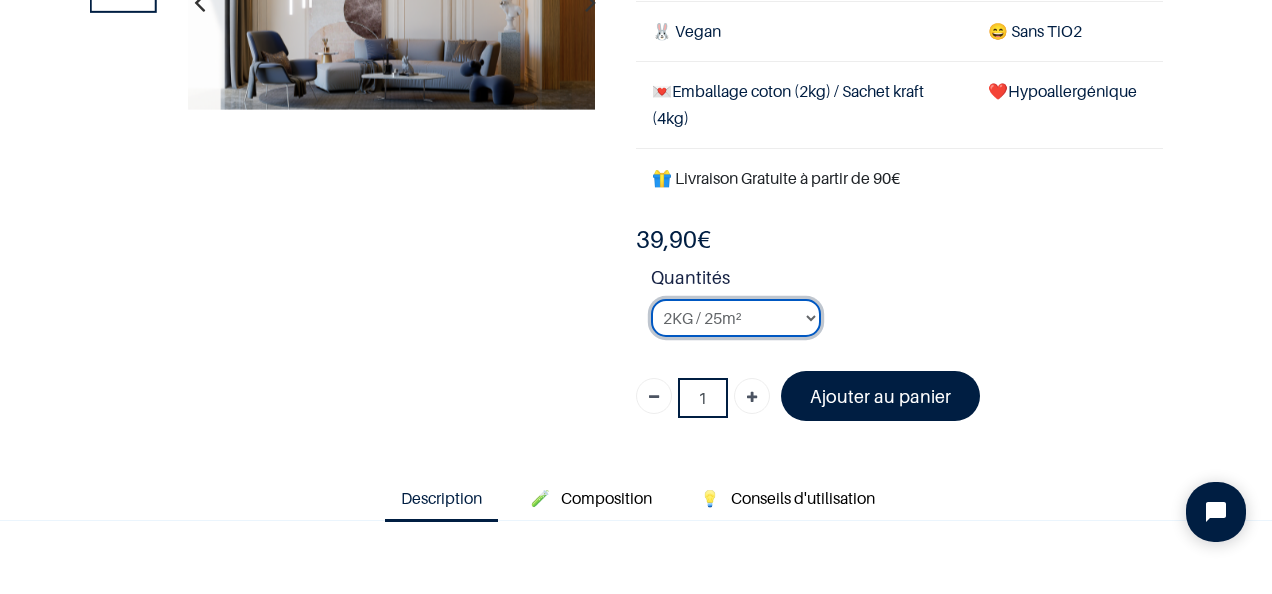 click on "2KG / 25m²
4KG / 50m²
8KG / 100m²
Testeur" at bounding box center [736, 318] 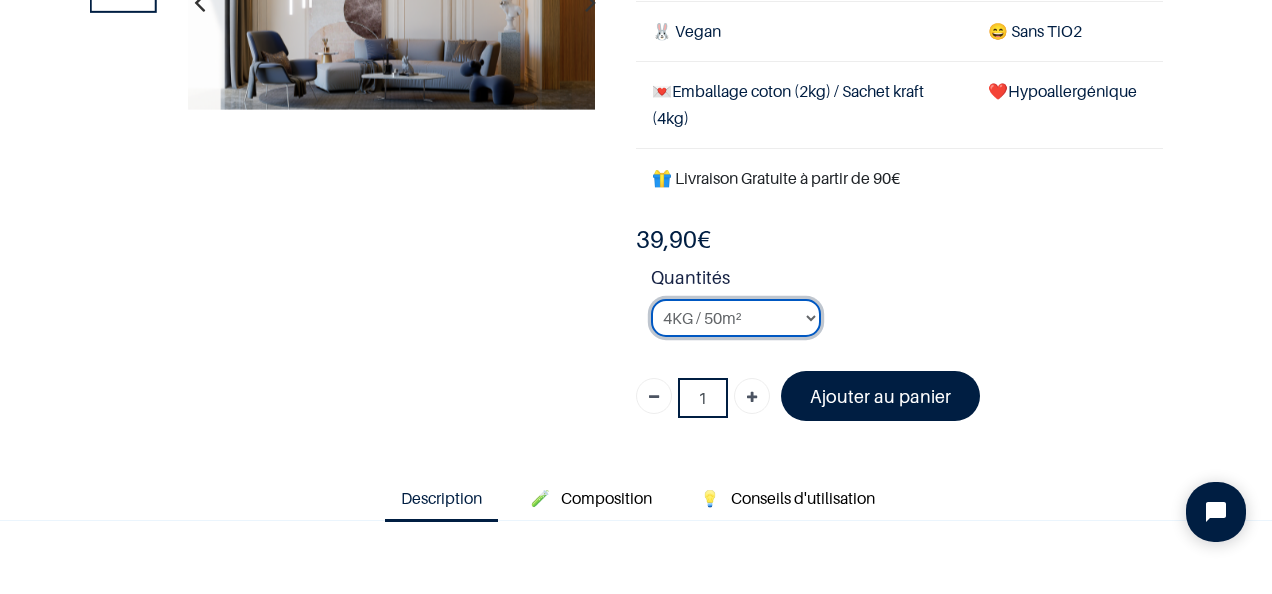 click on "2KG / 25m²
4KG / 50m²
8KG / 100m²
Testeur" at bounding box center (736, 318) 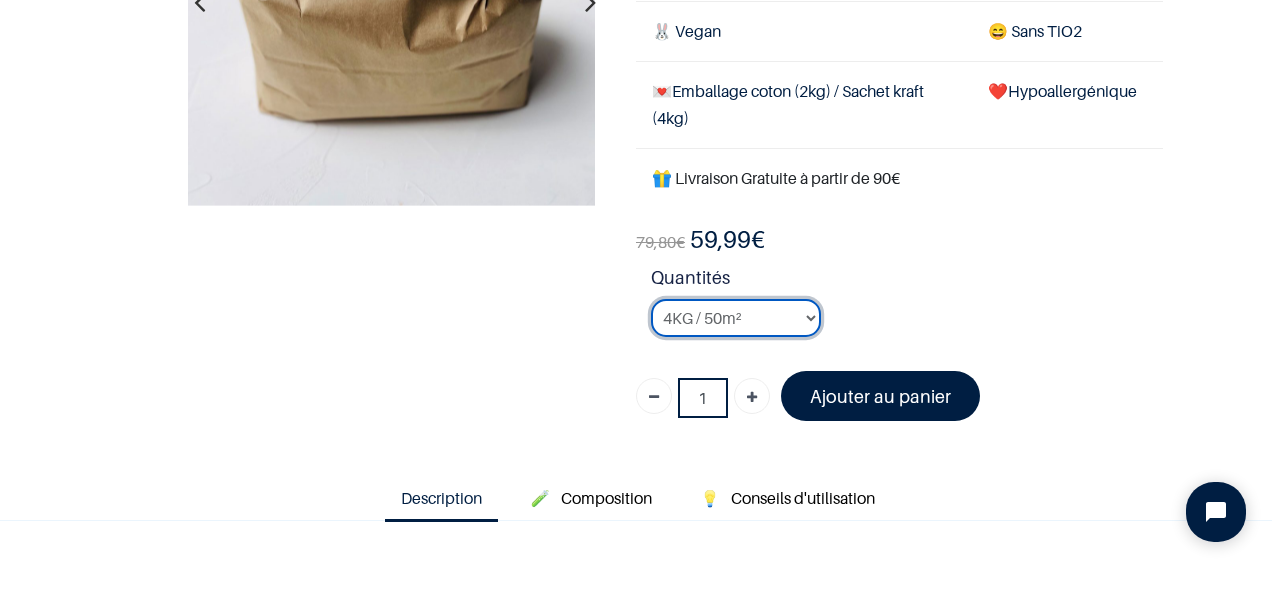 click on "2KG / 25m²
4KG / 50m²
8KG / 100m²
Testeur" at bounding box center (736, 318) 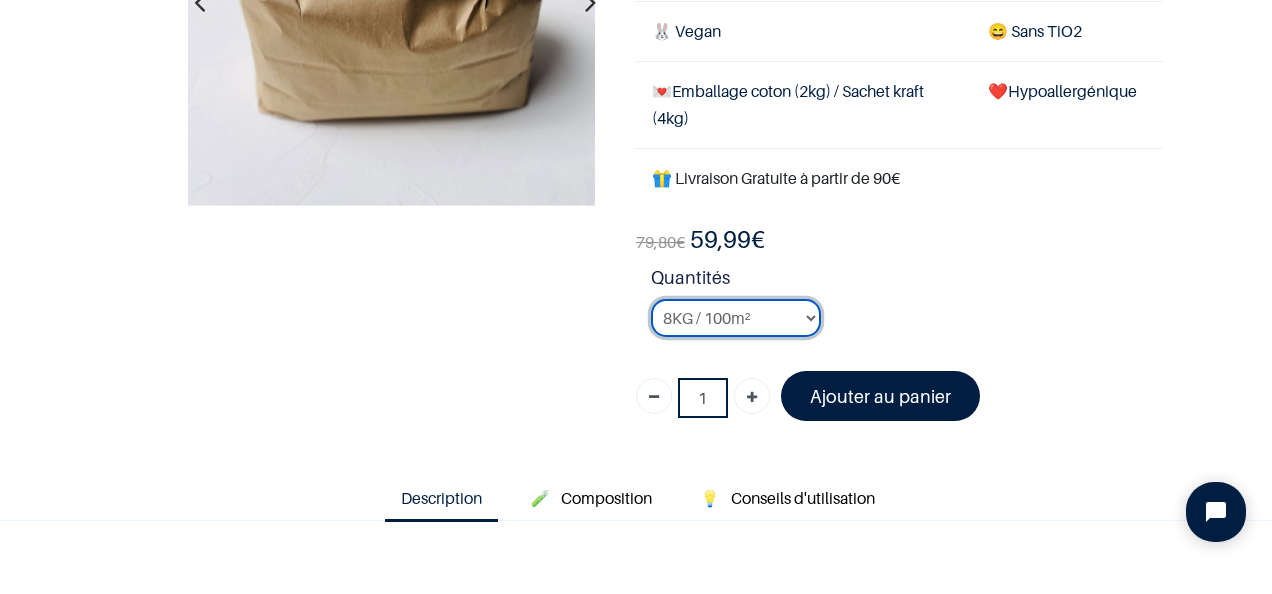 click on "2KG / 25m²
4KG / 50m²
8KG / 100m²
Testeur" at bounding box center (736, 318) 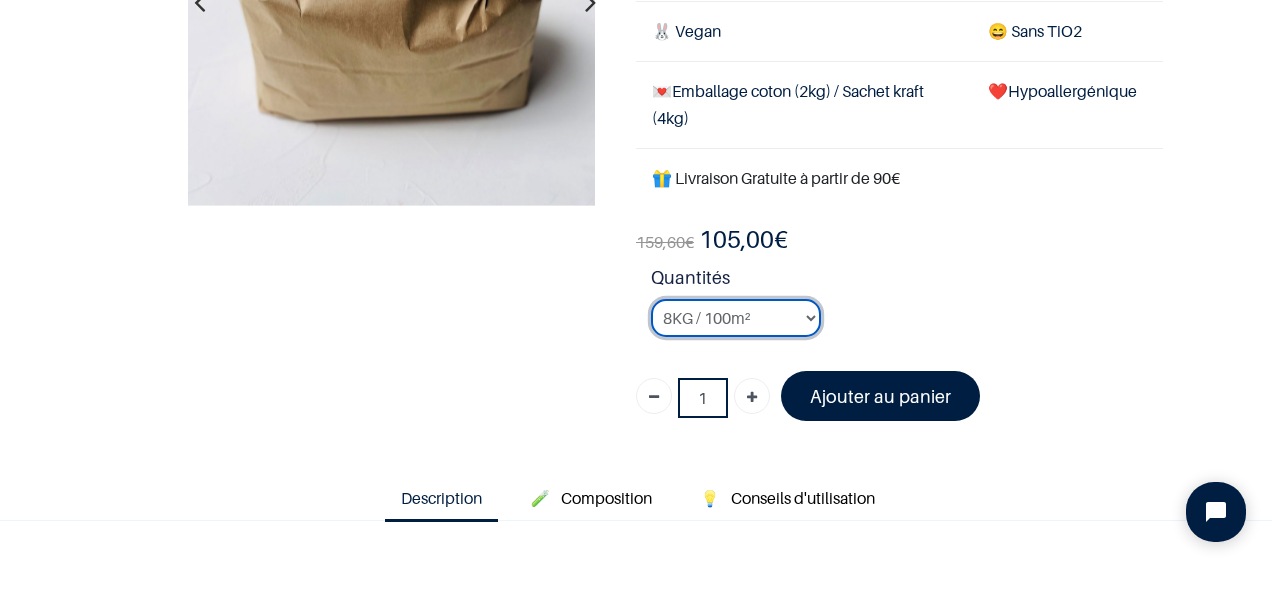 click on "2KG / 25m²
4KG / 50m²
8KG / 100m²
Testeur" at bounding box center (736, 318) 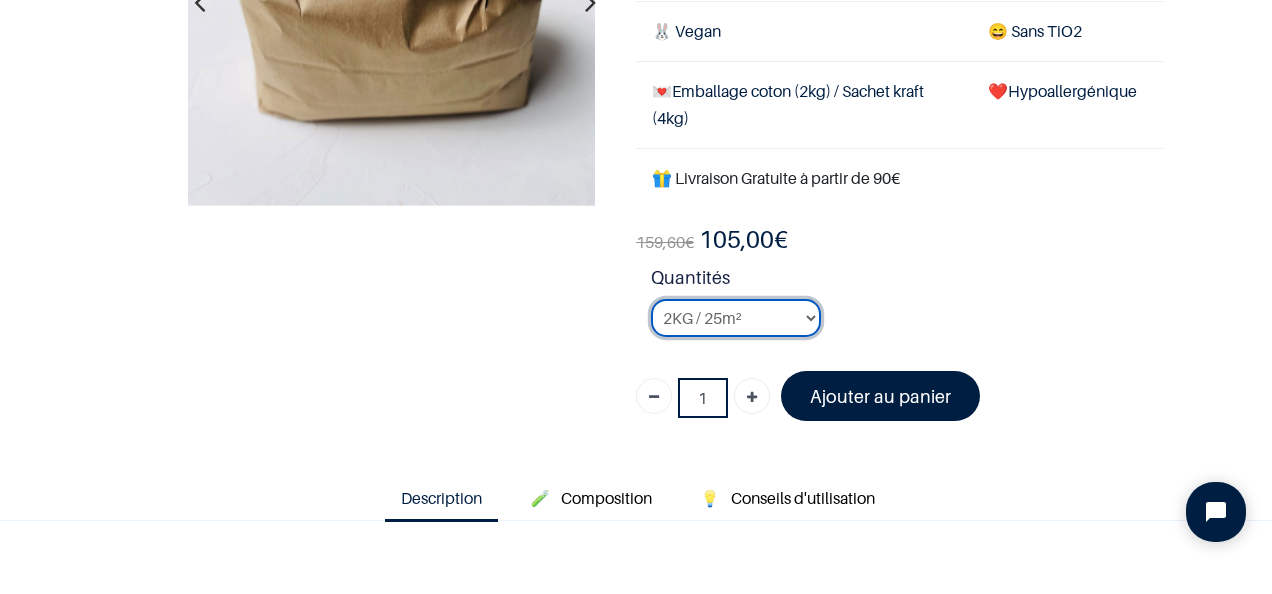 click on "2KG / 25m²
4KG / 50m²
8KG / 100m²
Testeur" at bounding box center [736, 318] 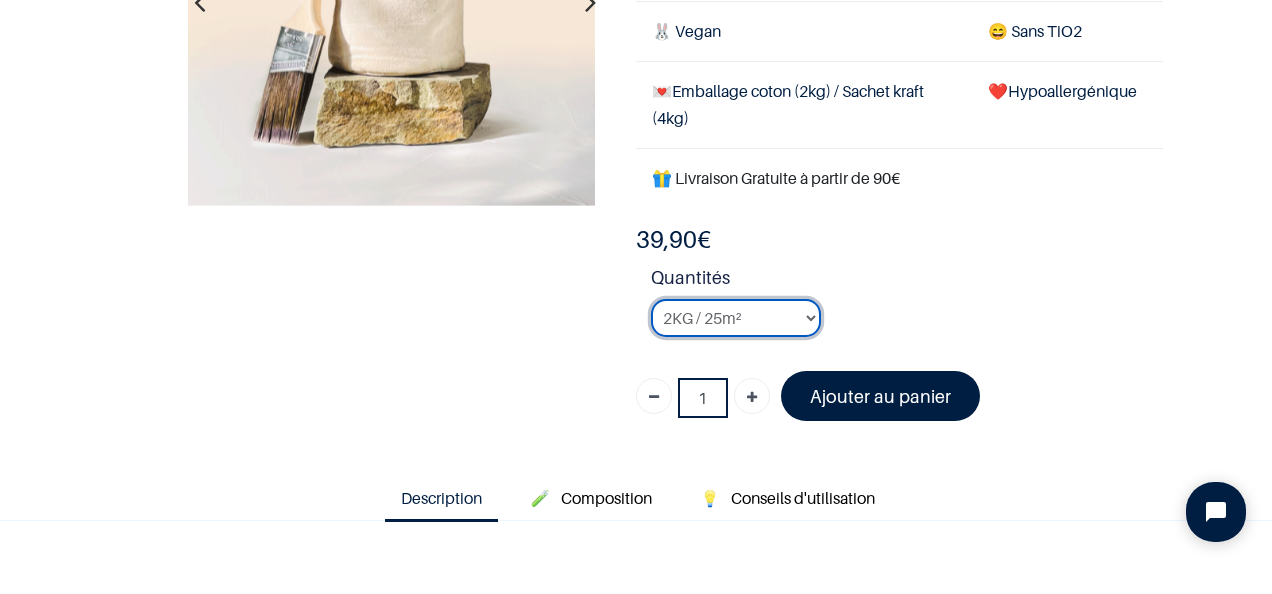 scroll, scrollTop: 200, scrollLeft: 0, axis: vertical 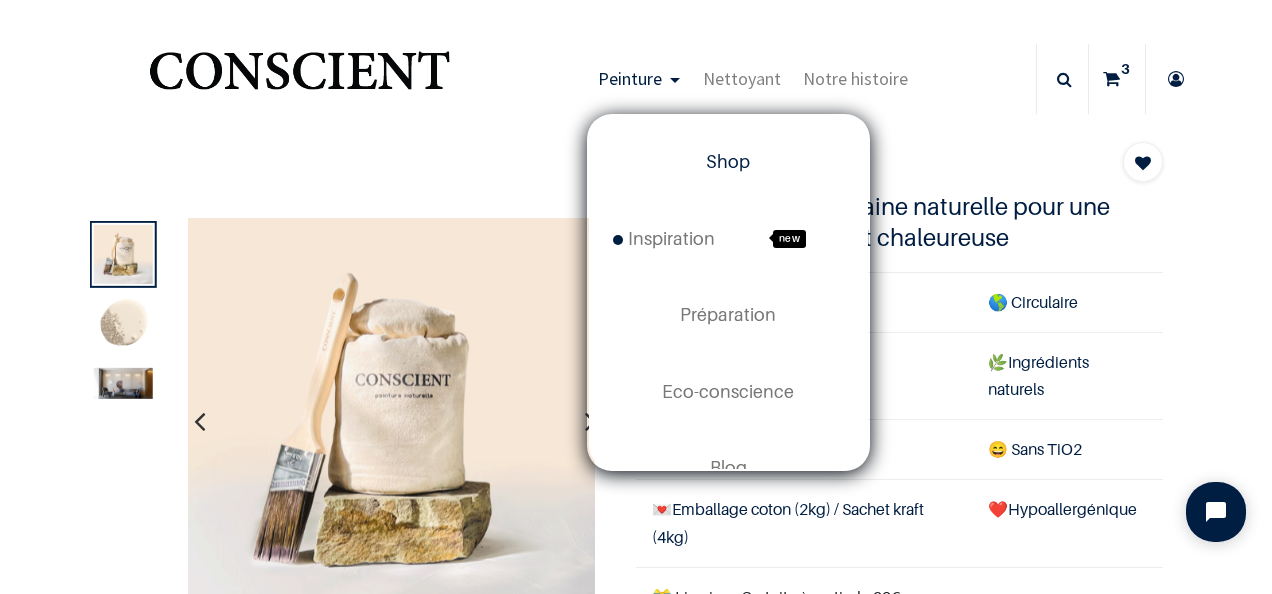 click on "Shop" at bounding box center [728, 161] 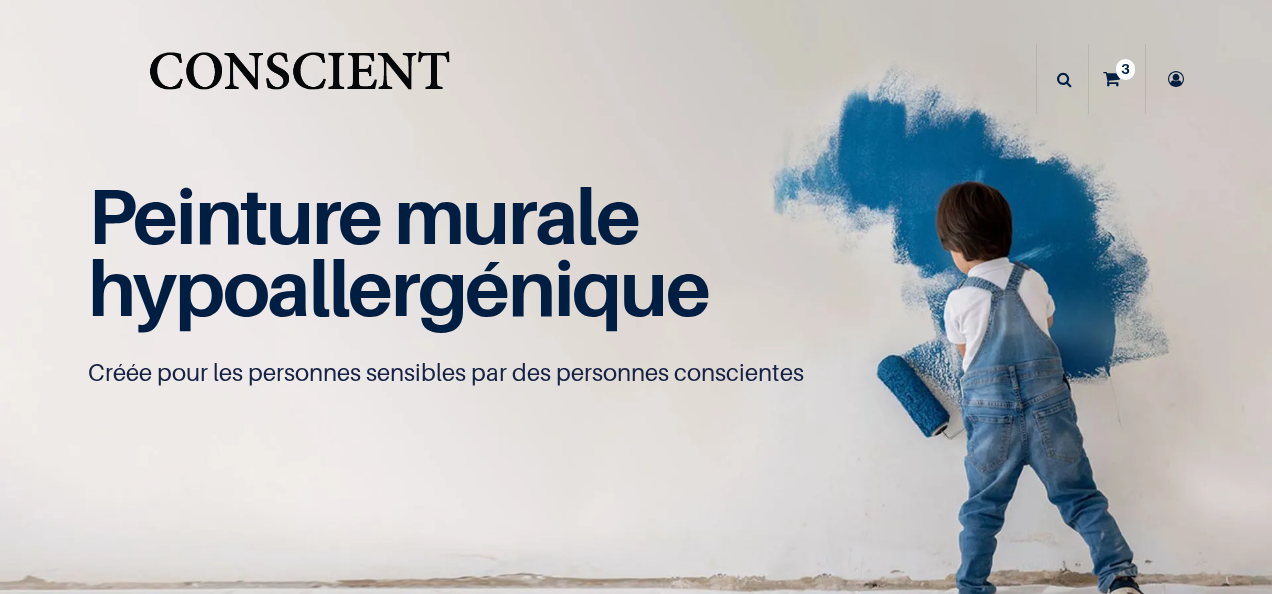 scroll, scrollTop: 0, scrollLeft: 0, axis: both 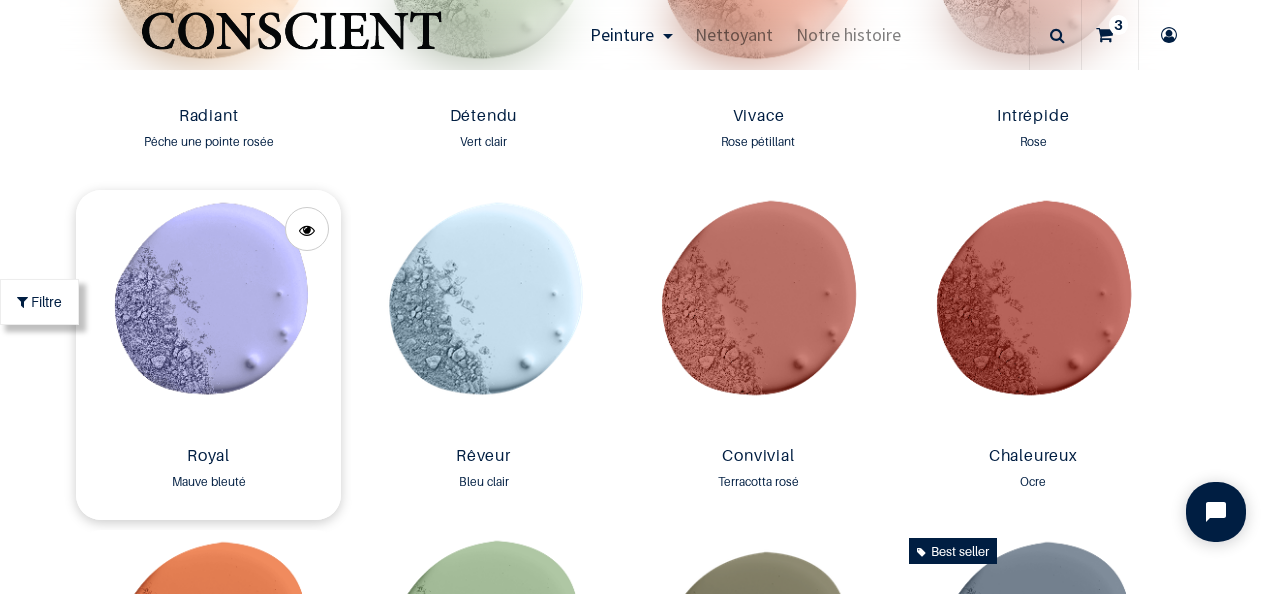 click at bounding box center [208, 314] 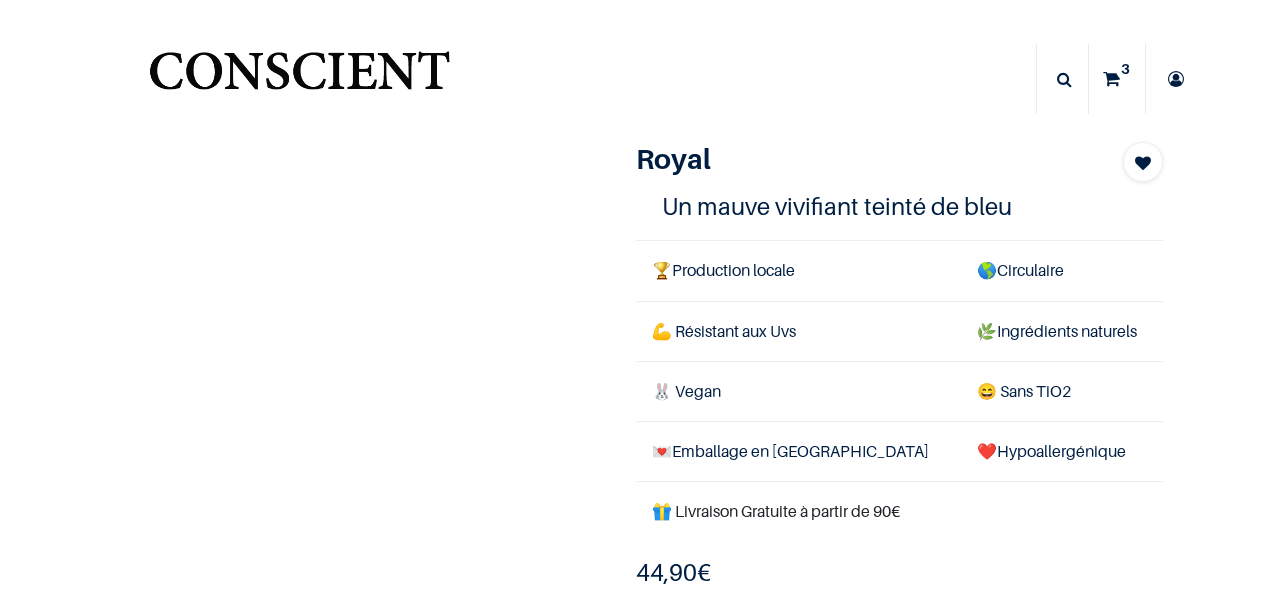scroll, scrollTop: 0, scrollLeft: 0, axis: both 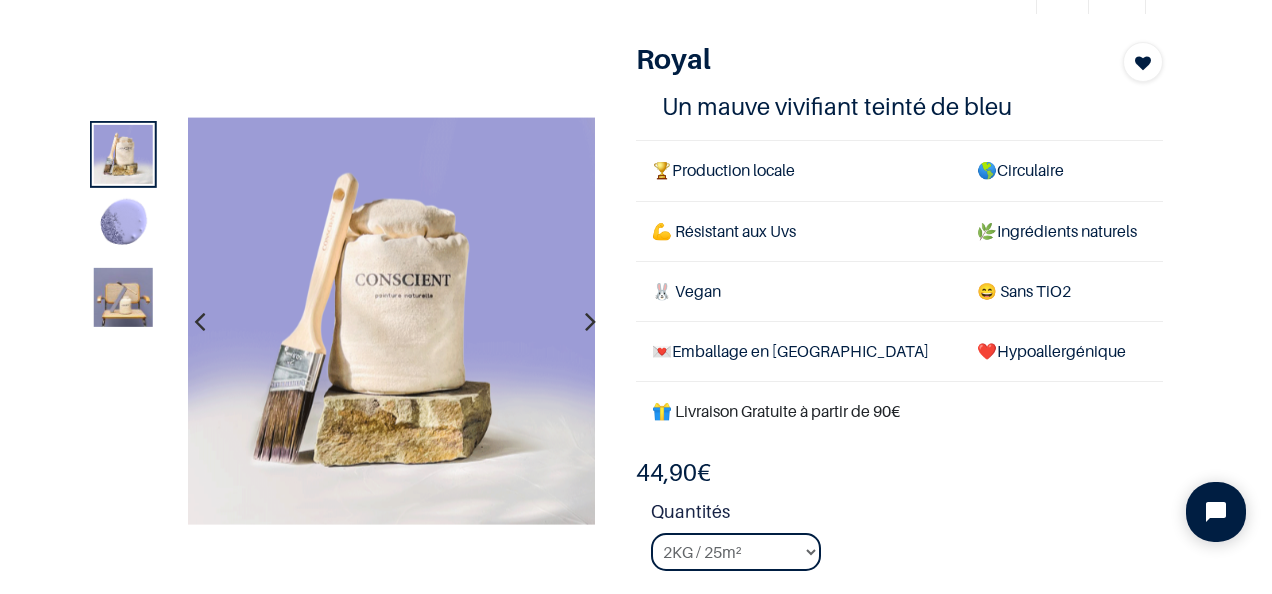 click at bounding box center [123, 296] 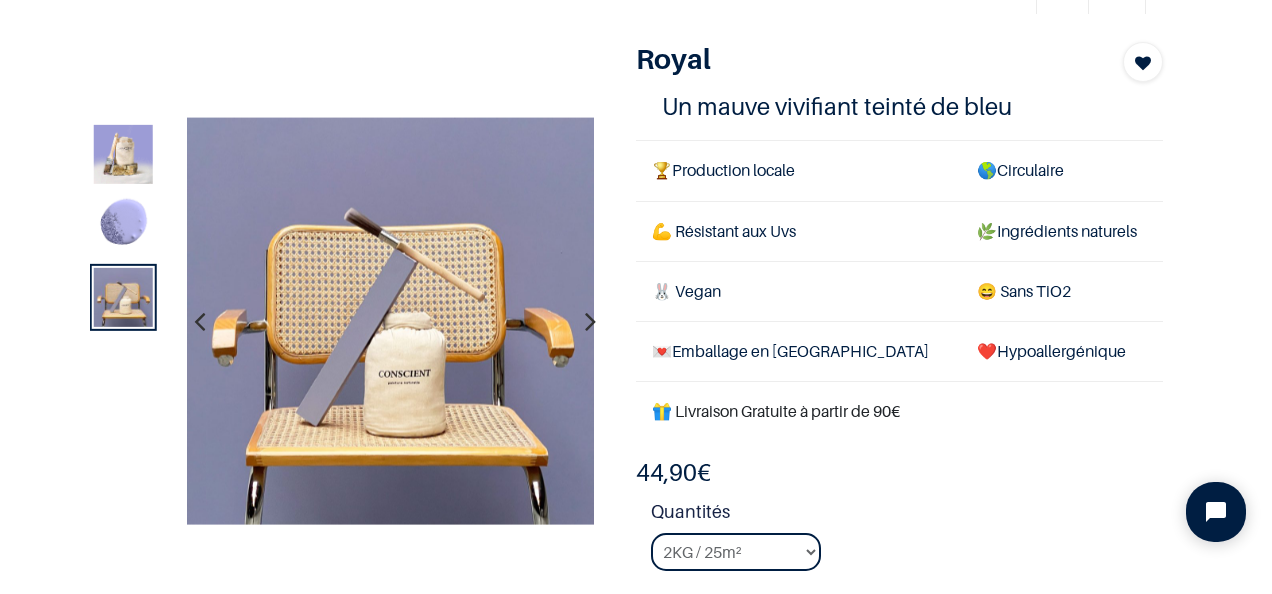 click at bounding box center [123, 225] 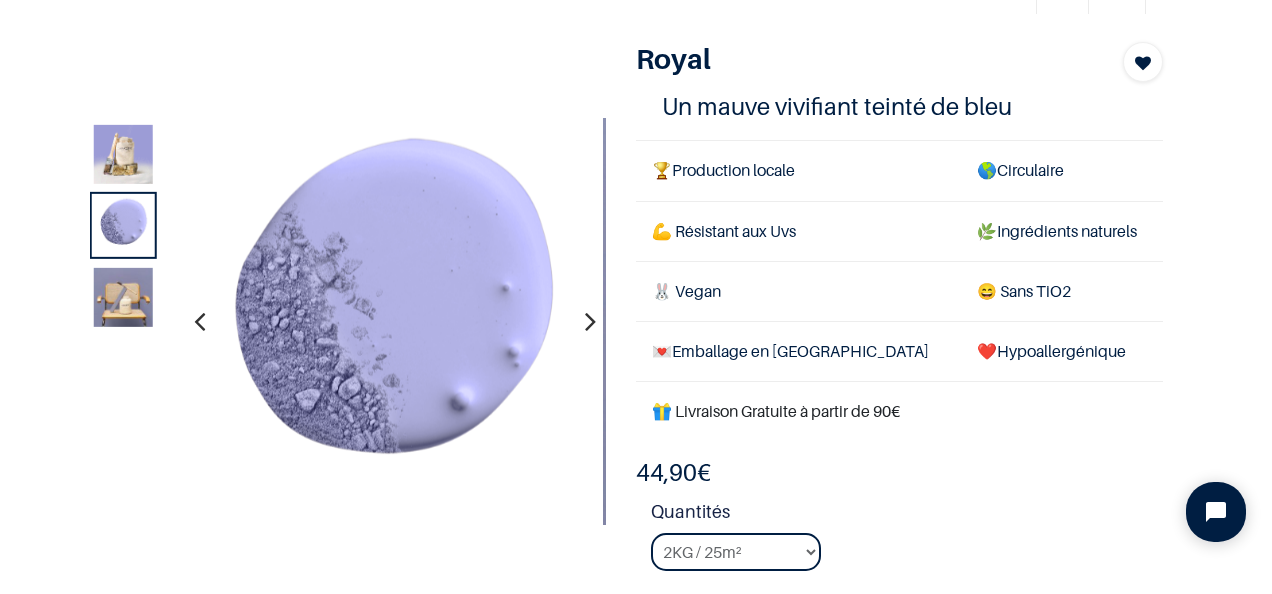 click at bounding box center [123, 154] 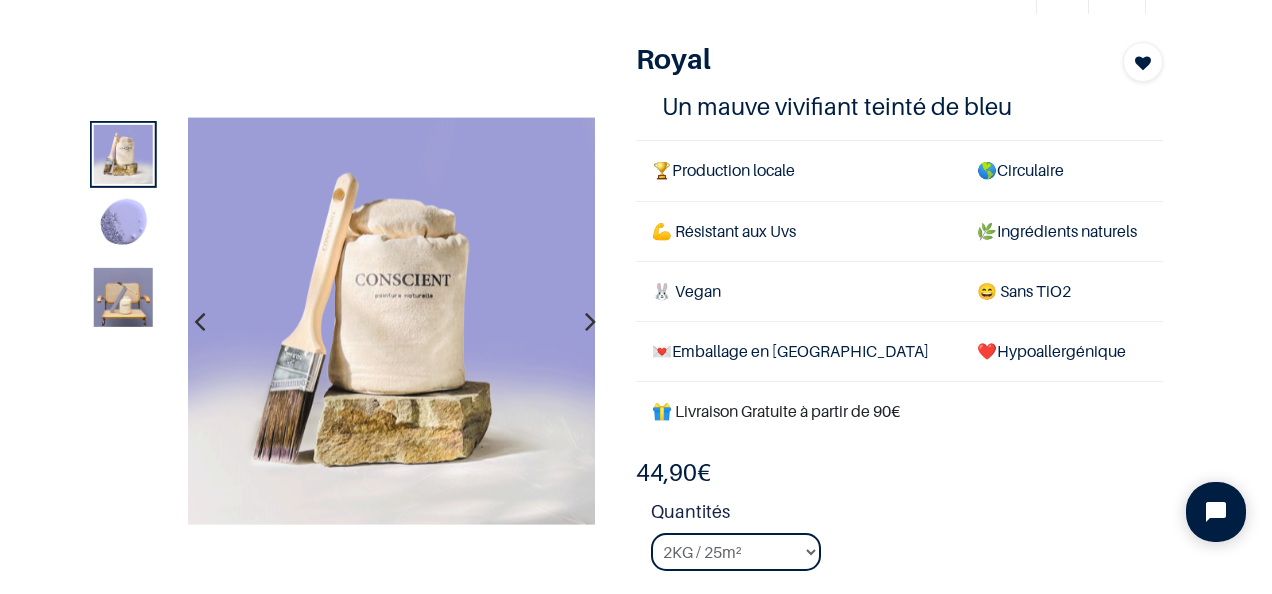 scroll, scrollTop: 0, scrollLeft: 0, axis: both 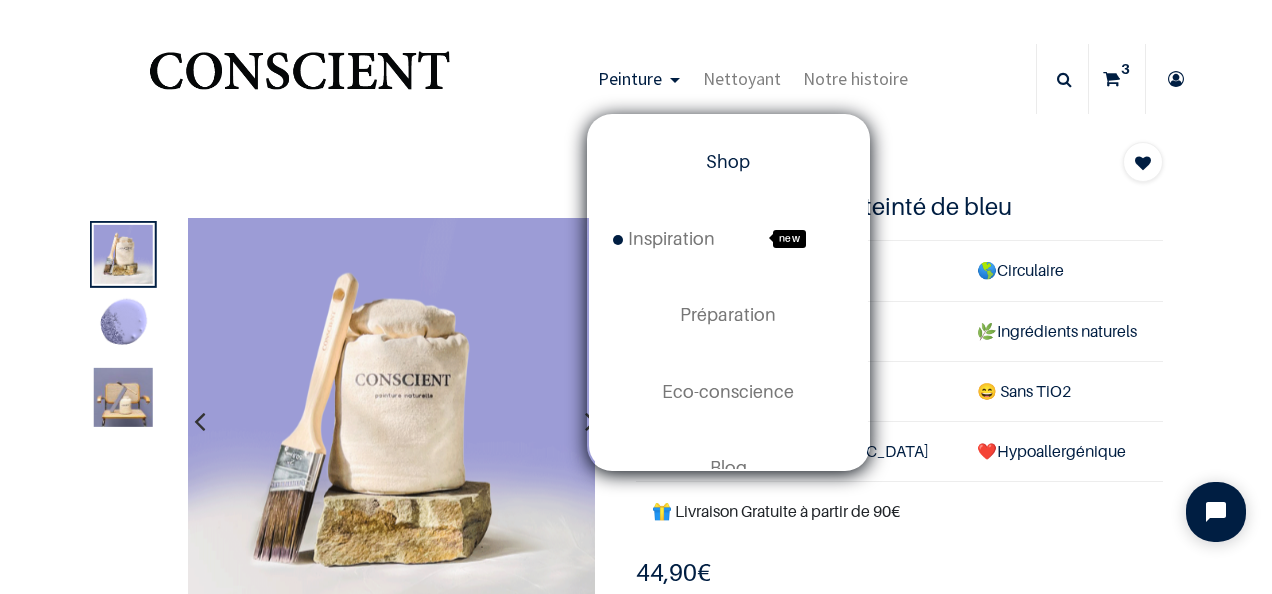 click on "Shop" at bounding box center [728, 162] 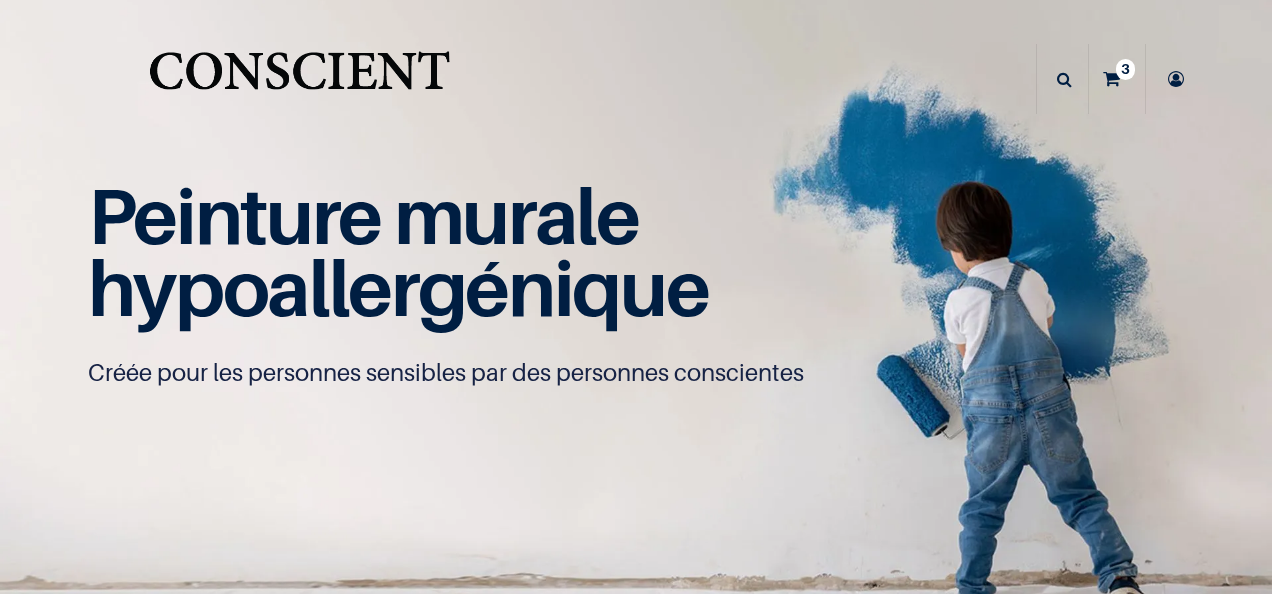 scroll, scrollTop: 0, scrollLeft: 0, axis: both 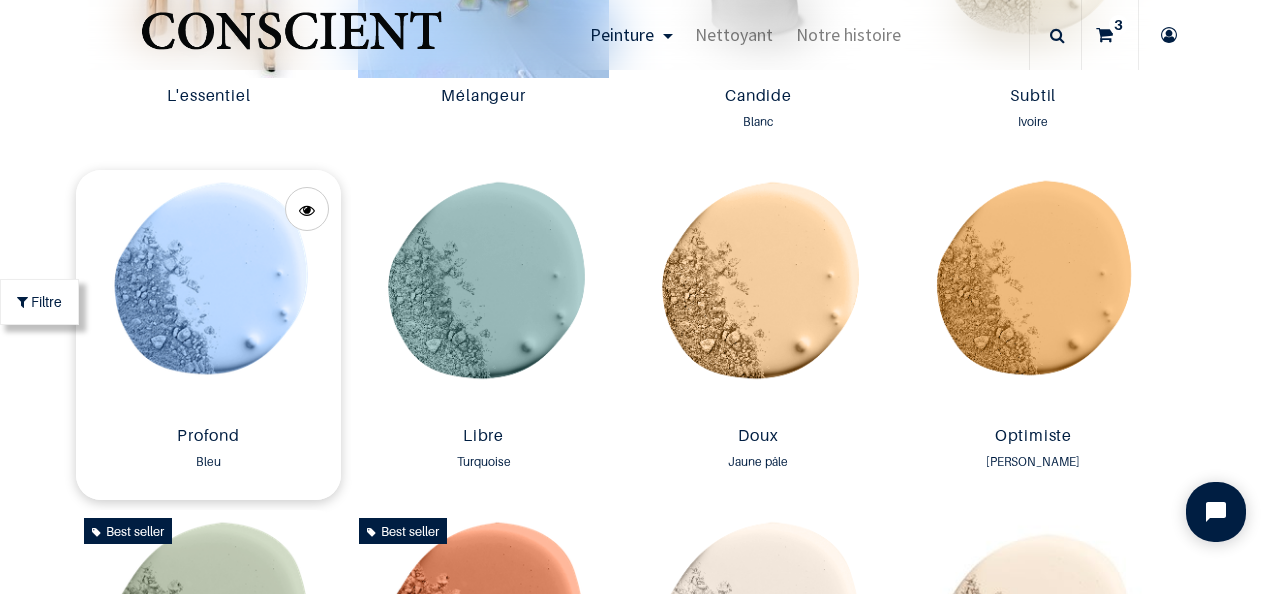 click at bounding box center (208, 294) 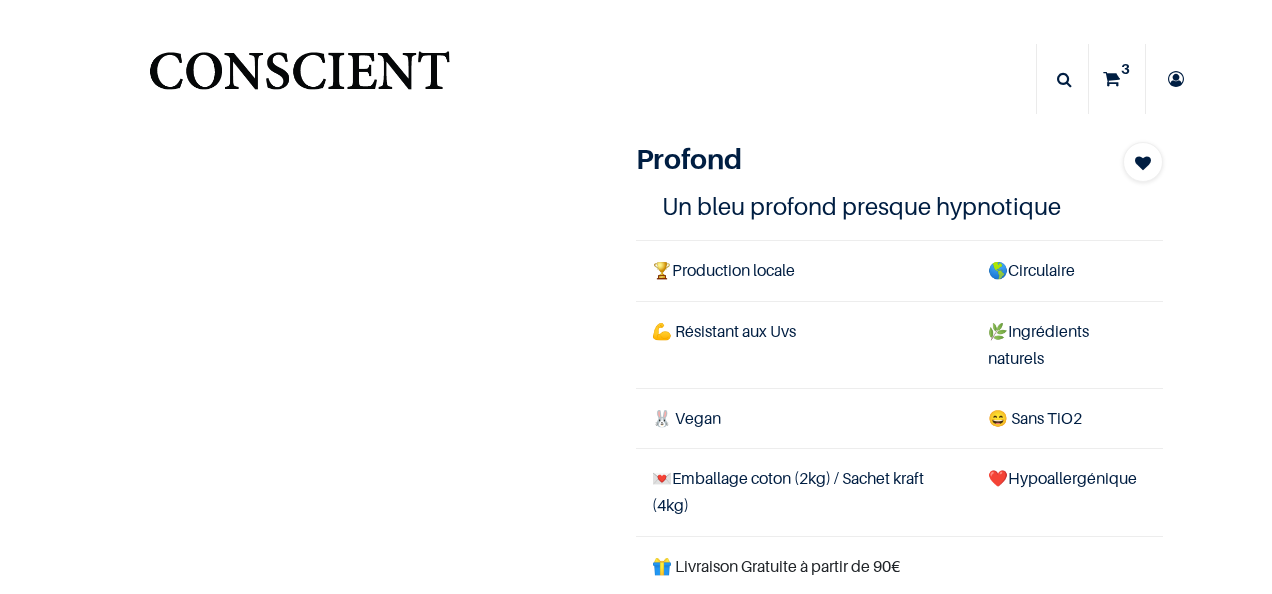 scroll, scrollTop: 0, scrollLeft: 0, axis: both 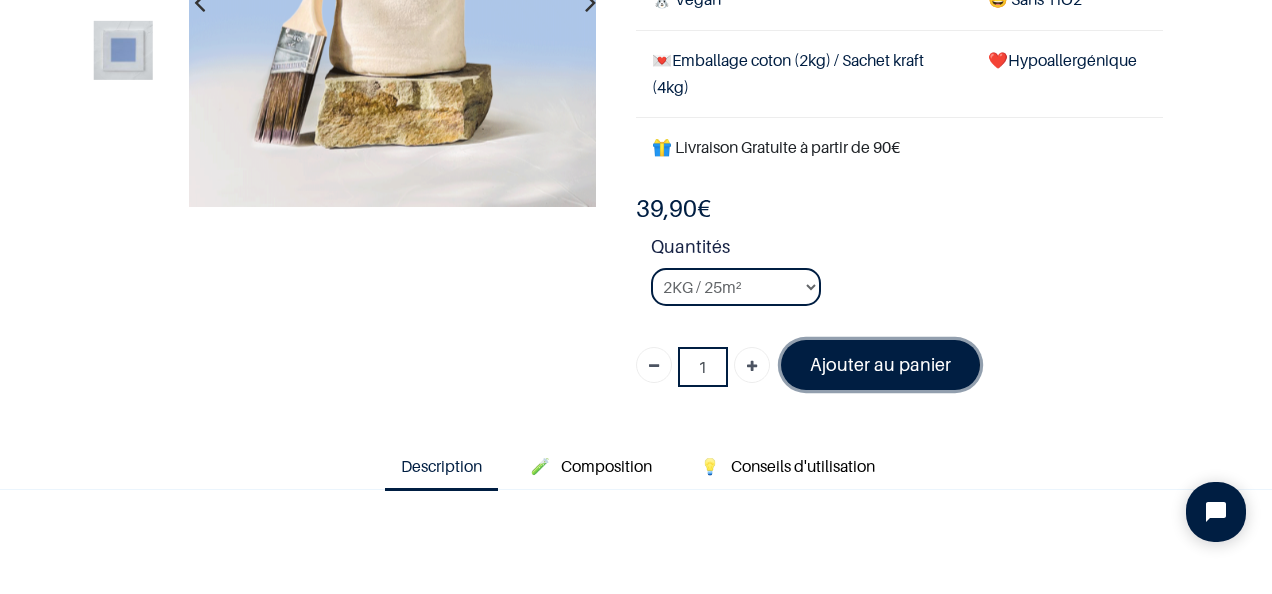 click on "Ajouter au panier" at bounding box center (880, 364) 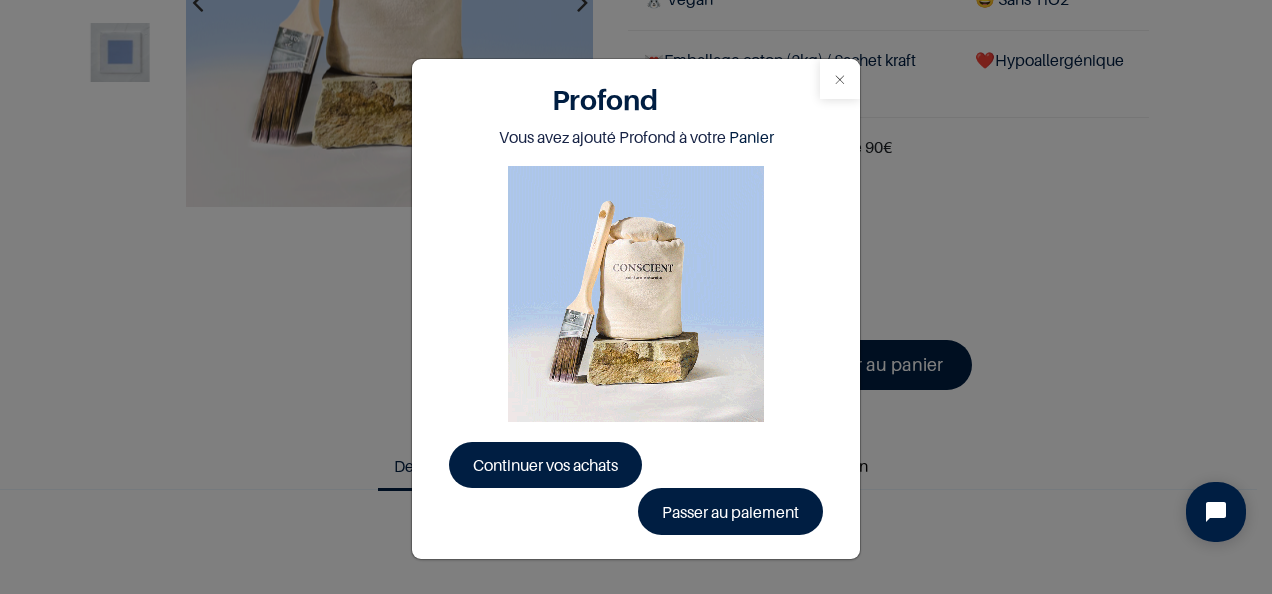 click at bounding box center (840, 79) 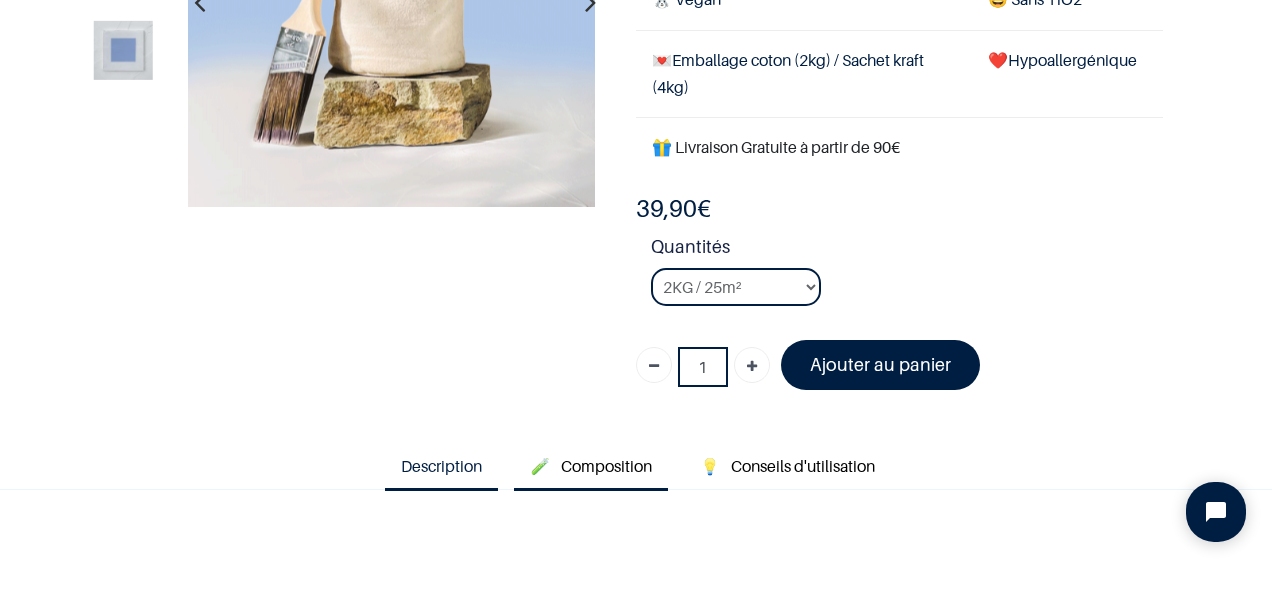 click on "🧪
Composition" at bounding box center [591, 468] 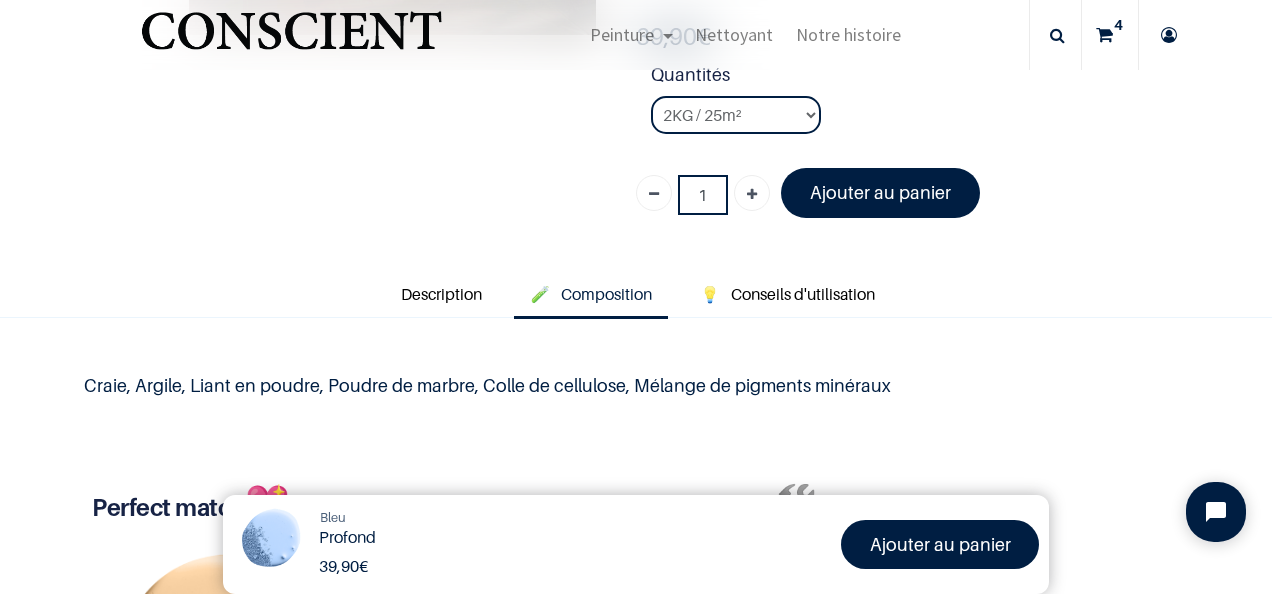 scroll, scrollTop: 500, scrollLeft: 0, axis: vertical 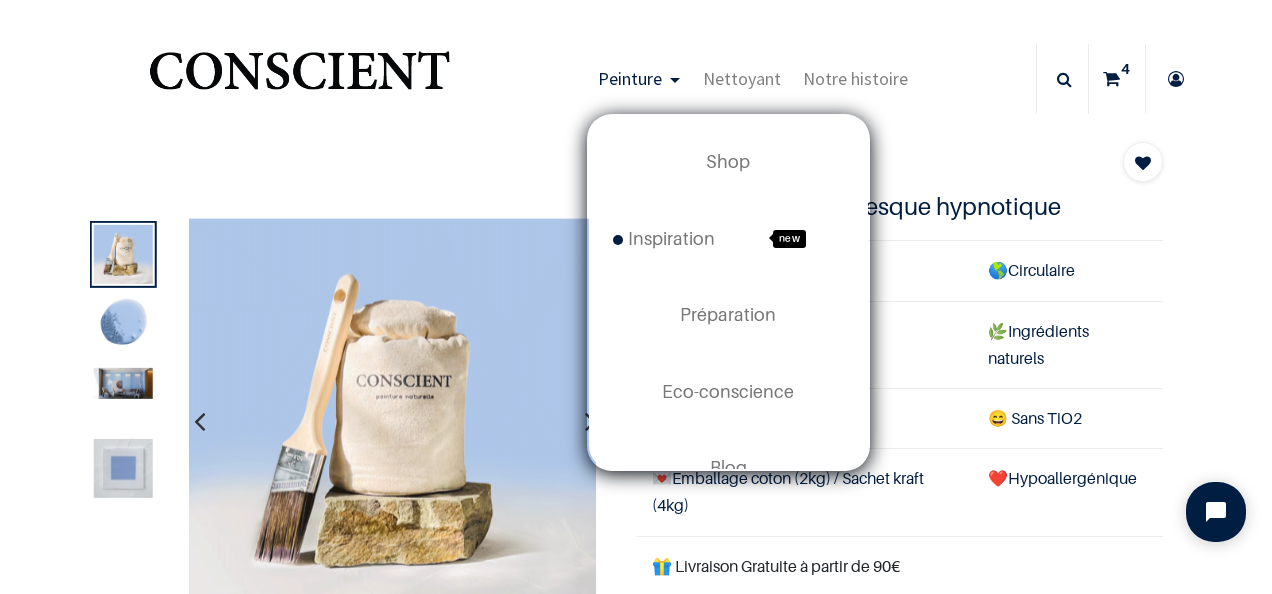 click on "Peinture" at bounding box center [630, 78] 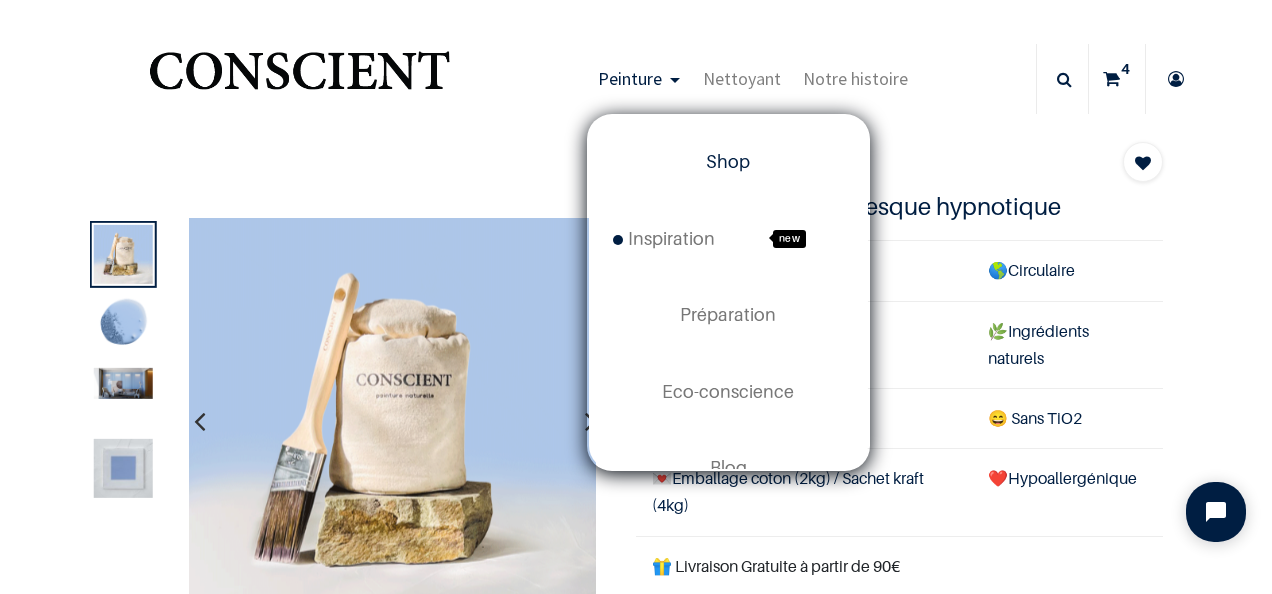 click on "Shop" at bounding box center [728, 161] 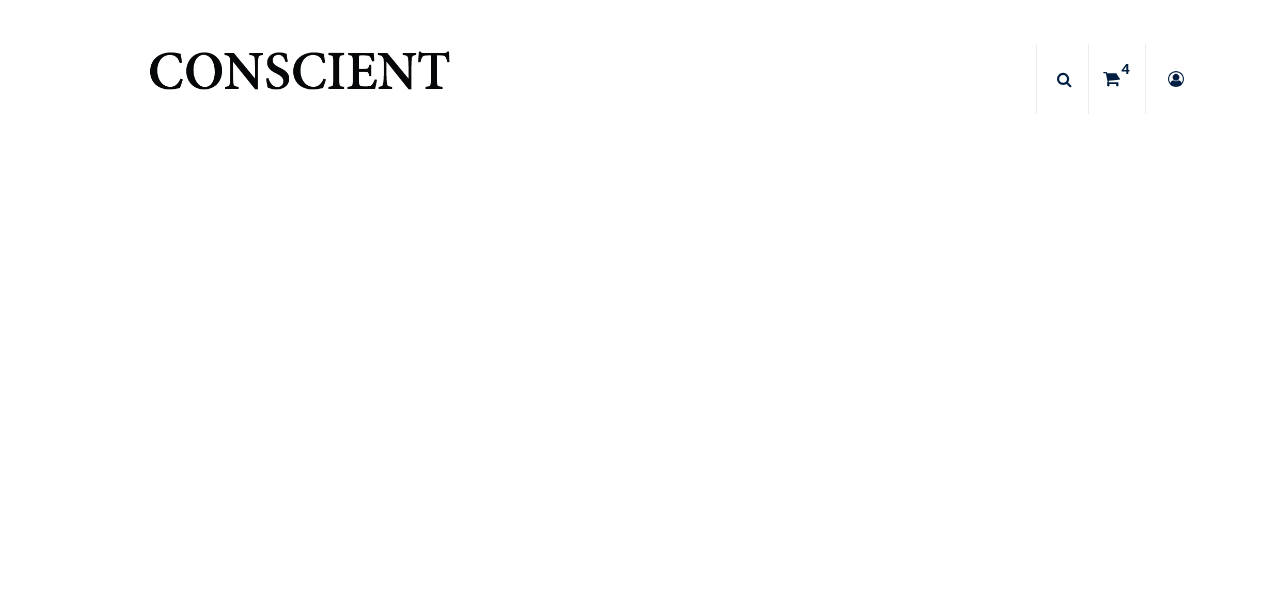 scroll, scrollTop: 0, scrollLeft: 0, axis: both 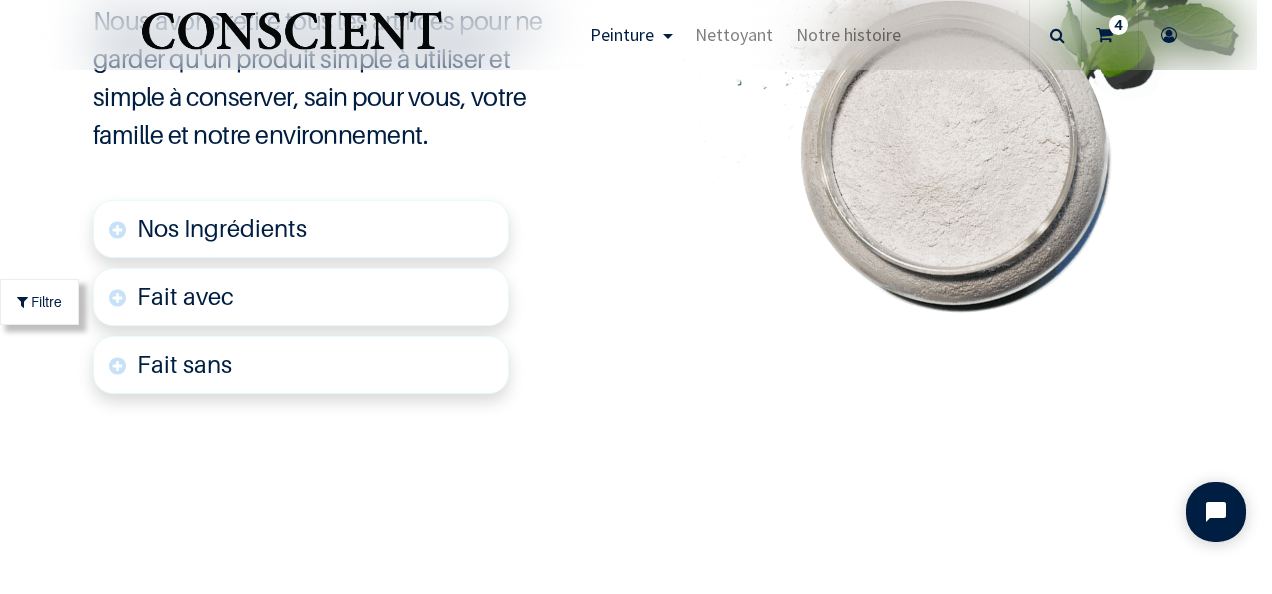 click on "Fait avec" at bounding box center [185, 296] 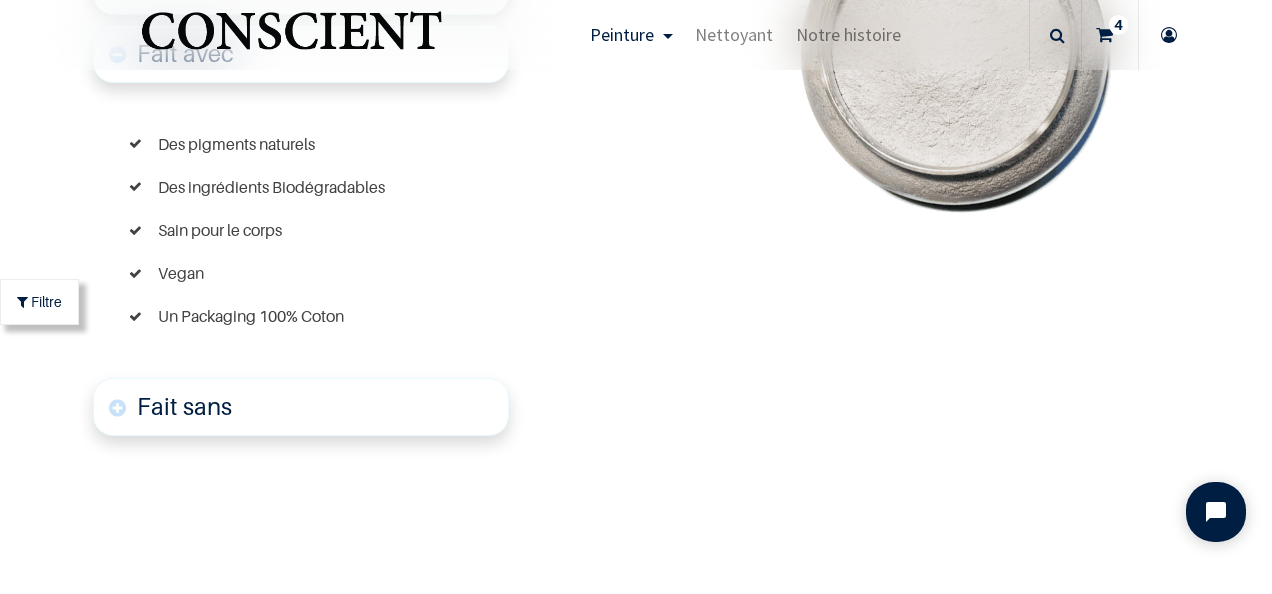 scroll, scrollTop: 5062, scrollLeft: 0, axis: vertical 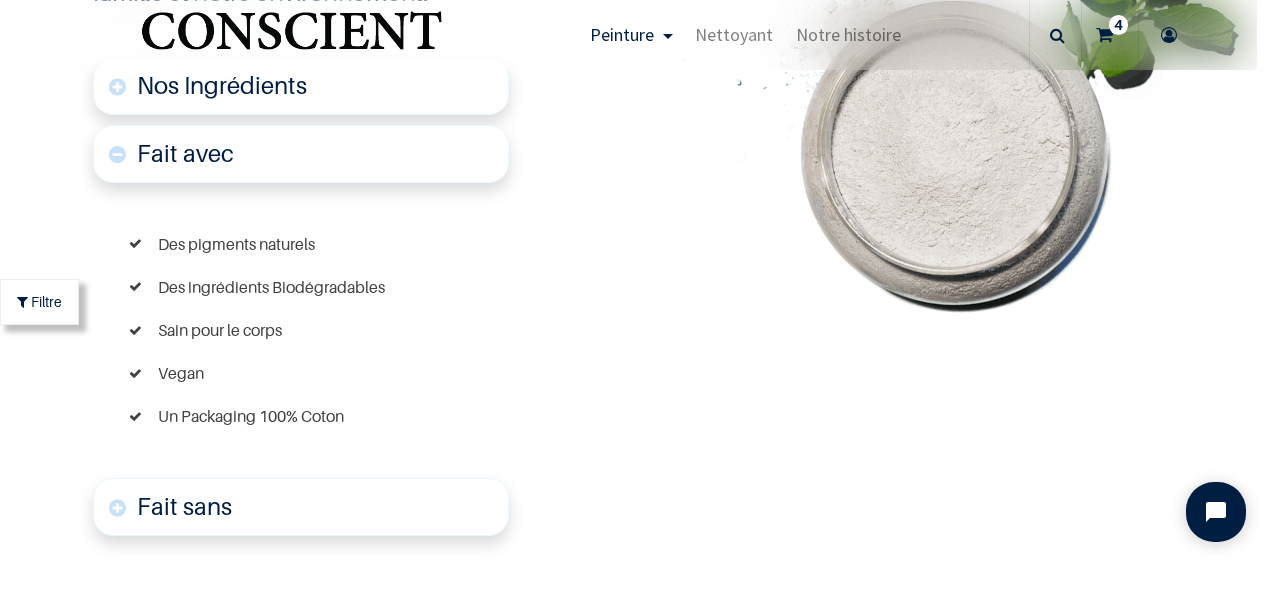 click on "Fait sans" at bounding box center [184, 506] 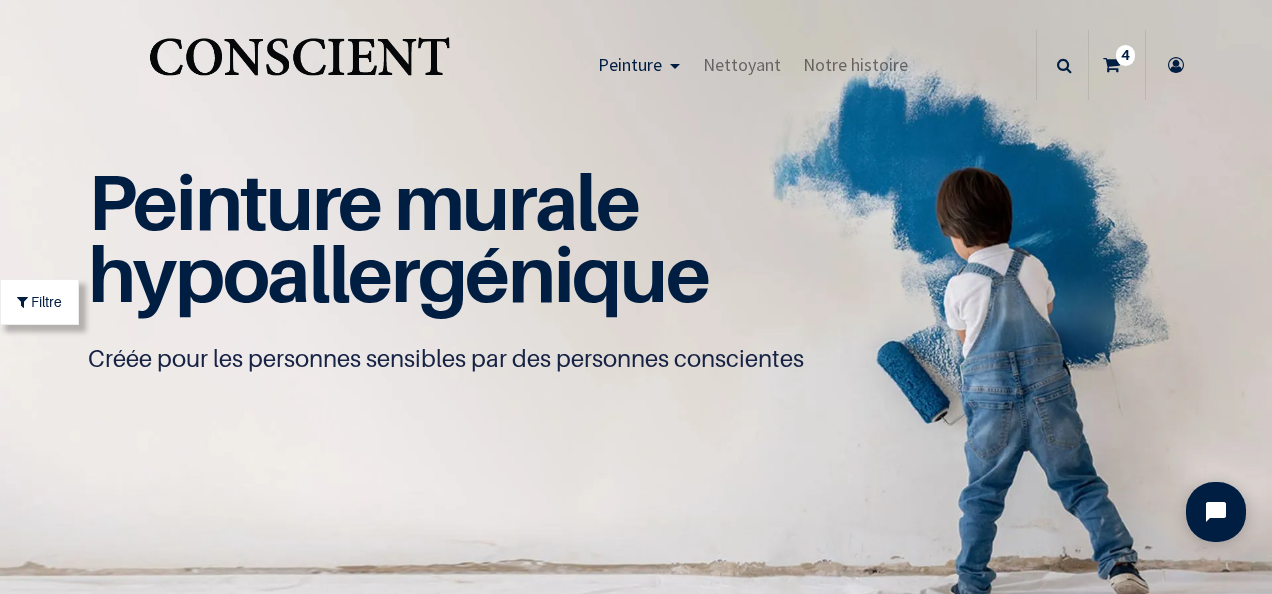 scroll, scrollTop: 0, scrollLeft: 0, axis: both 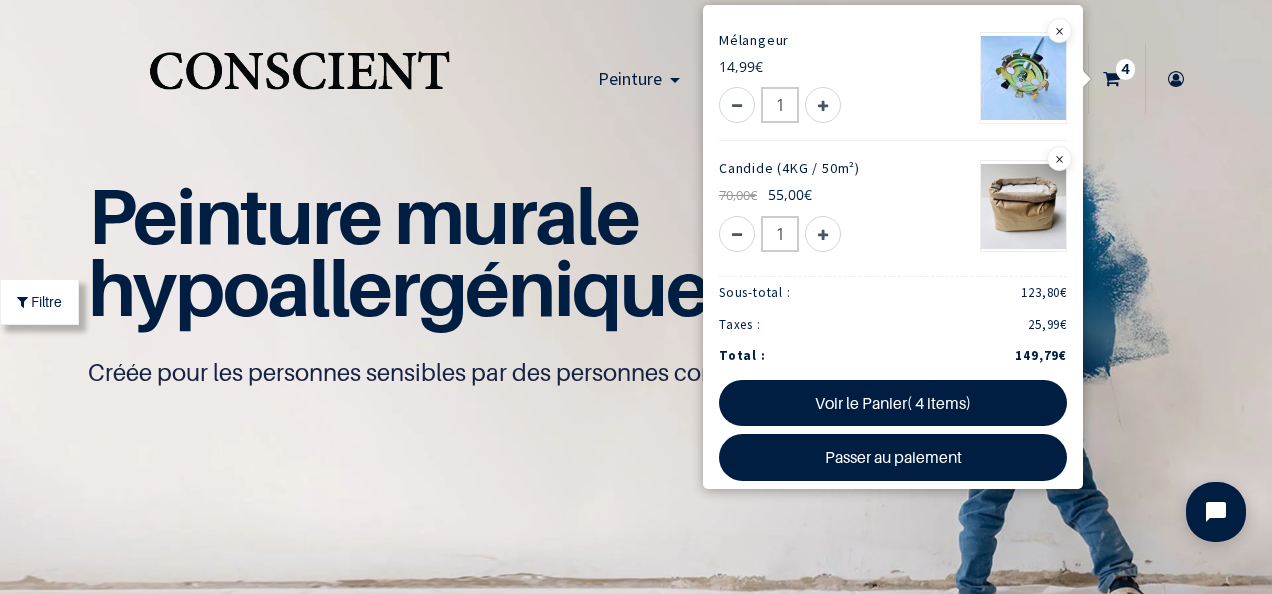 click on "1" at bounding box center [842, 100] 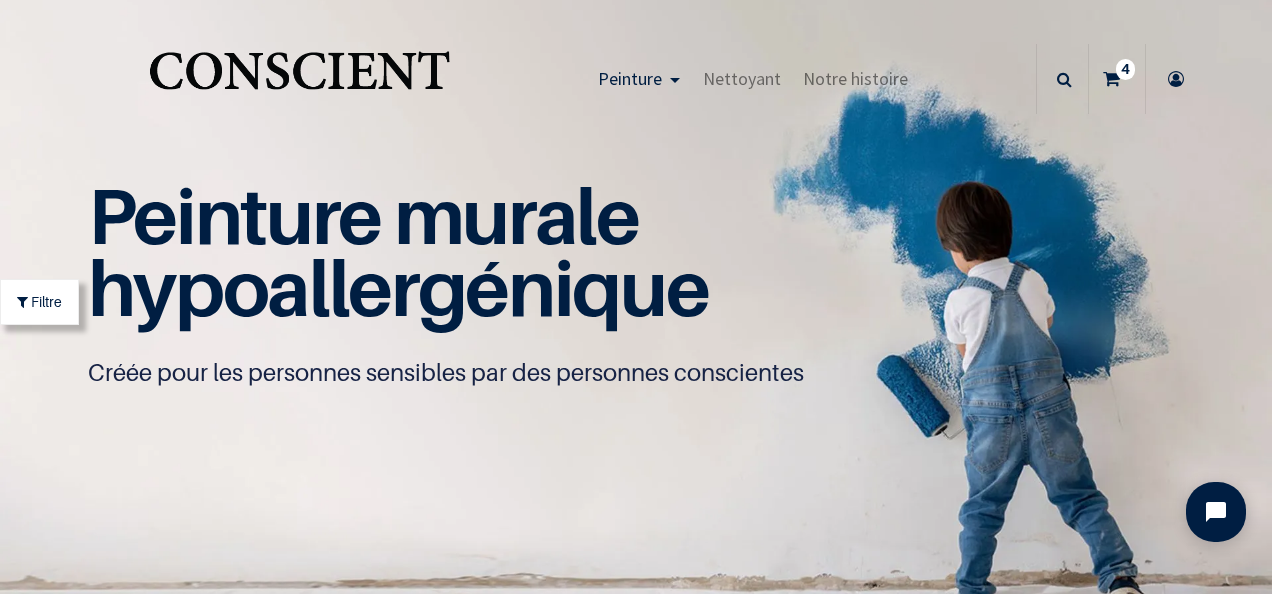 click on "Peinture
Shop
new Blog" at bounding box center [636, 59] 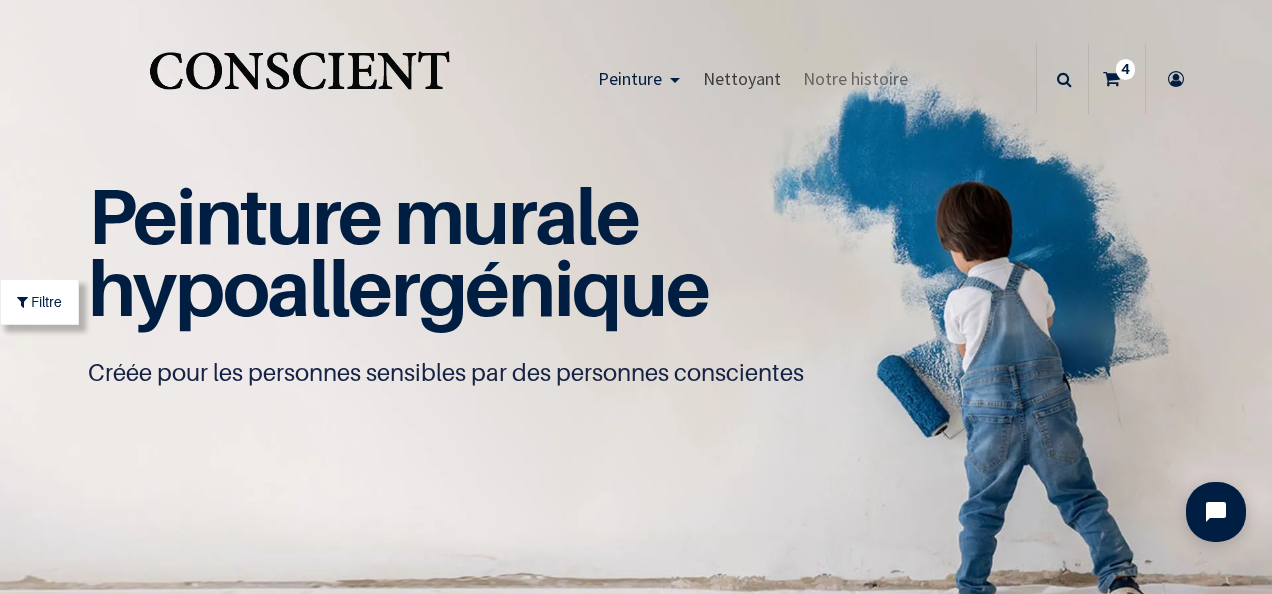 click on "Nettoyant" at bounding box center (742, 78) 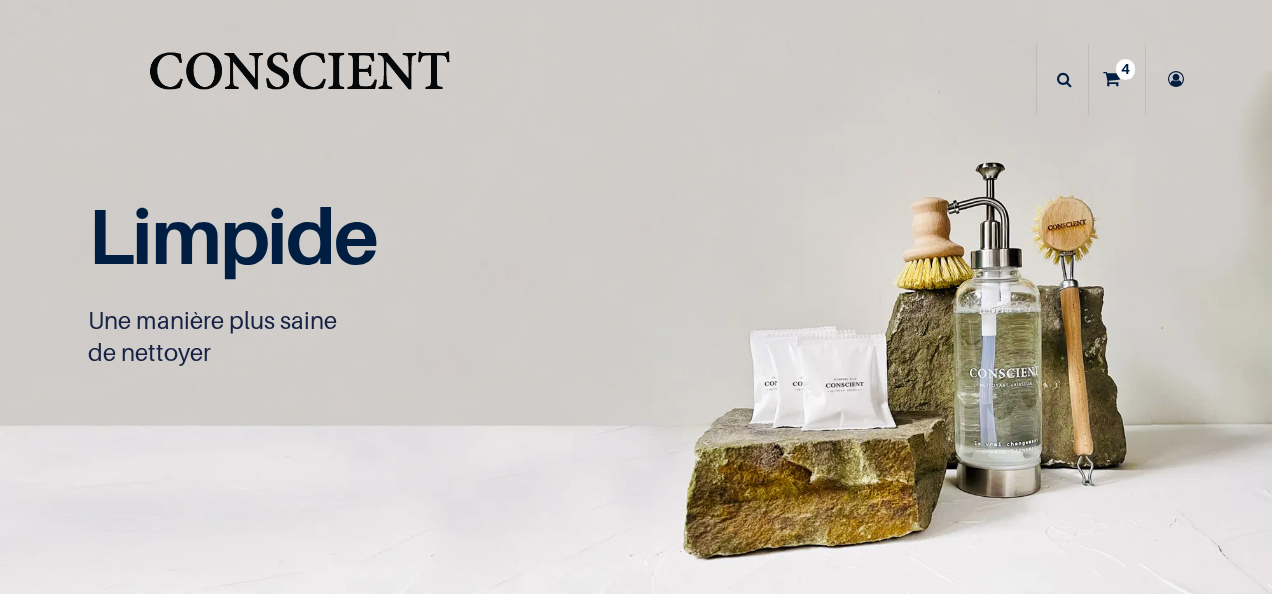 scroll, scrollTop: 0, scrollLeft: 0, axis: both 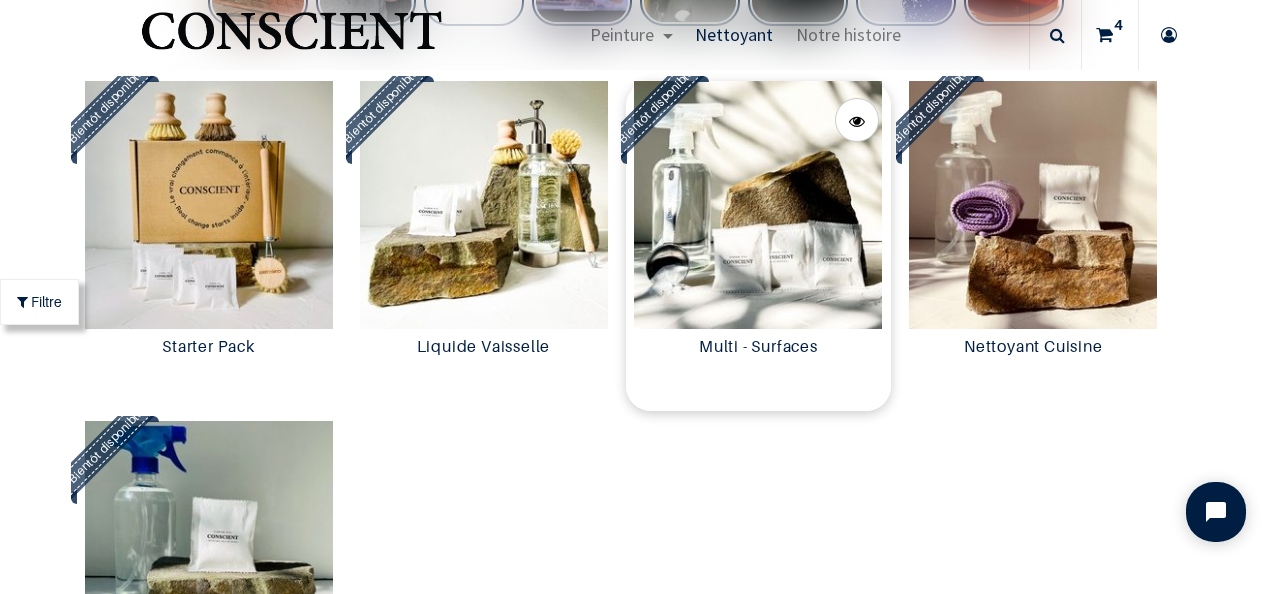 click at bounding box center [758, 205] 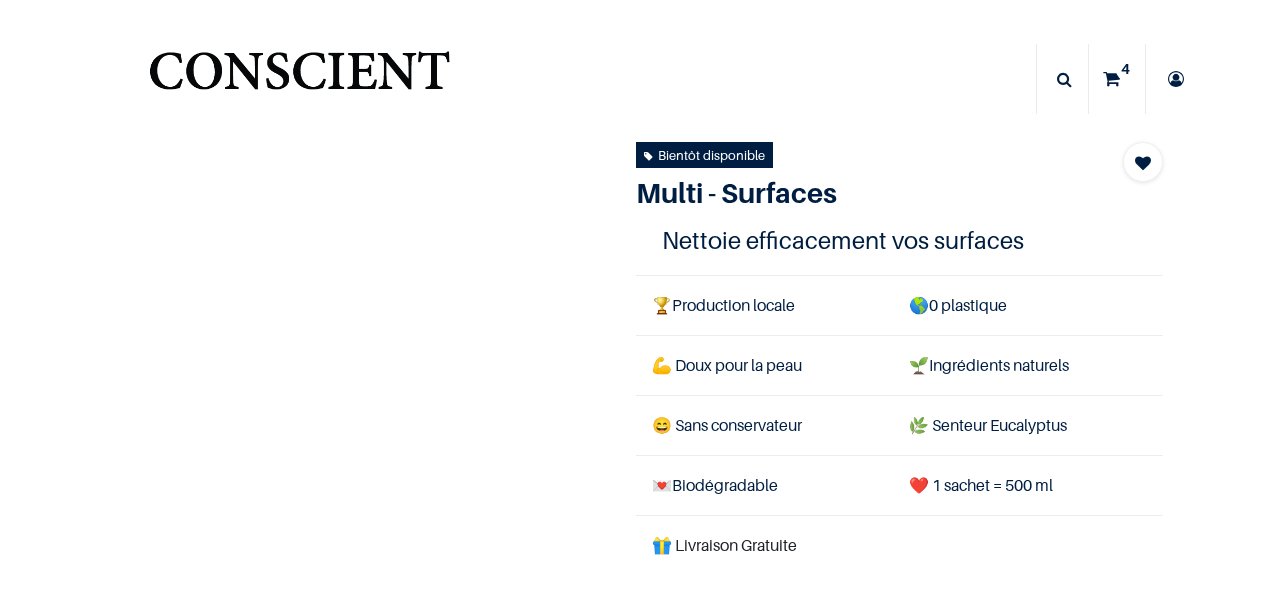 scroll, scrollTop: 0, scrollLeft: 0, axis: both 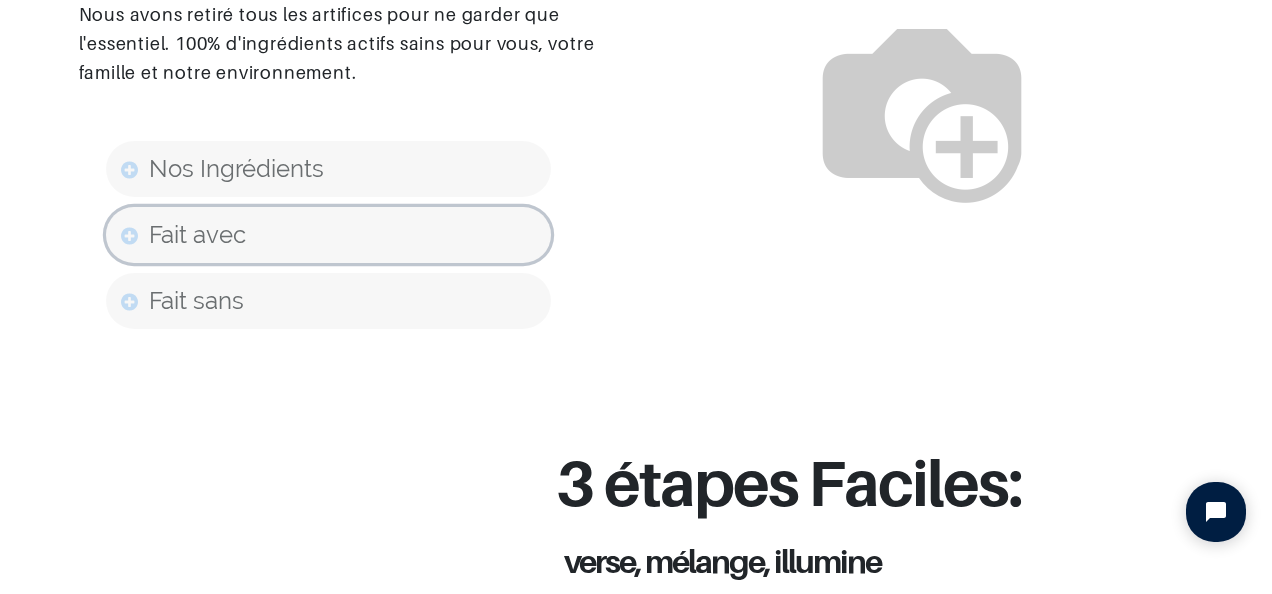 click on "Fait avec" at bounding box center [197, 234] 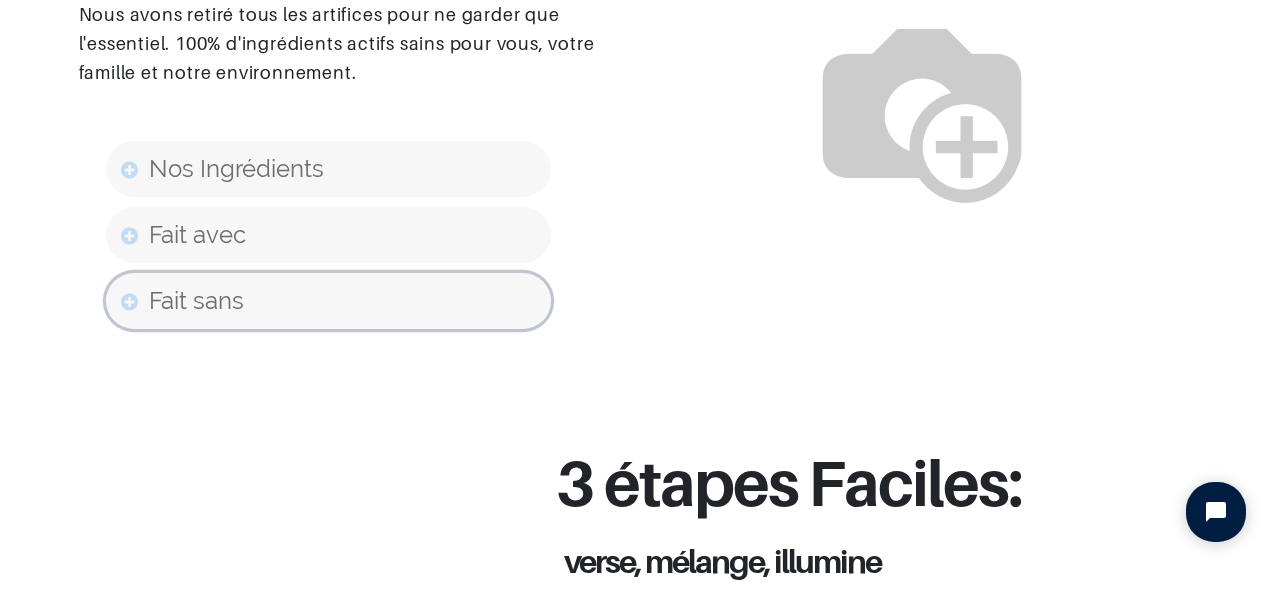 click on "Fait sans" at bounding box center [328, 301] 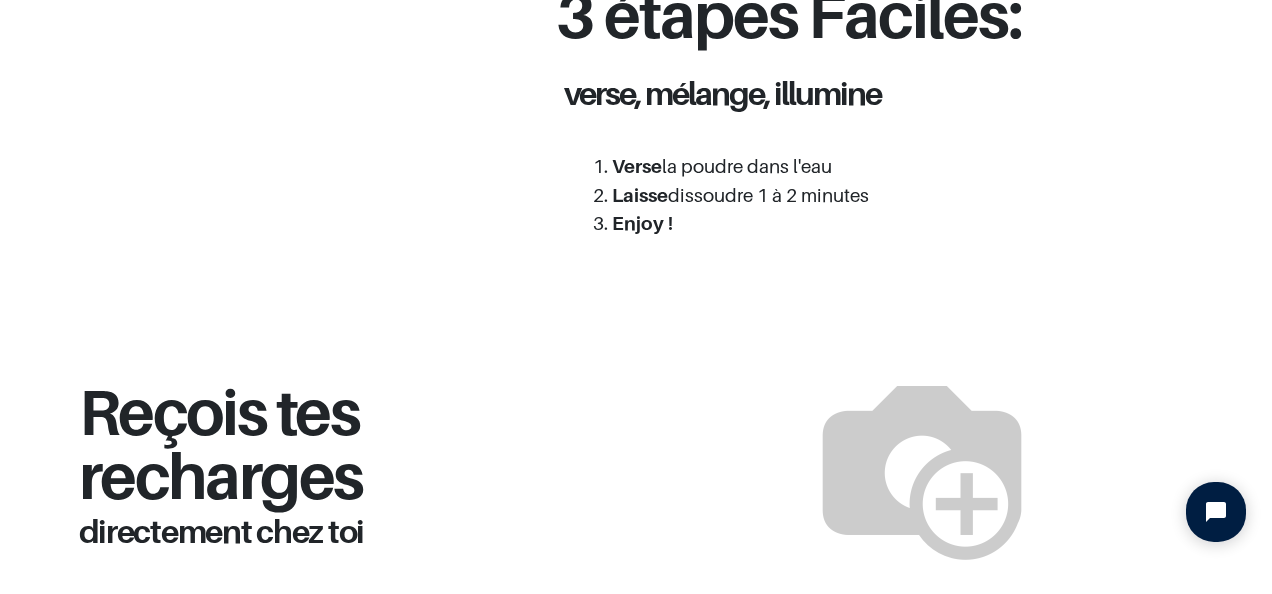 scroll, scrollTop: 1900, scrollLeft: 0, axis: vertical 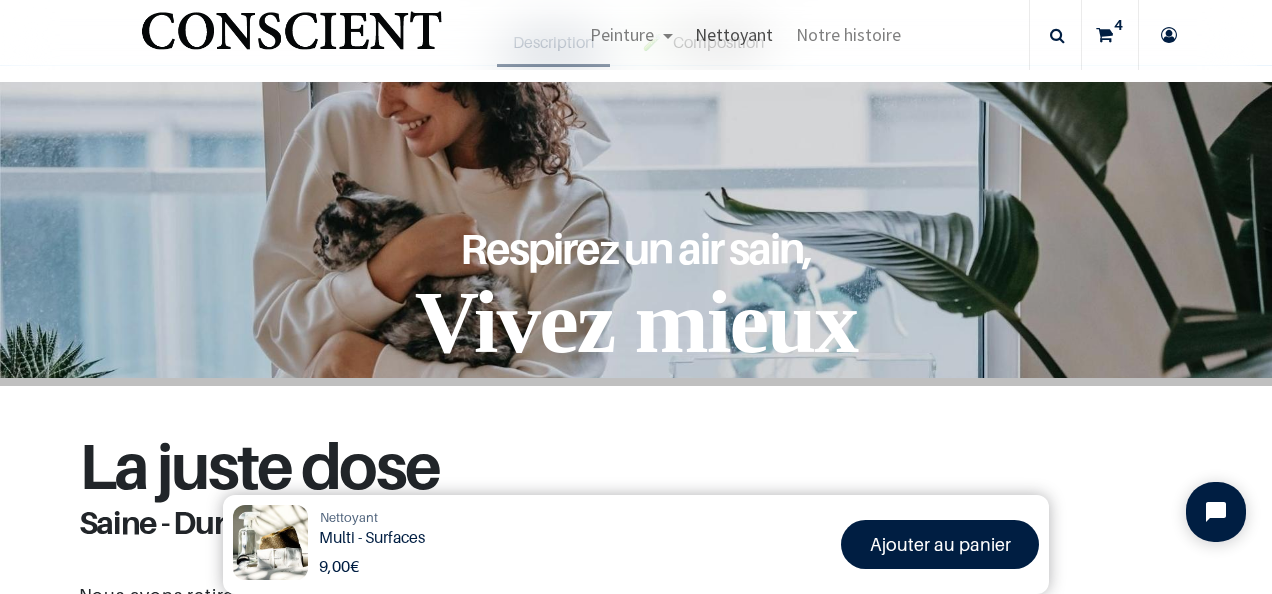 click on "Nettoyant" at bounding box center [734, 34] 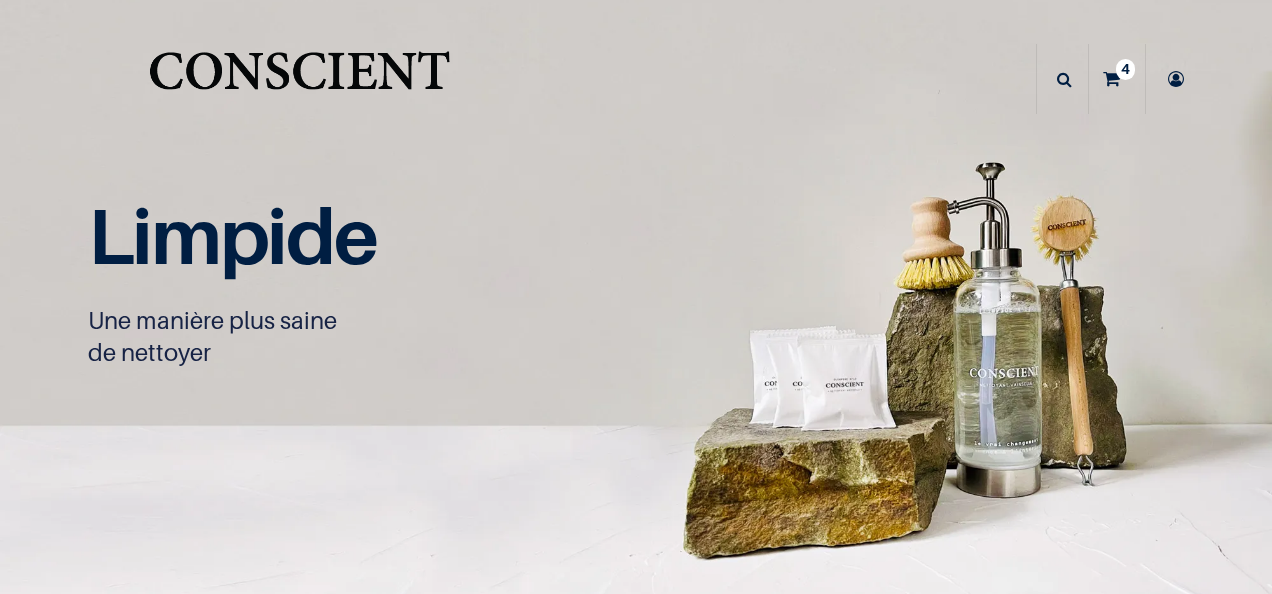scroll, scrollTop: 0, scrollLeft: 0, axis: both 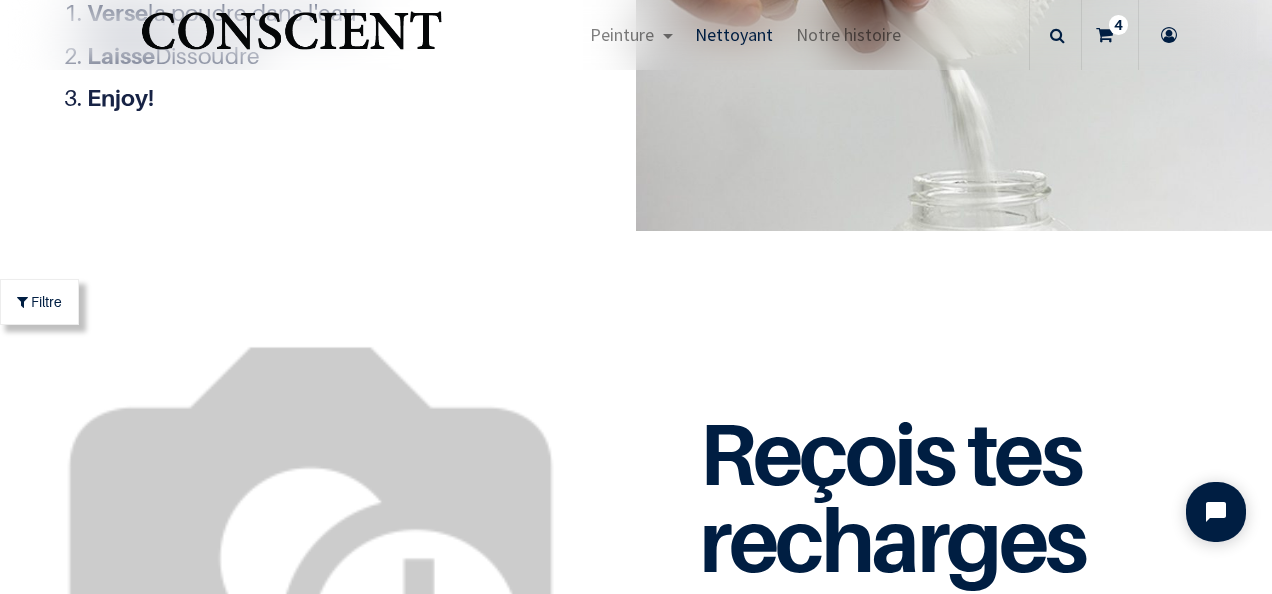 click on "4" at bounding box center (1118, 25) 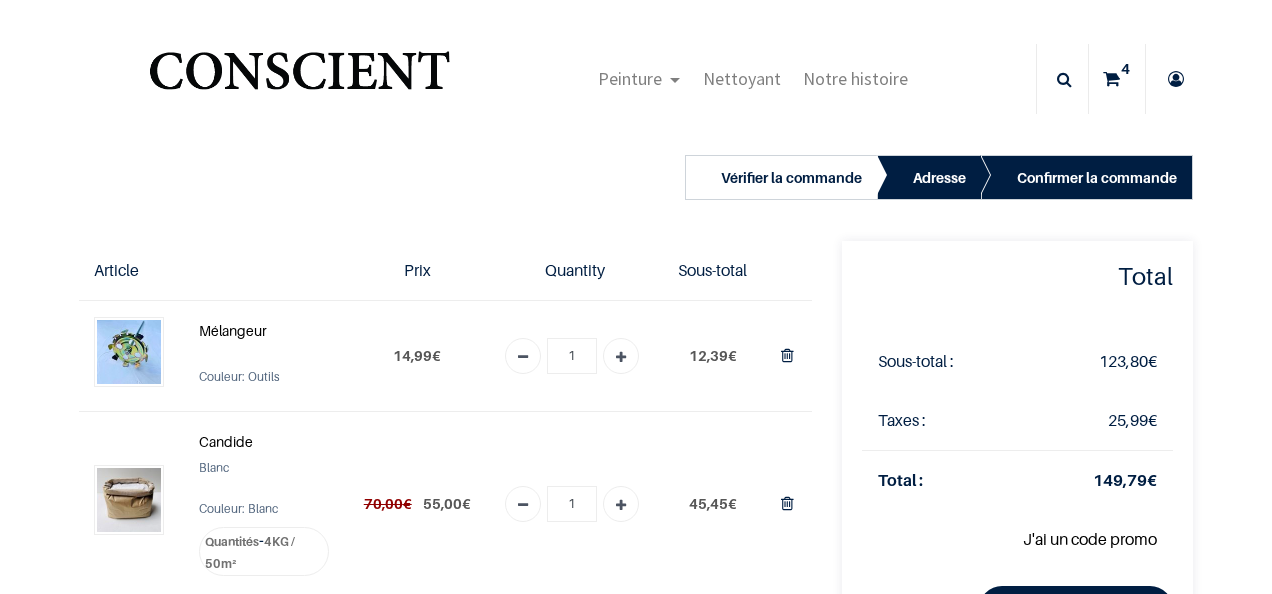 scroll, scrollTop: 0, scrollLeft: 0, axis: both 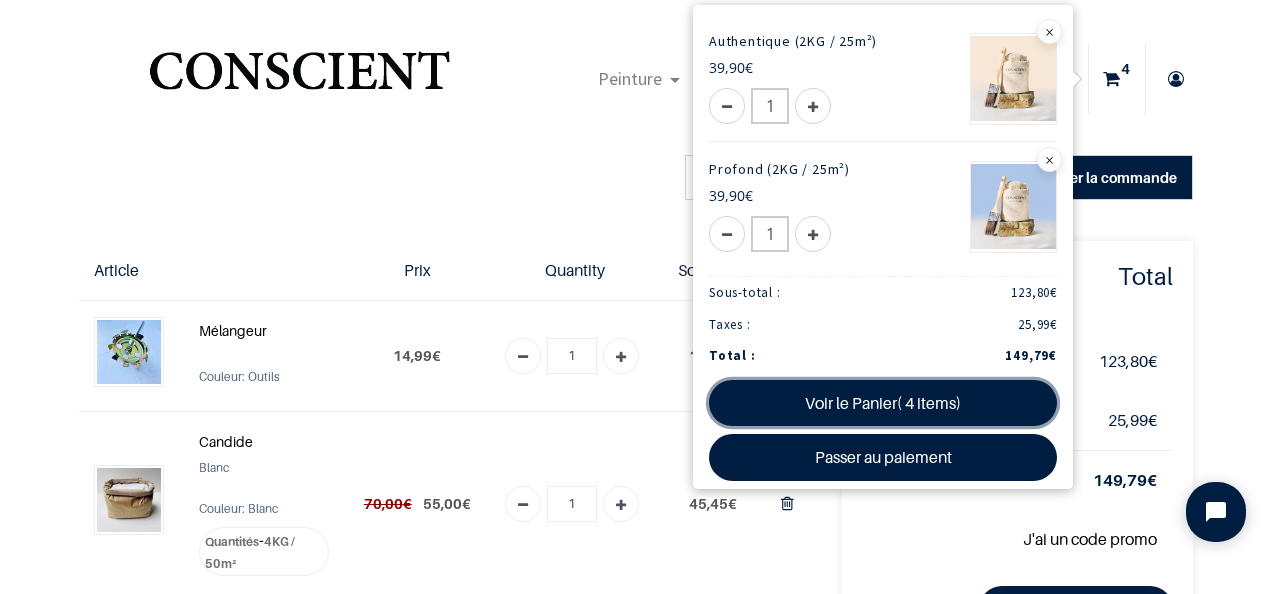 click on "Voir le Panier(
4
items)" at bounding box center [883, 403] 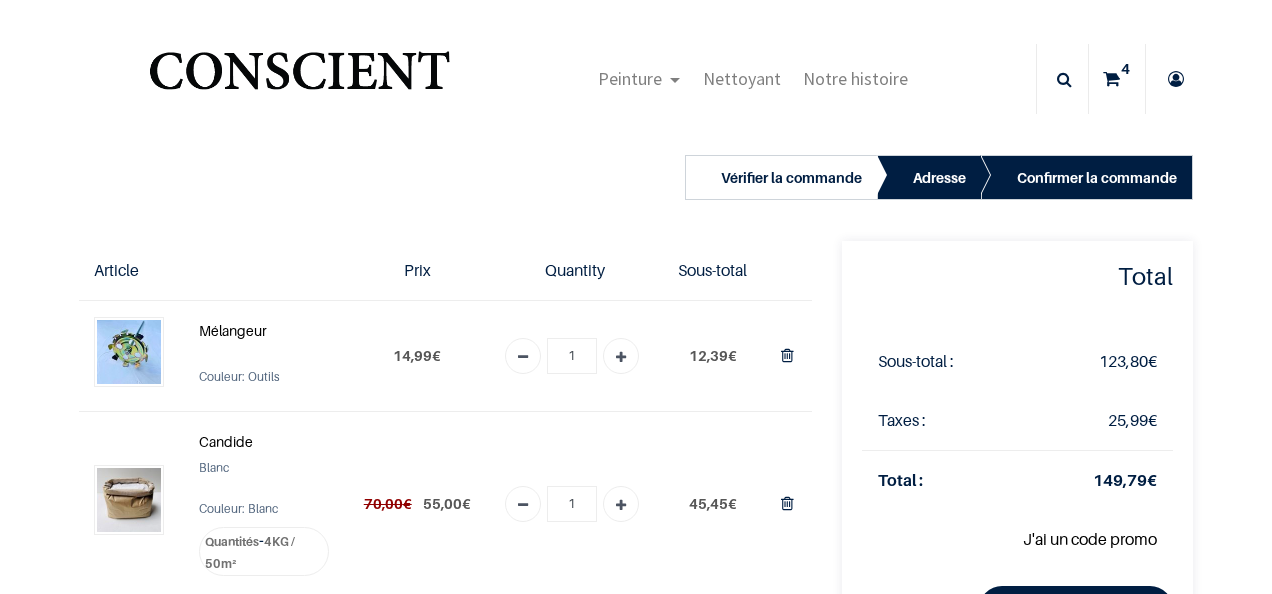 scroll, scrollTop: 0, scrollLeft: 0, axis: both 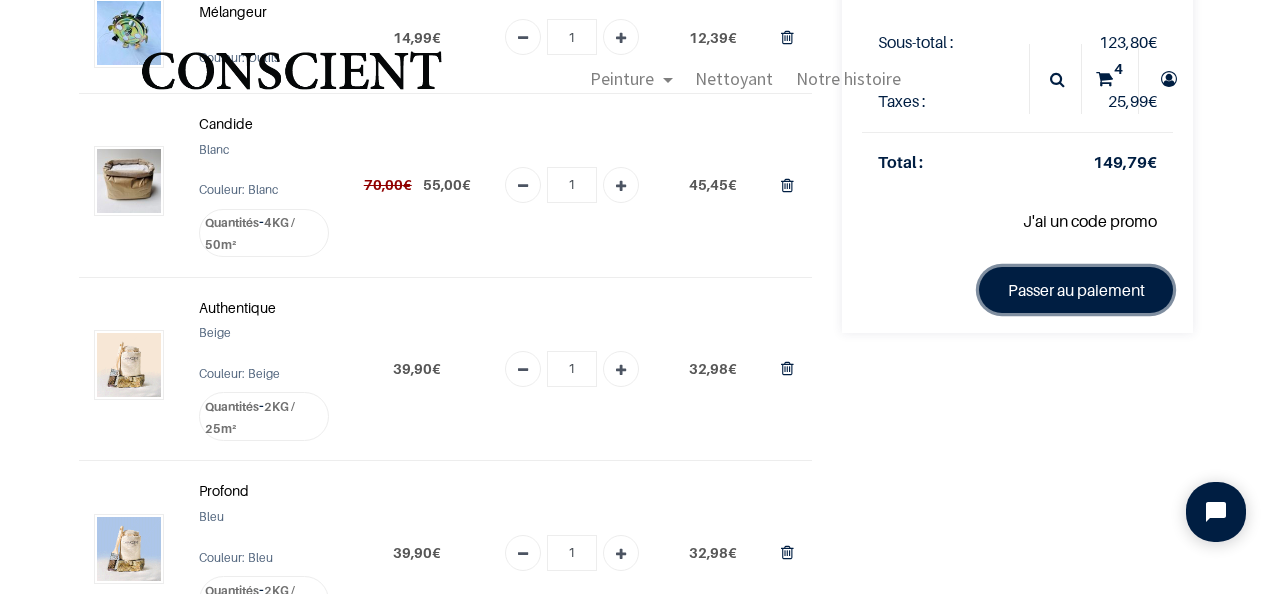click on "Passer au paiement" at bounding box center [1076, 290] 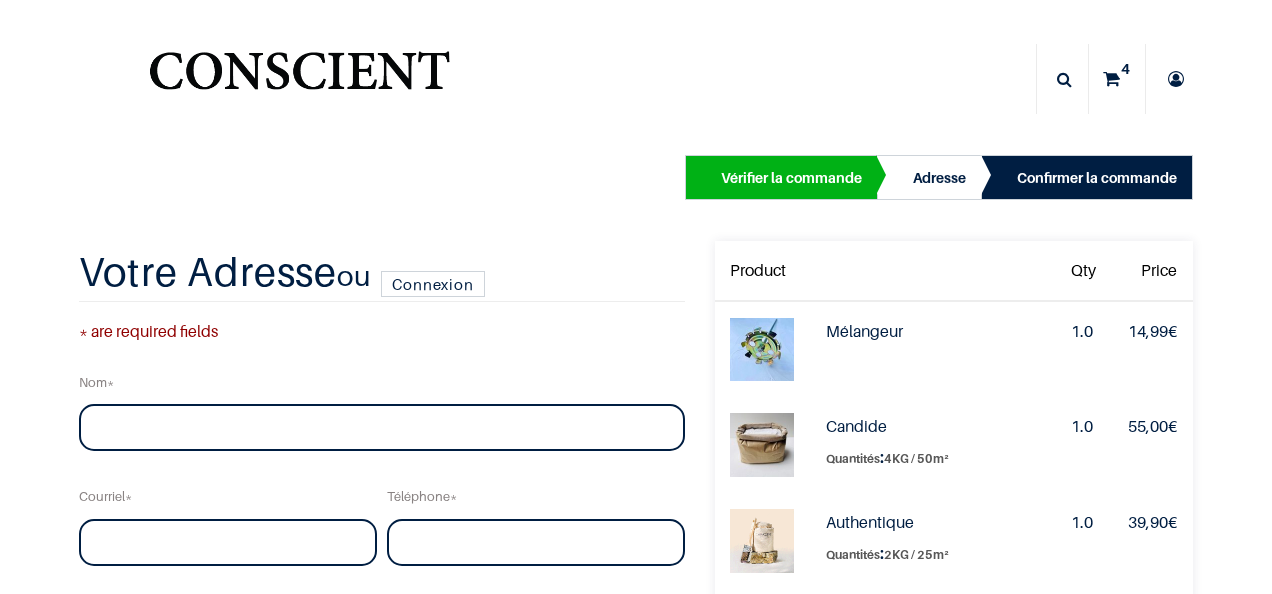 scroll, scrollTop: 0, scrollLeft: 0, axis: both 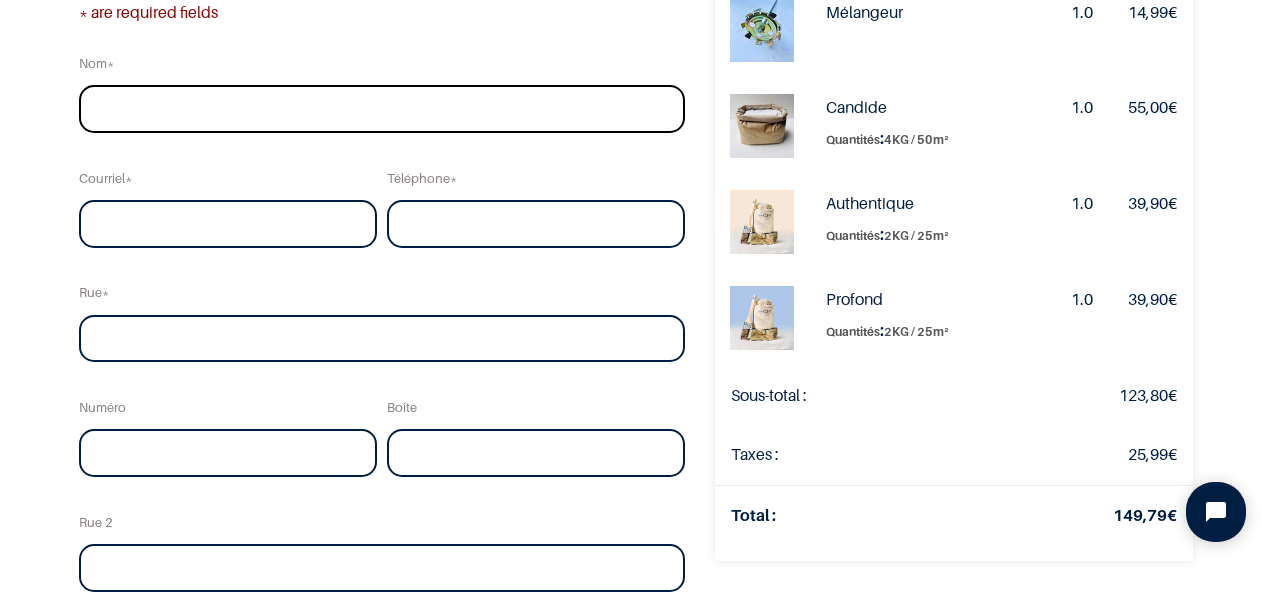 click at bounding box center [382, 109] 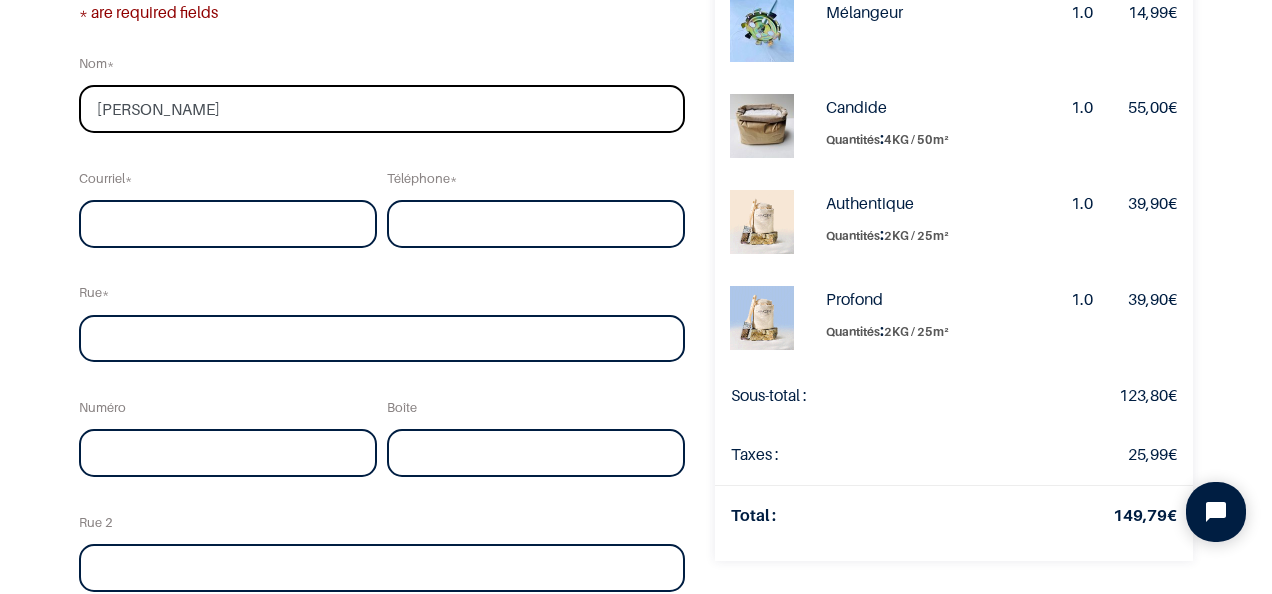 type on "[PERSON_NAME]" 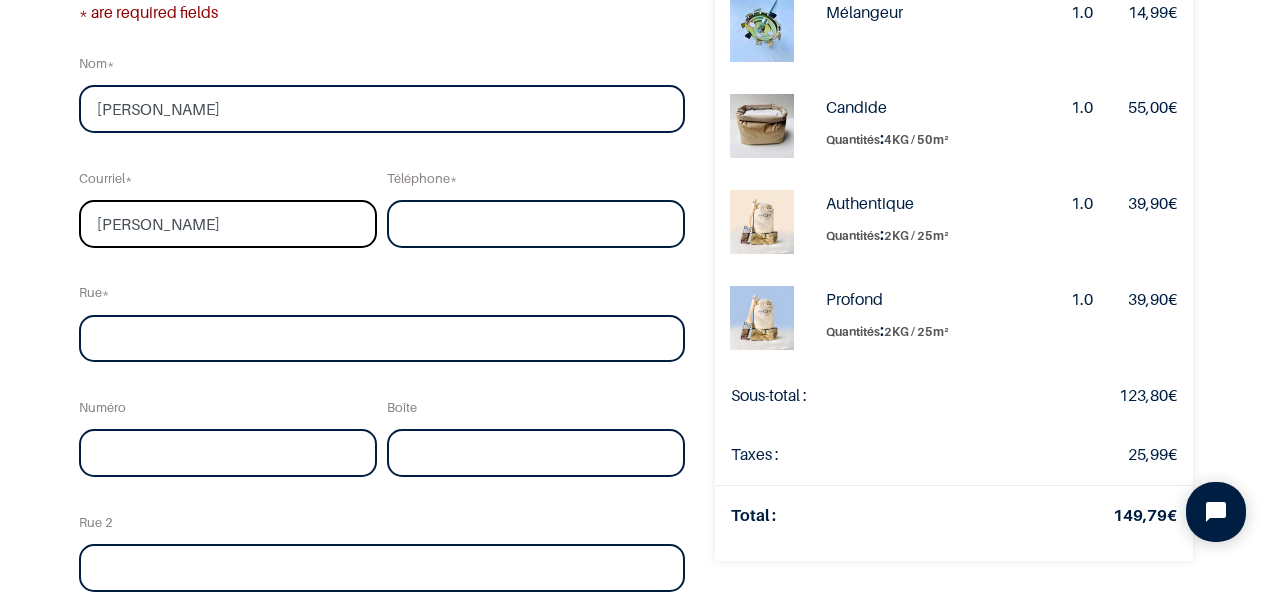 click on "[PERSON_NAME]" at bounding box center (228, 224) 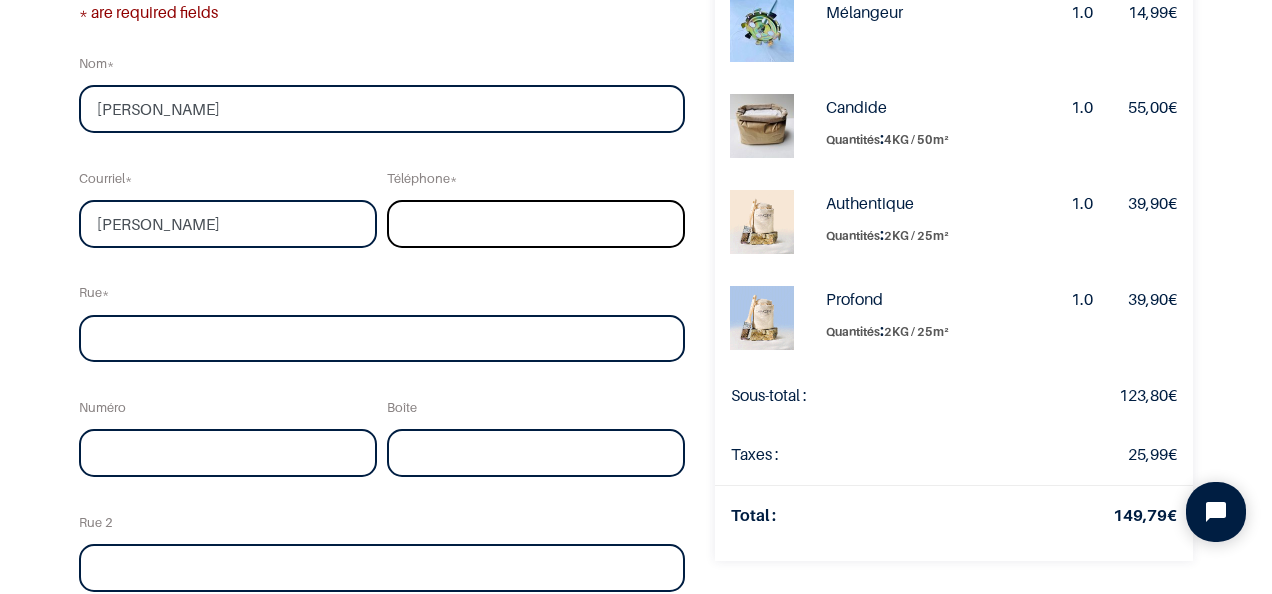 click at bounding box center (536, 224) 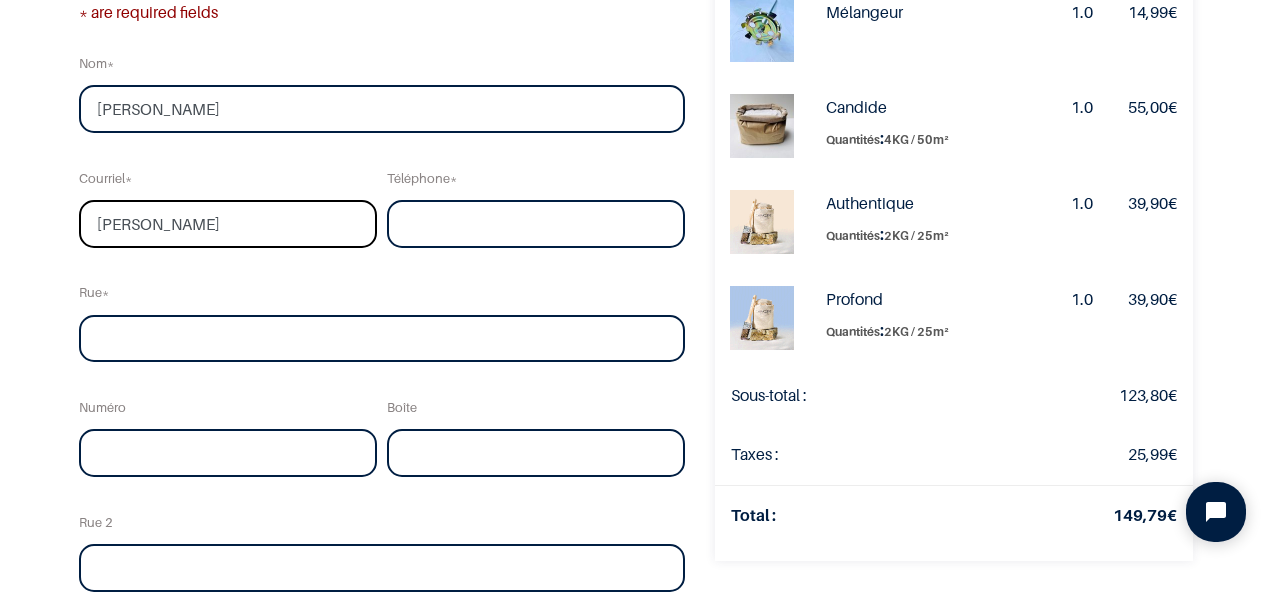 click on "laura" at bounding box center (228, 224) 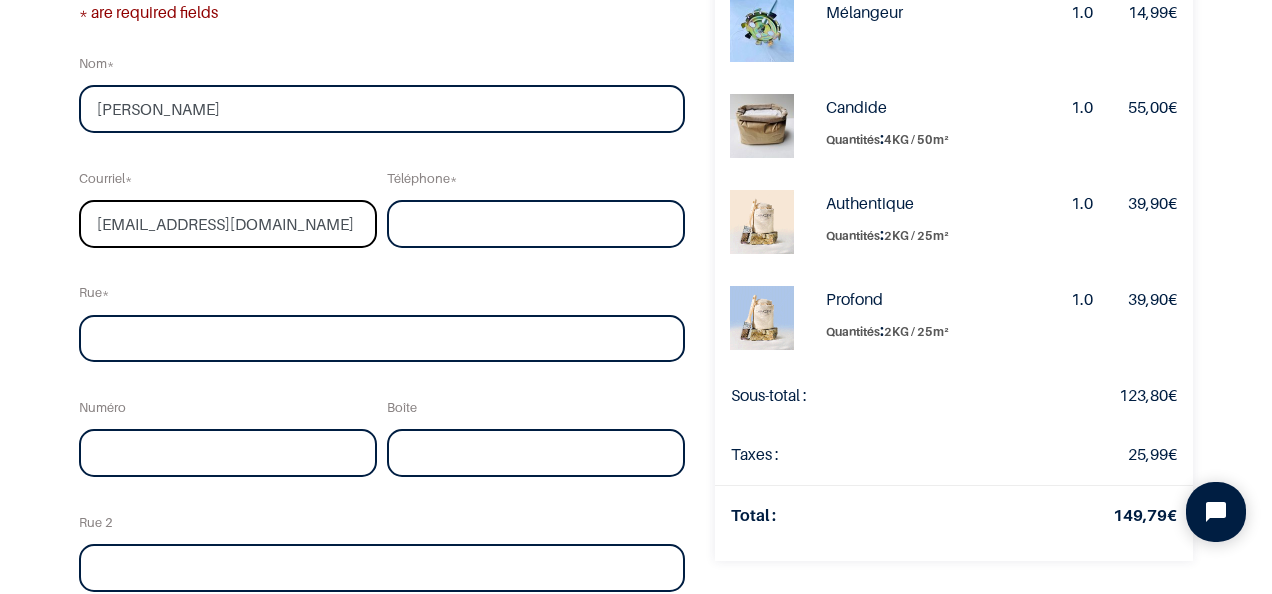type on "laurapholien93@gmail.com" 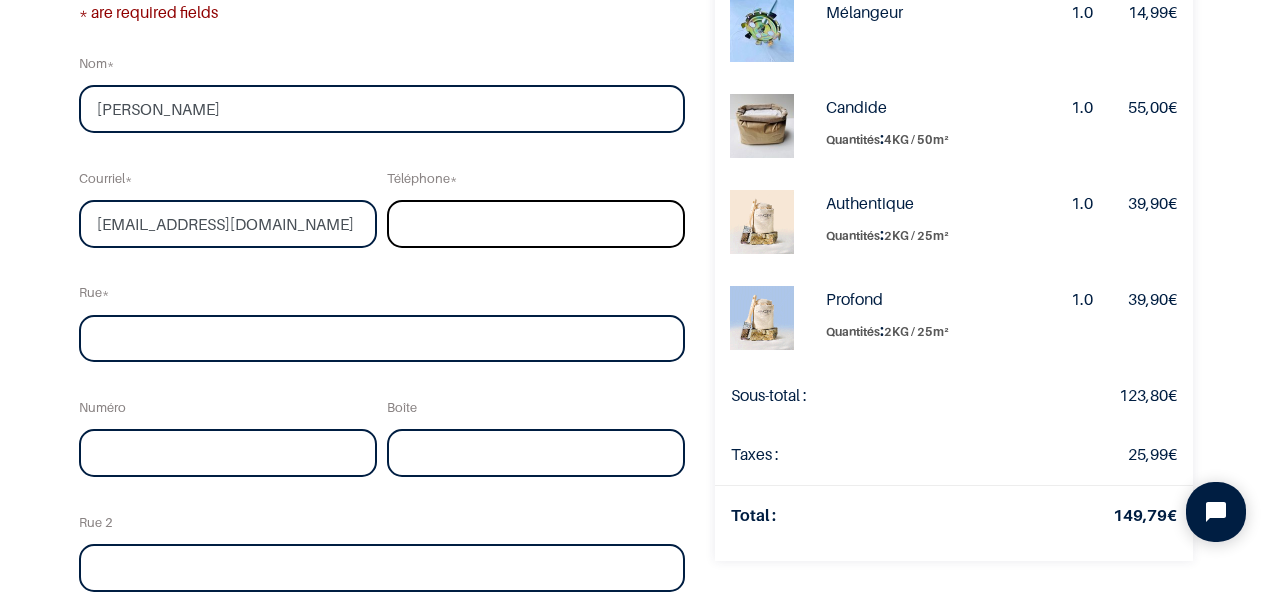 click at bounding box center (536, 224) 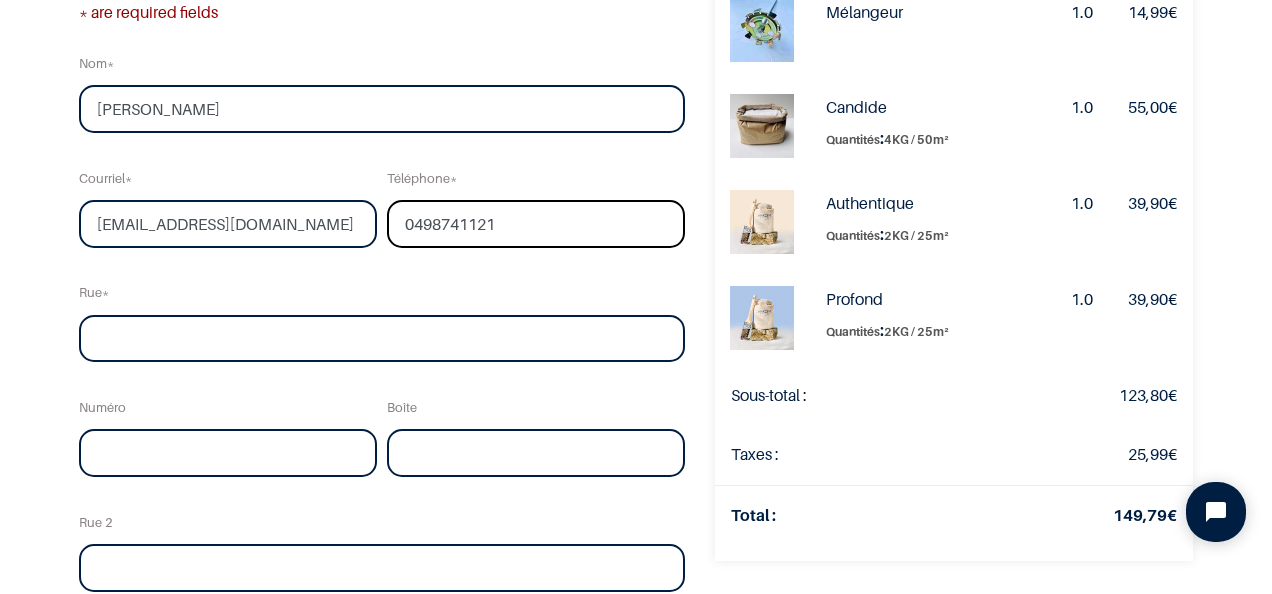type on "0498741121" 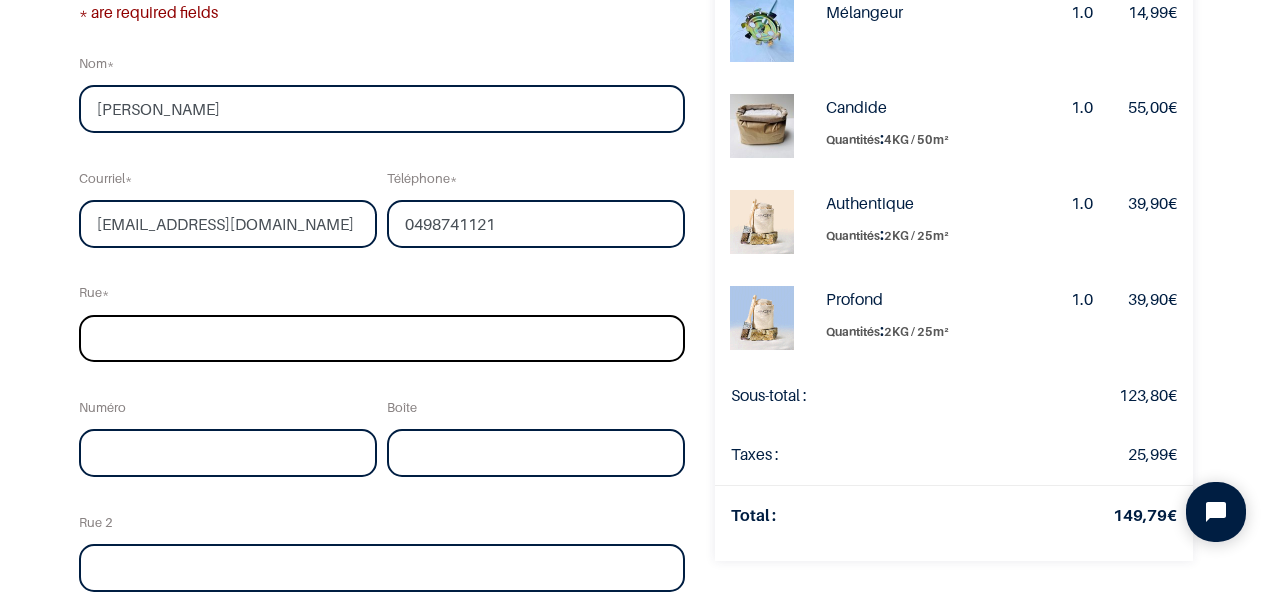 click at bounding box center [382, 339] 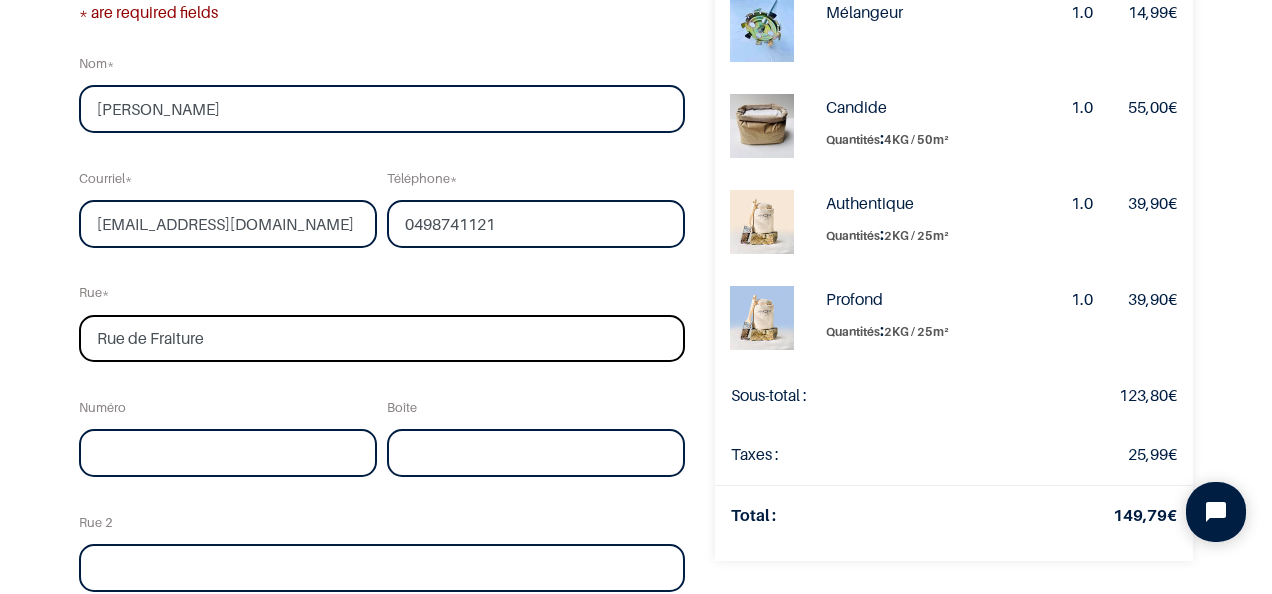 type on "Rue de Fraiture" 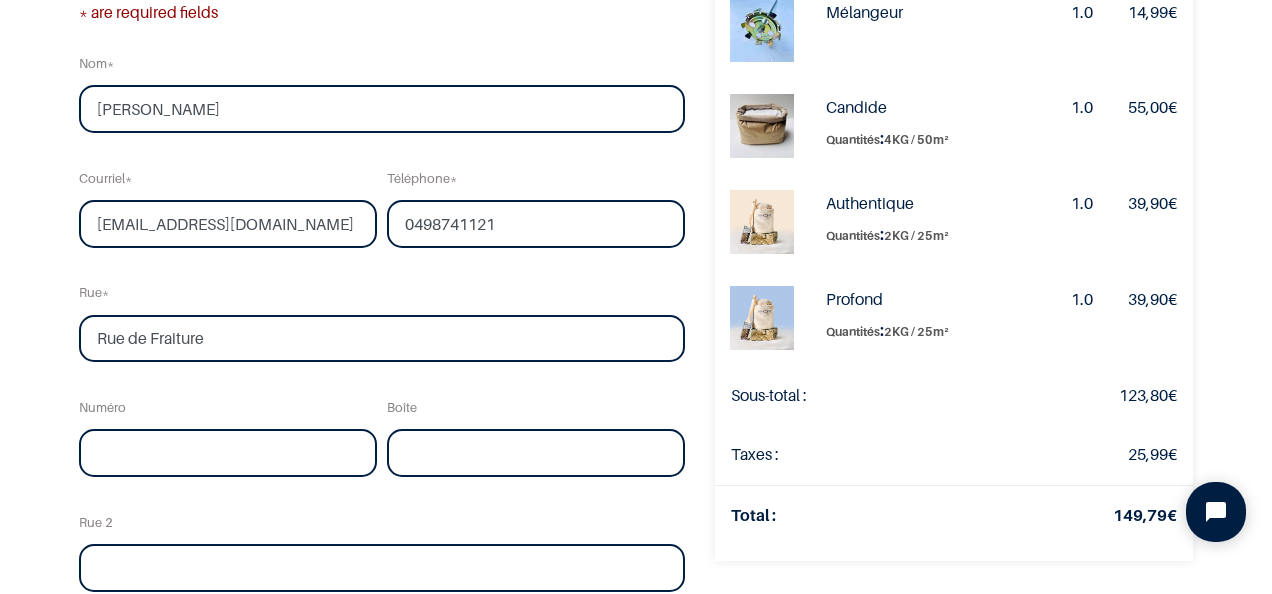 click on "Vérifier la commande
Adresse
Confirmer la commande
Qty" at bounding box center (636, 437) 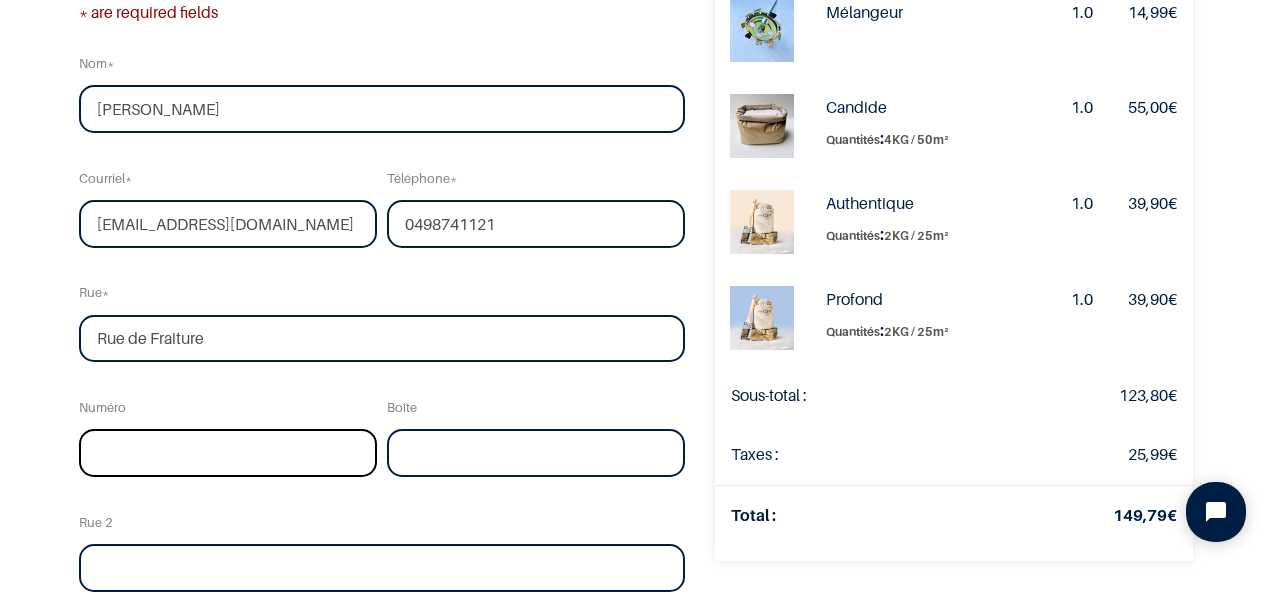 click at bounding box center (228, 453) 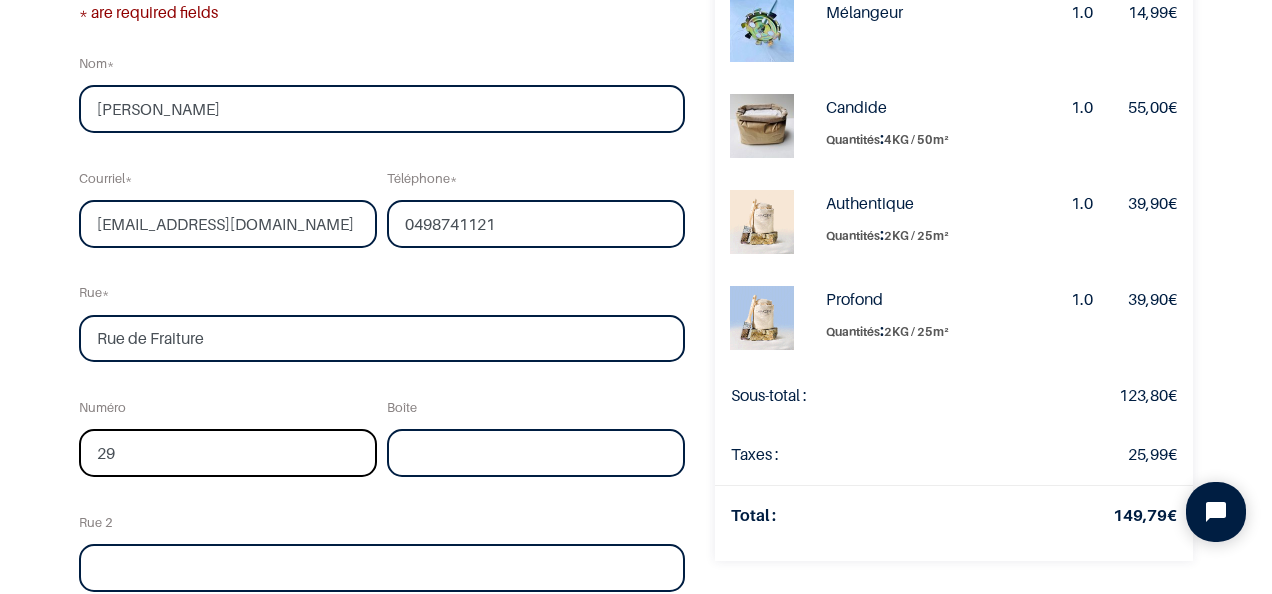type on "29B" 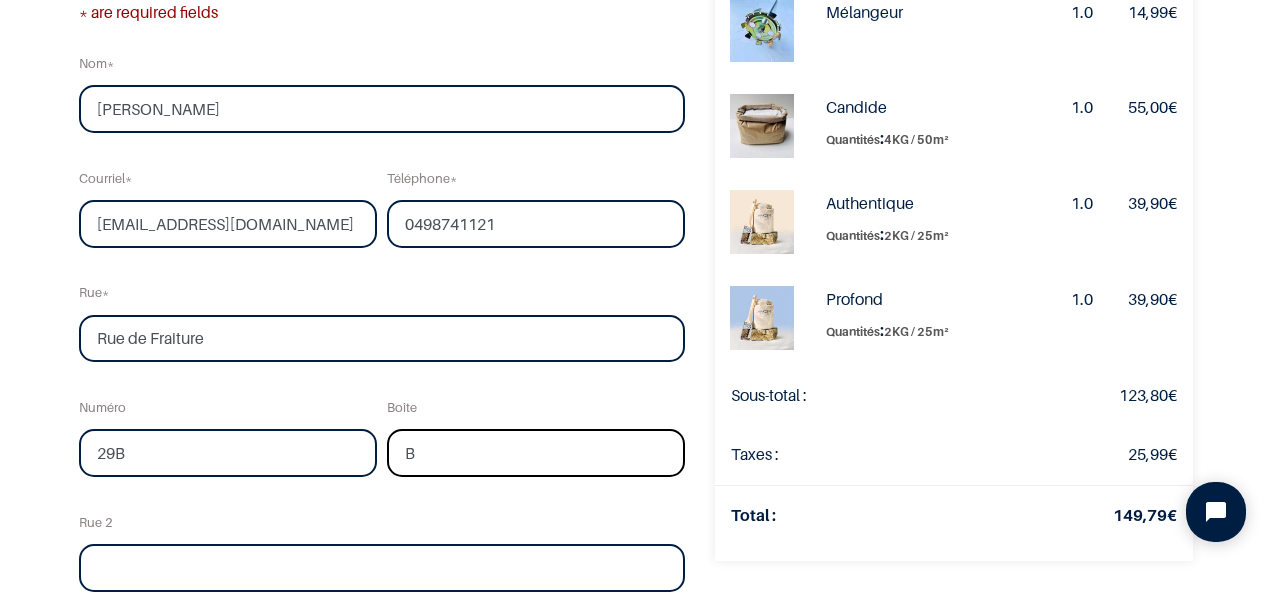 type on "B" 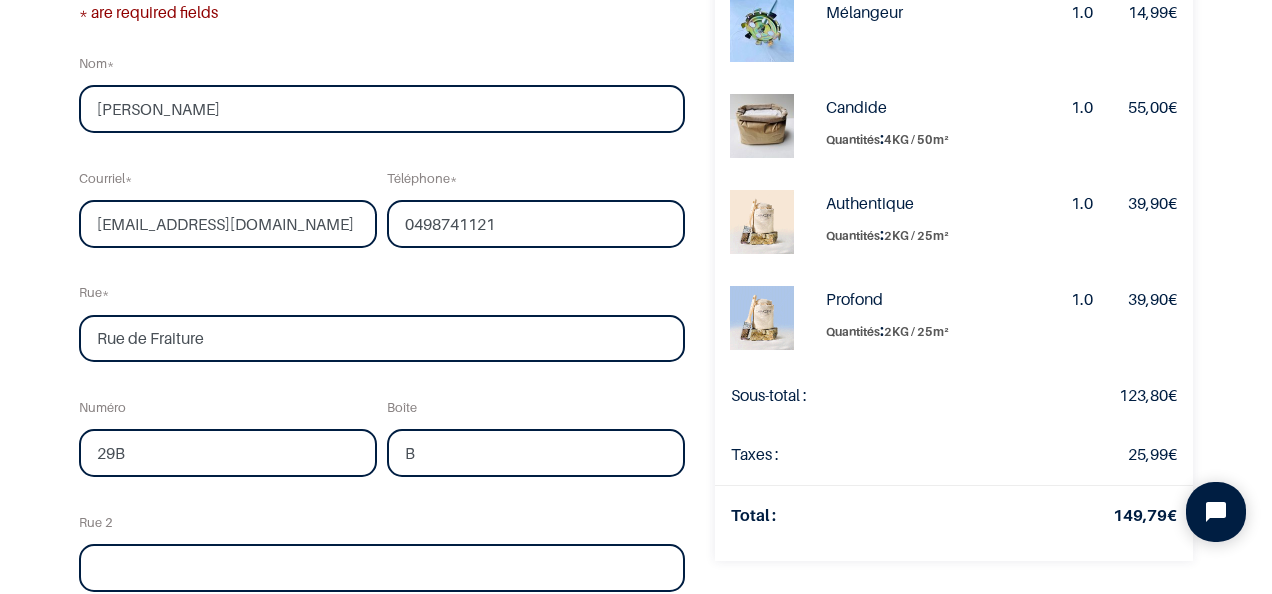 click on "Nom
Pholien Laura
Courriel
laurapholien93@gmail.com
Téléphone
0498741121
Rue
Rue de Fraiture
Numéro B" at bounding box center [382, 477] 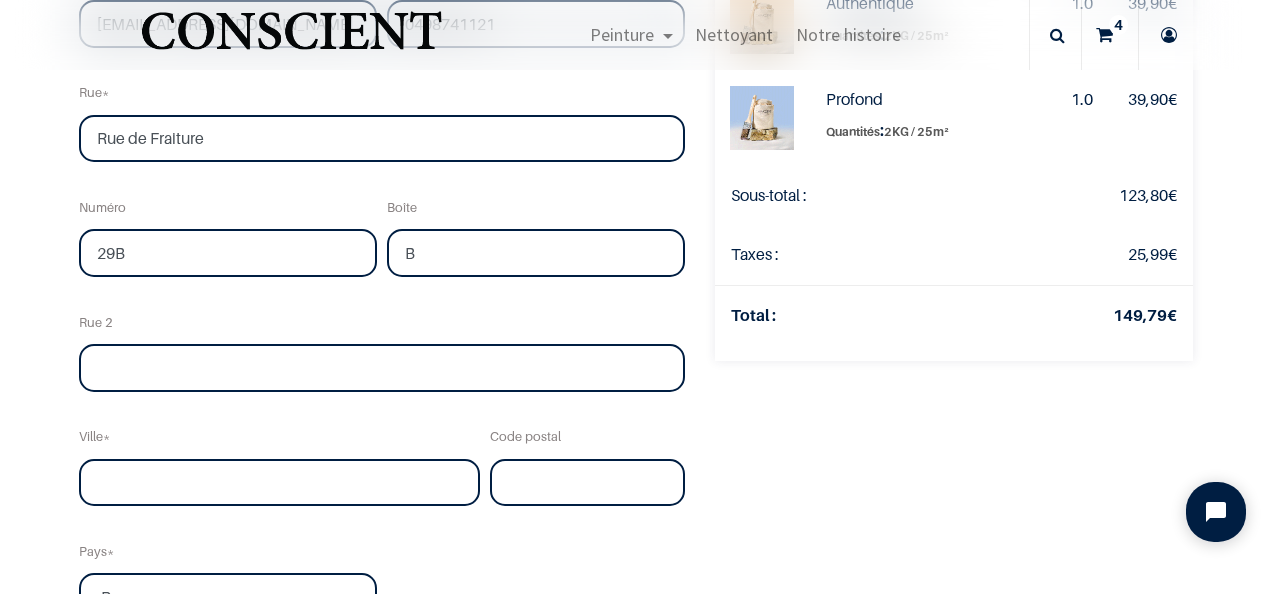 scroll, scrollTop: 500, scrollLeft: 0, axis: vertical 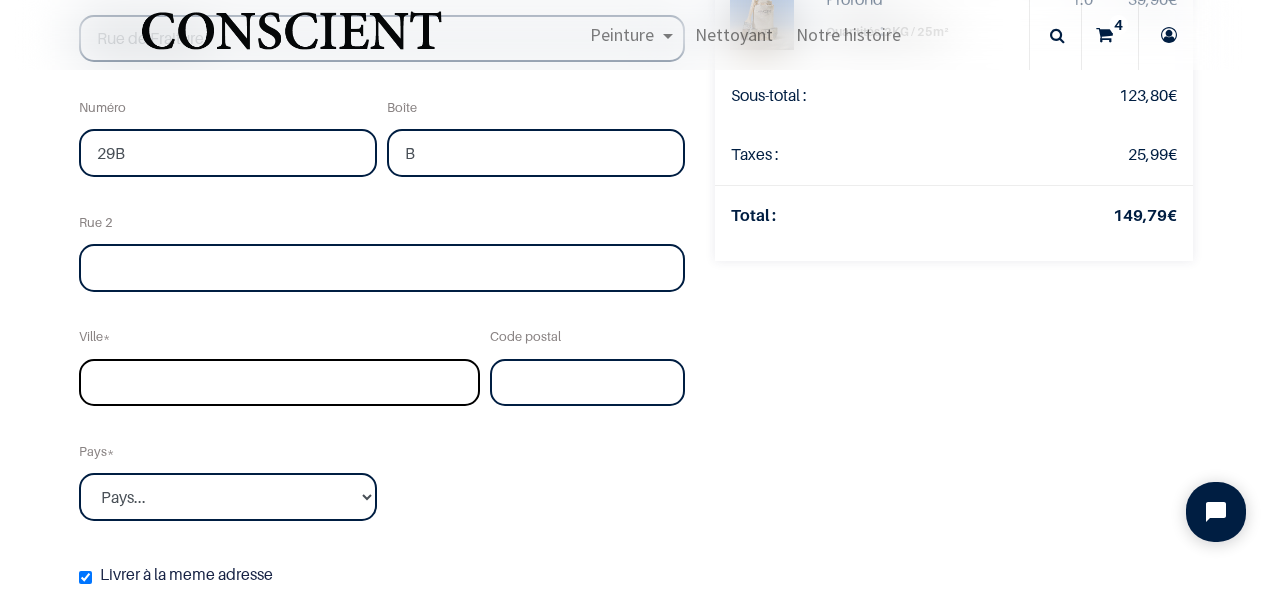 click at bounding box center (279, 383) 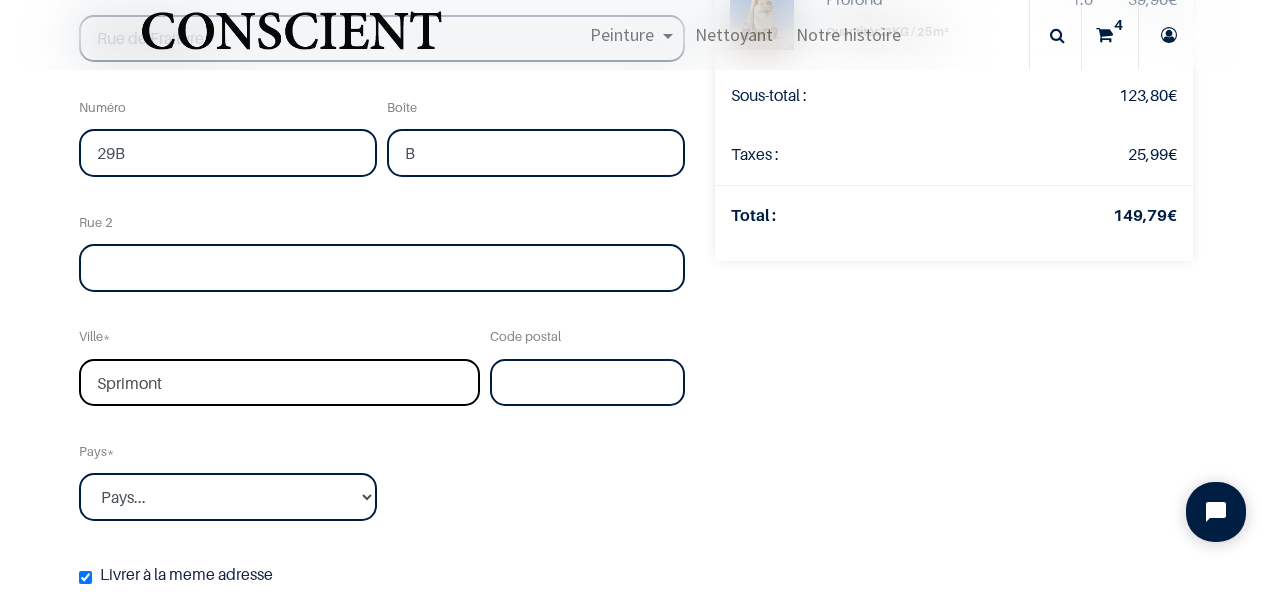 type on "Sprimont" 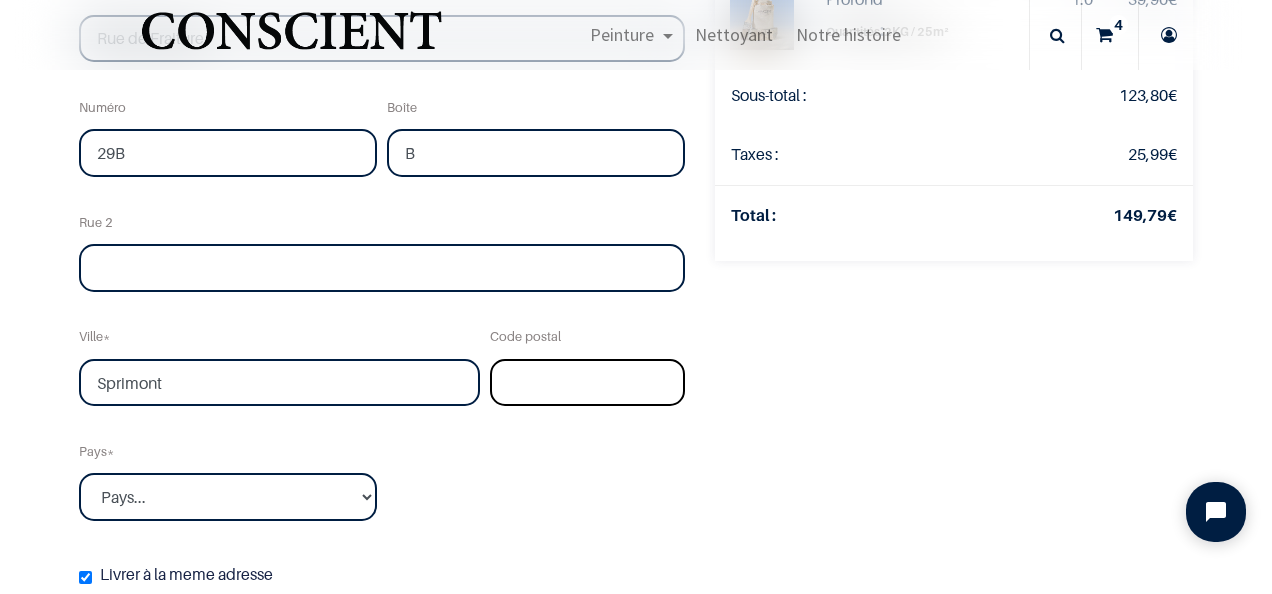 click at bounding box center [588, 383] 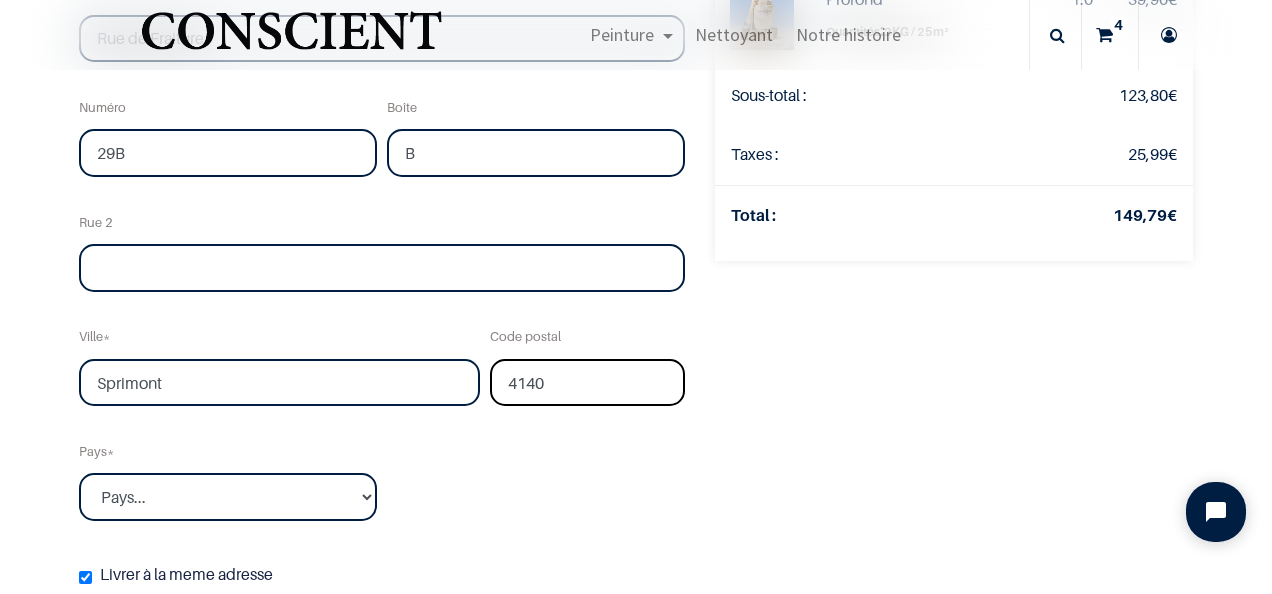 type on "4140" 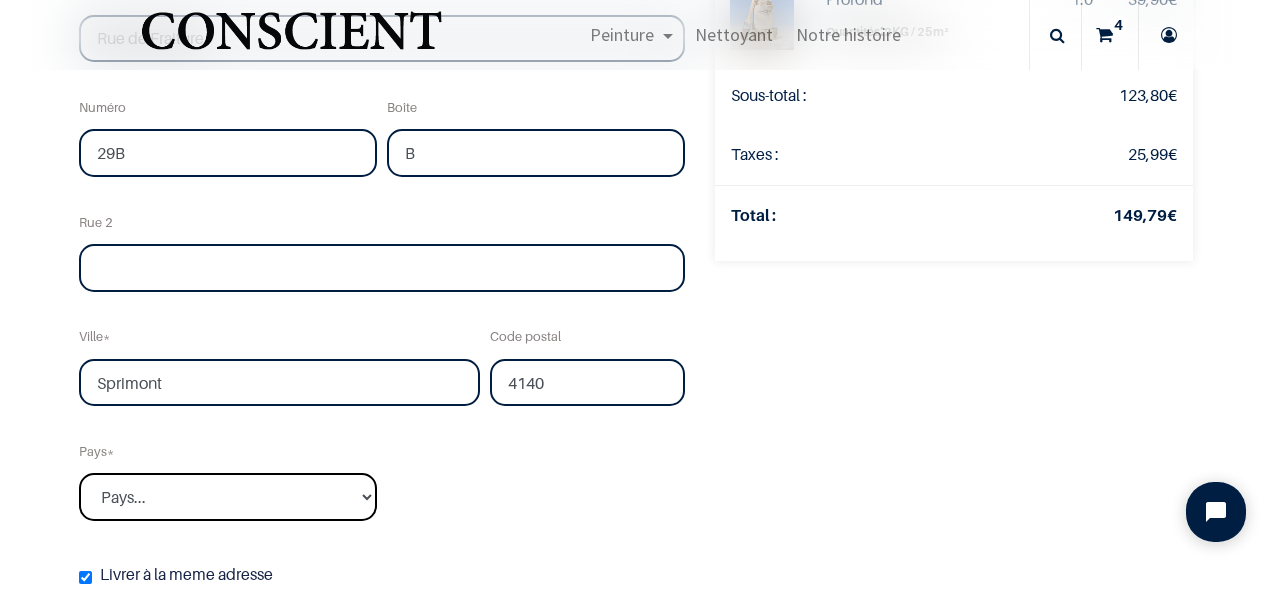 click on "Pays...
Afghanistan
Afrique du sud
Albanie
Algérie" at bounding box center [228, 497] 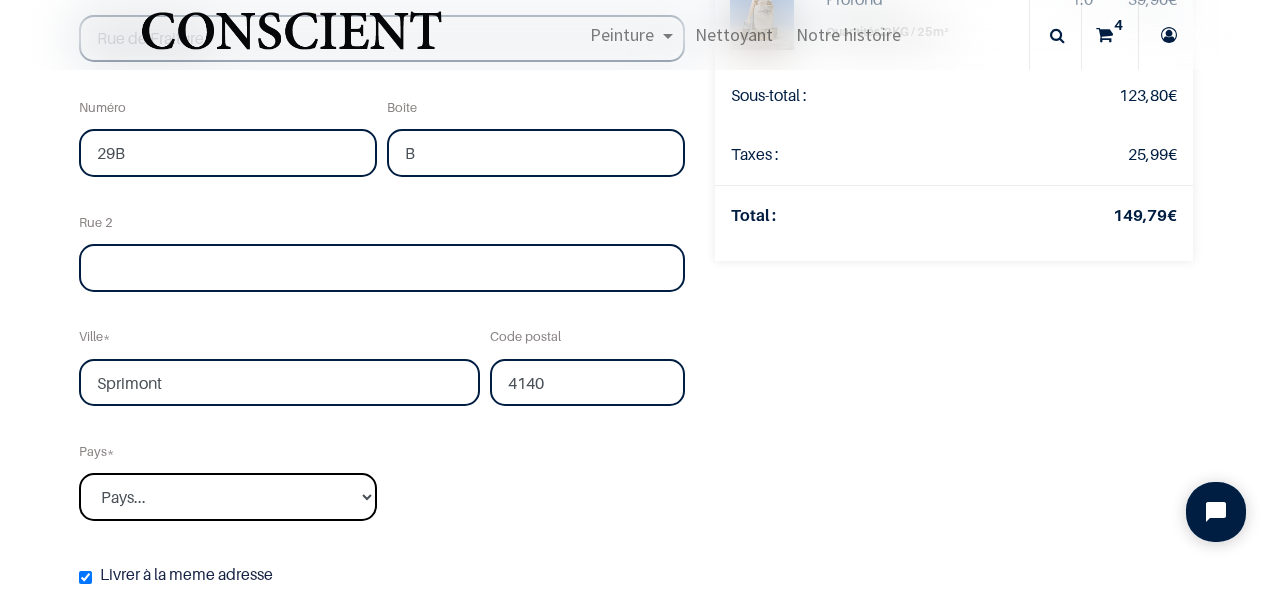 select on "20" 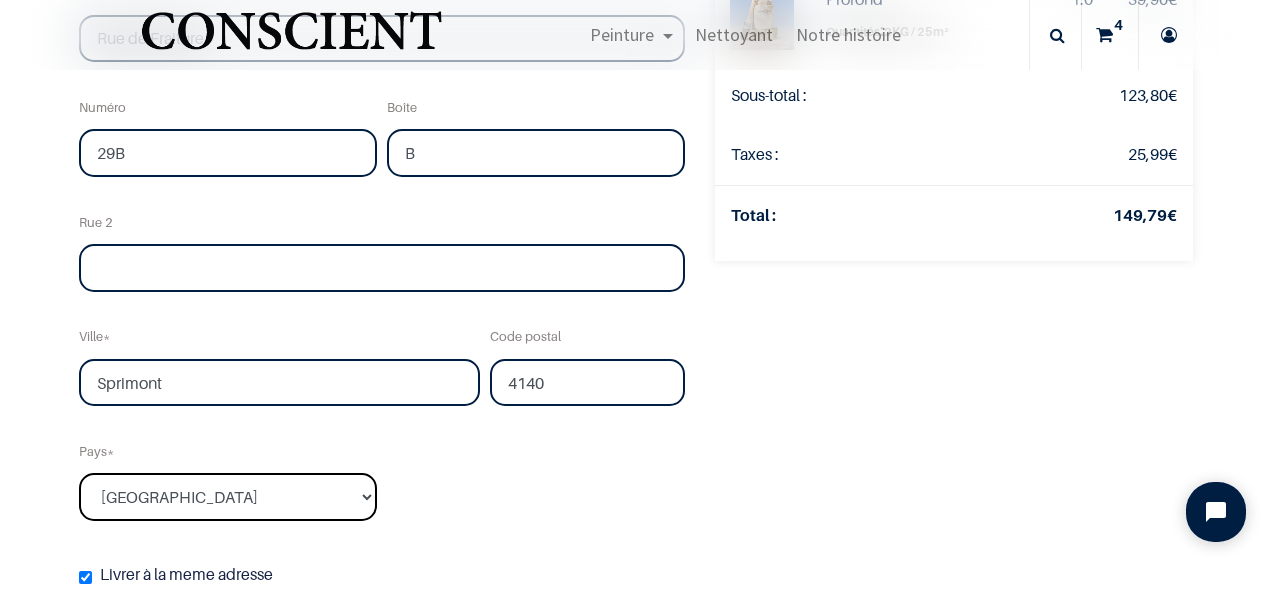 click on "Pays...
Afghanistan
Afrique du sud
Albanie
Algérie" at bounding box center (228, 497) 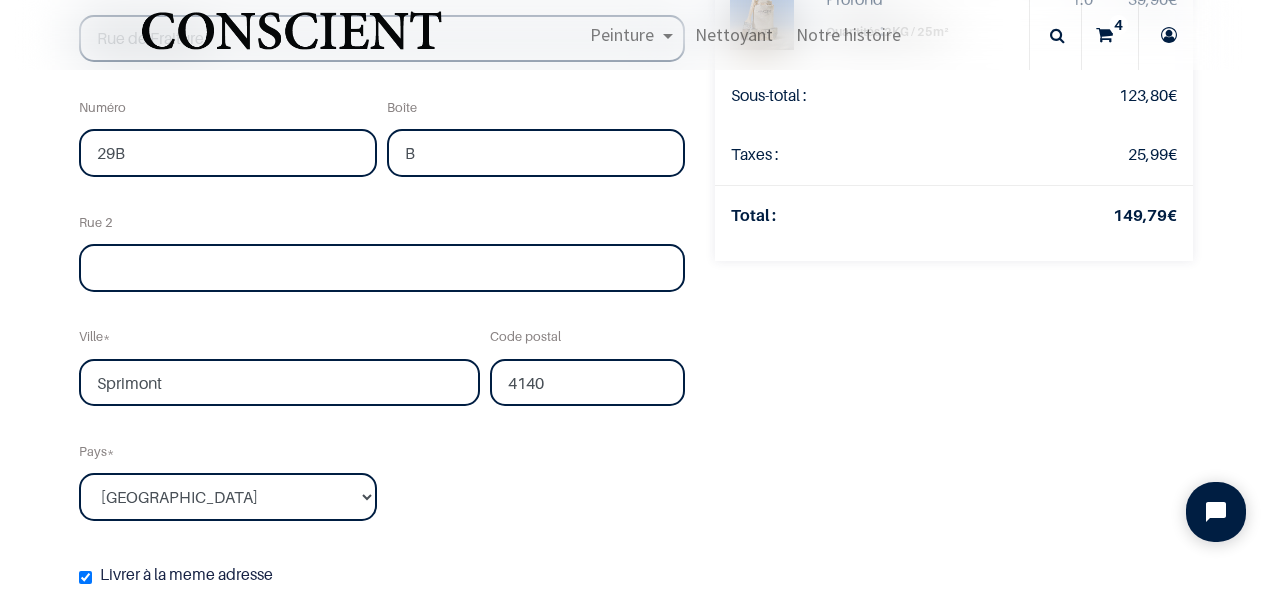 click on "Nom
Pholien Laura
Courriel
laurapholien93@gmail.com
Téléphone
0498741121
Rue
Rue de Fraiture
Numéro B" at bounding box center (382, 177) 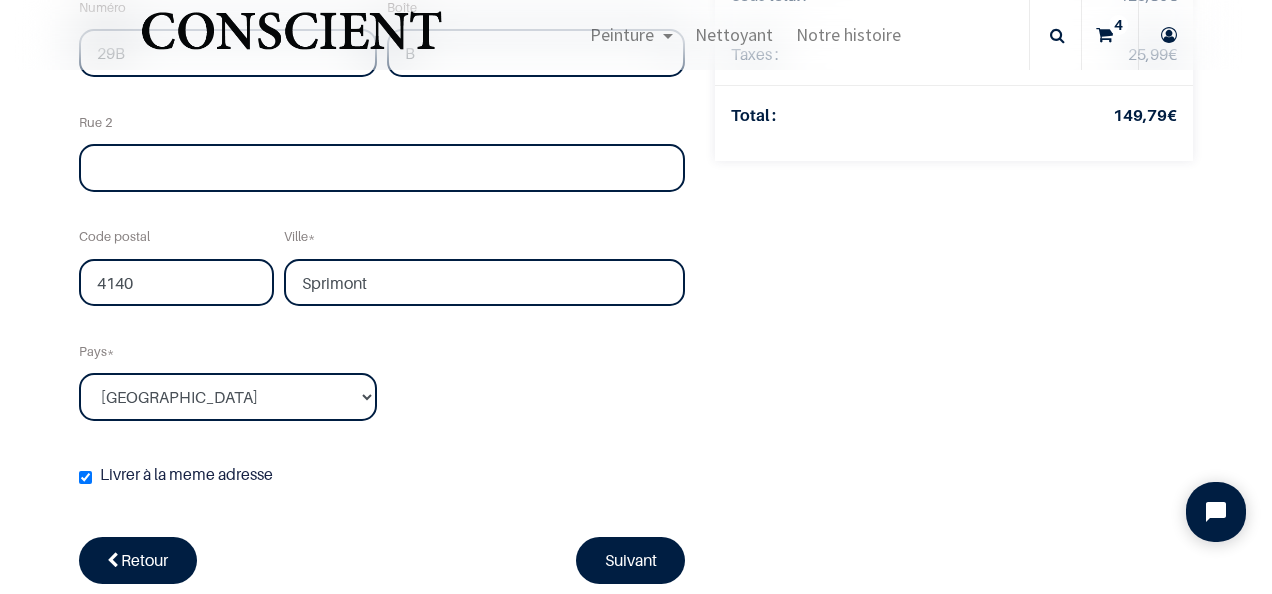 scroll, scrollTop: 300, scrollLeft: 0, axis: vertical 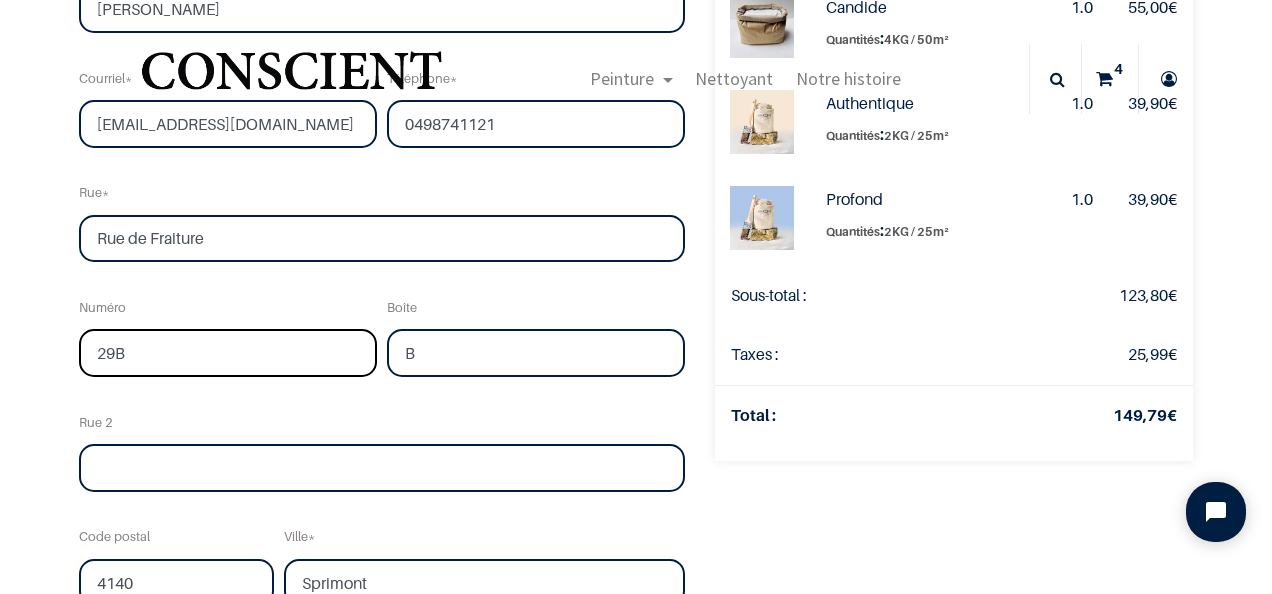 click on "29B" at bounding box center (228, 353) 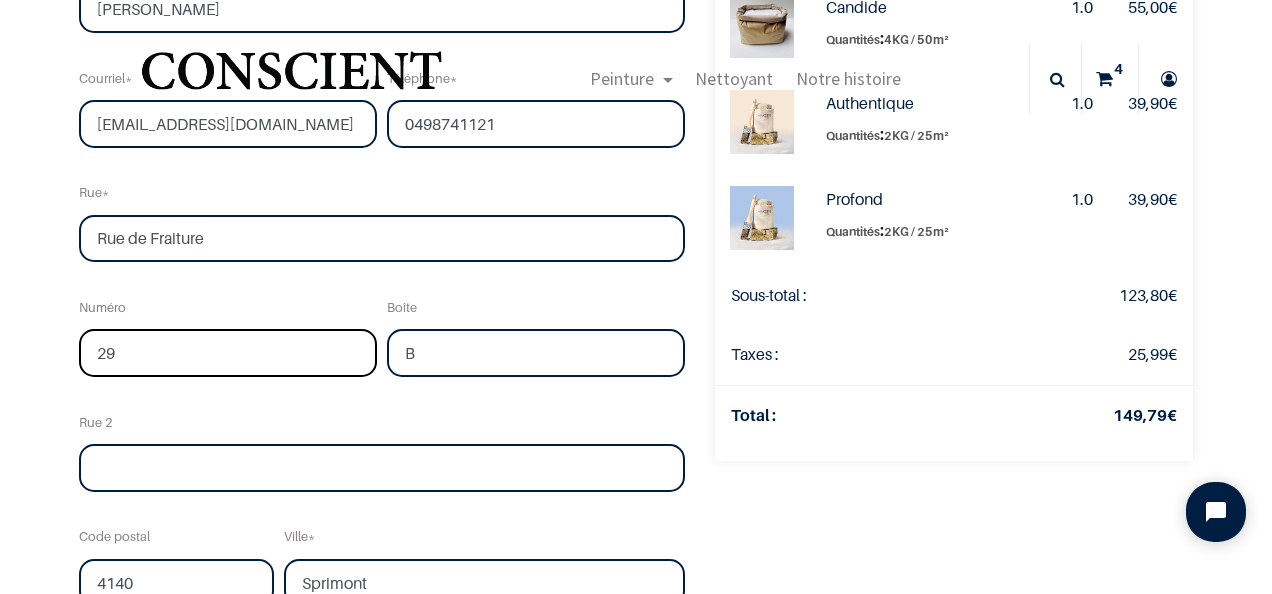 type on "29" 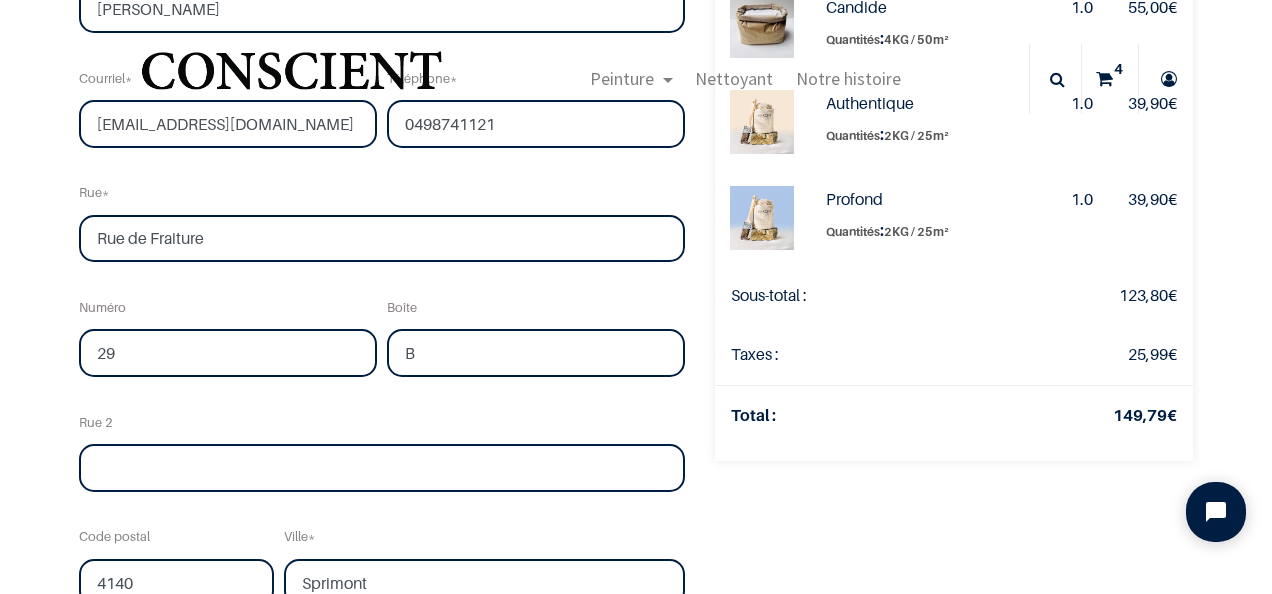 click on "Rue 2" at bounding box center [382, 446] 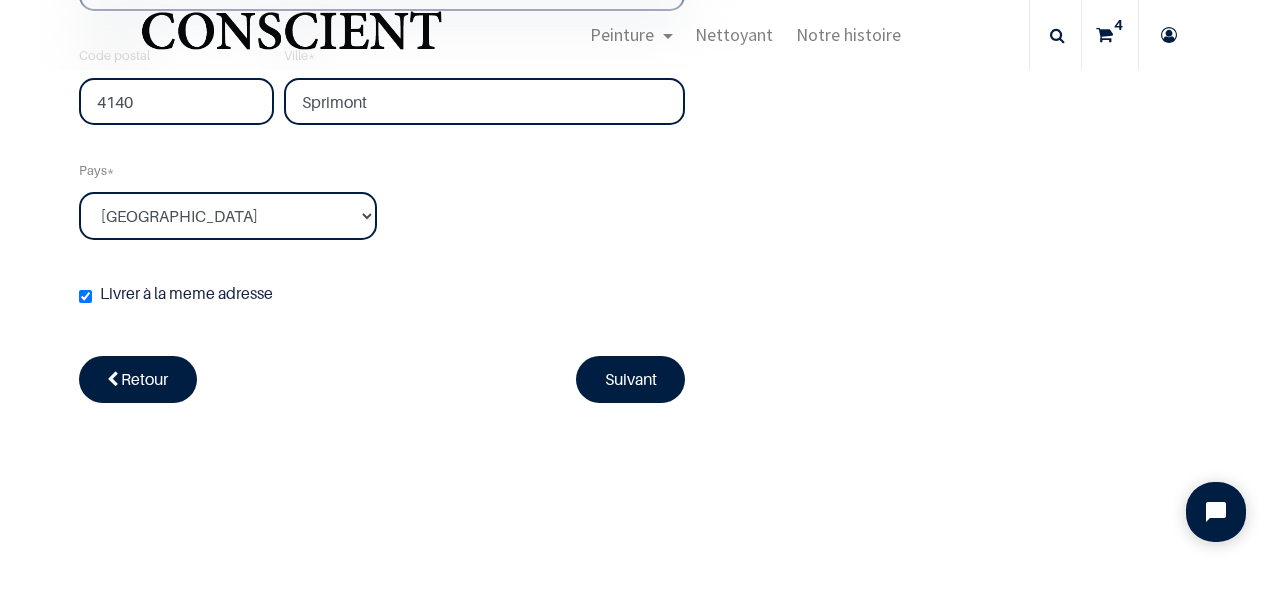 scroll, scrollTop: 800, scrollLeft: 0, axis: vertical 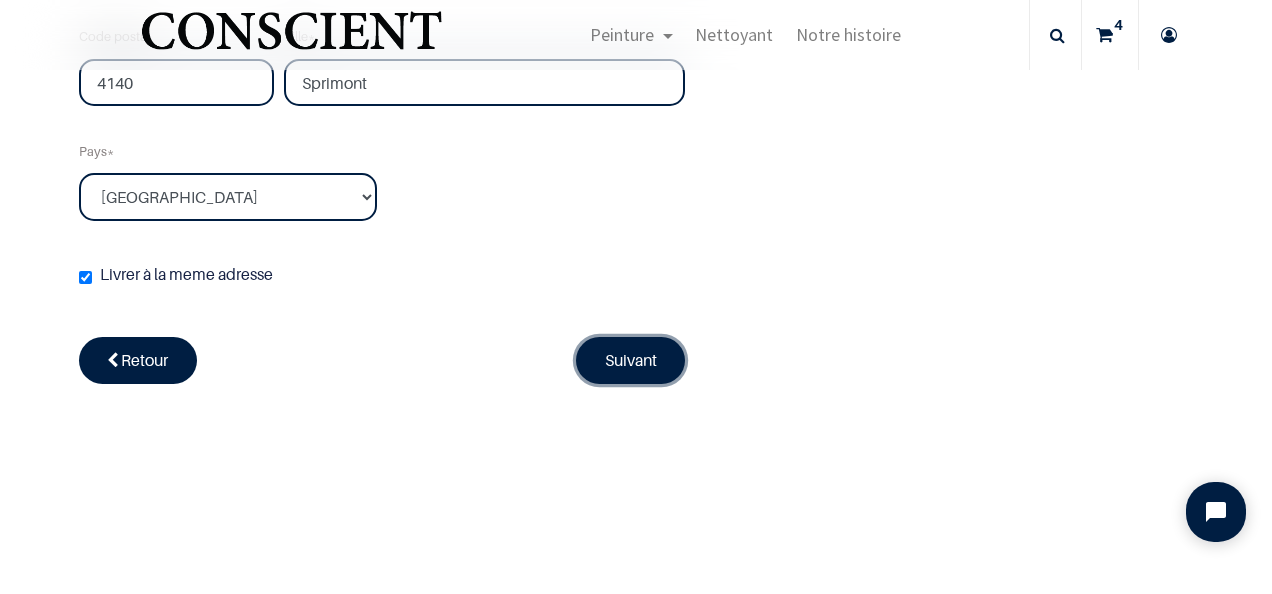 click on "Suivant" at bounding box center [631, 360] 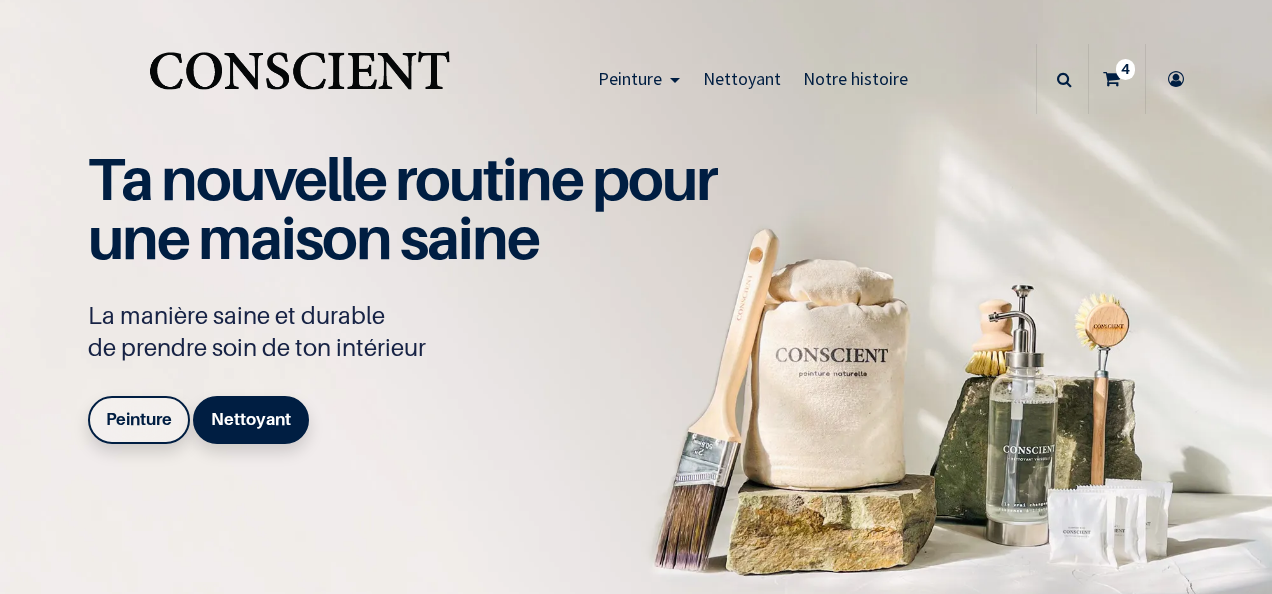 scroll, scrollTop: 0, scrollLeft: 0, axis: both 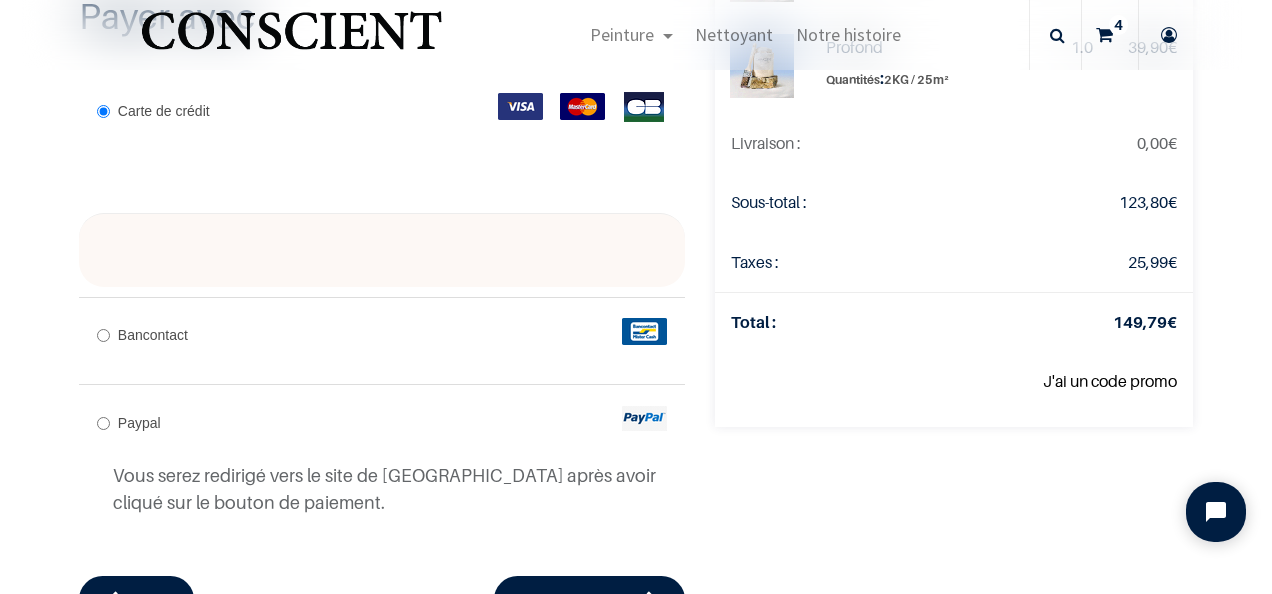 click on "Bancontact" at bounding box center [153, 335] 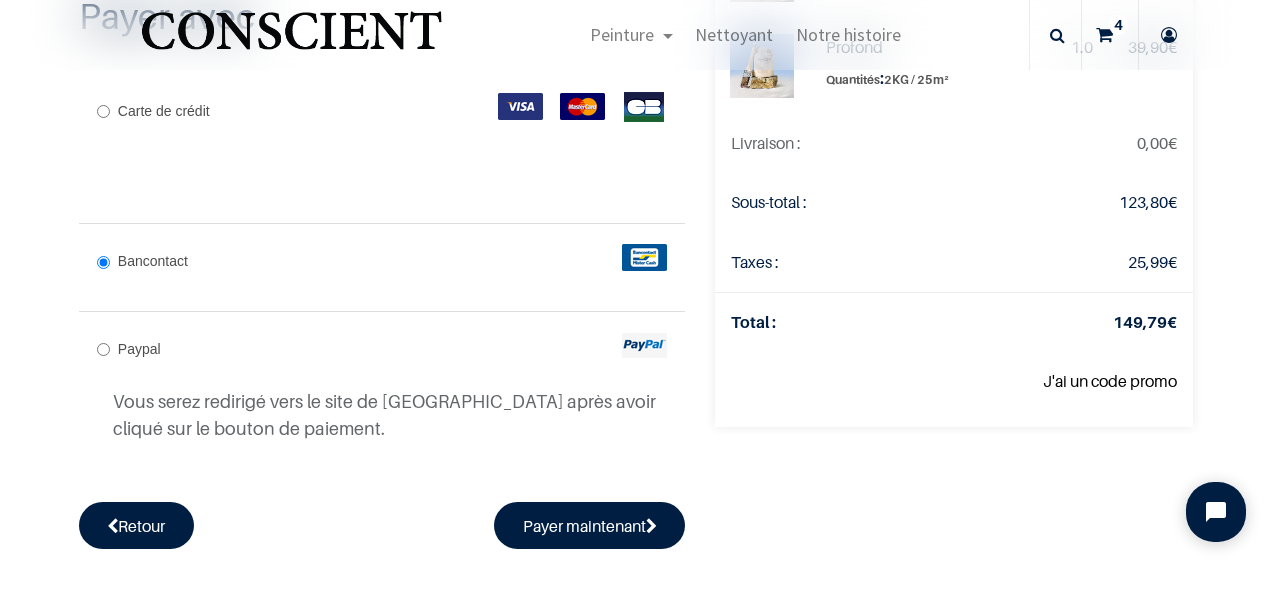 scroll, scrollTop: 552, scrollLeft: 0, axis: vertical 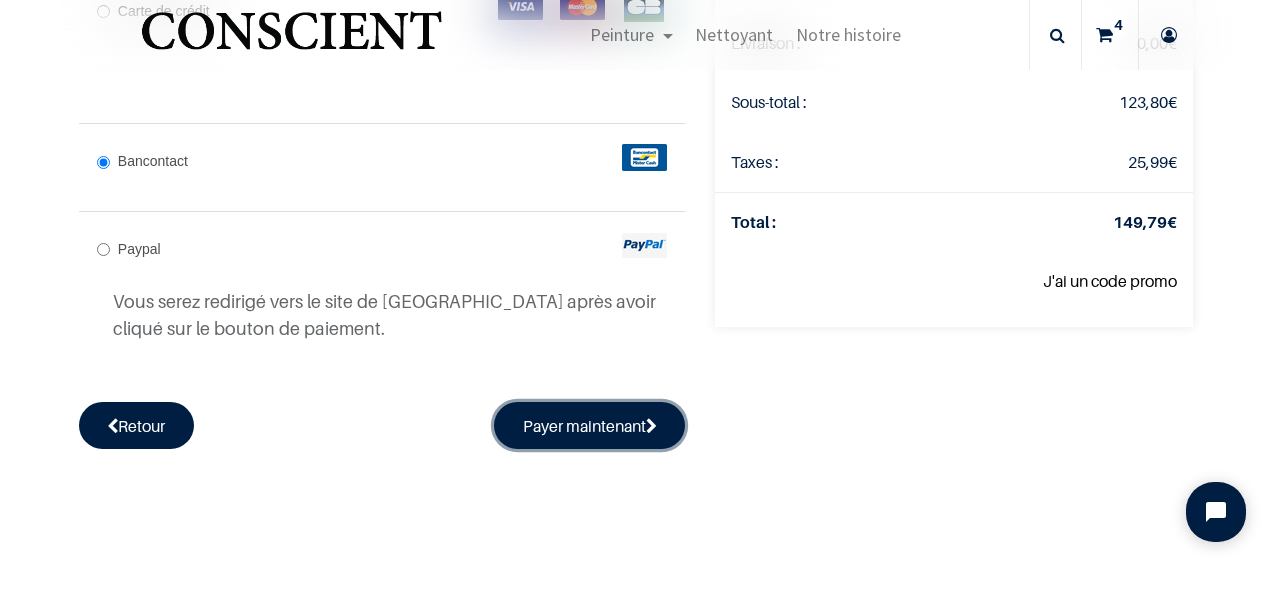 click on "Payer maintenant" at bounding box center (590, 425) 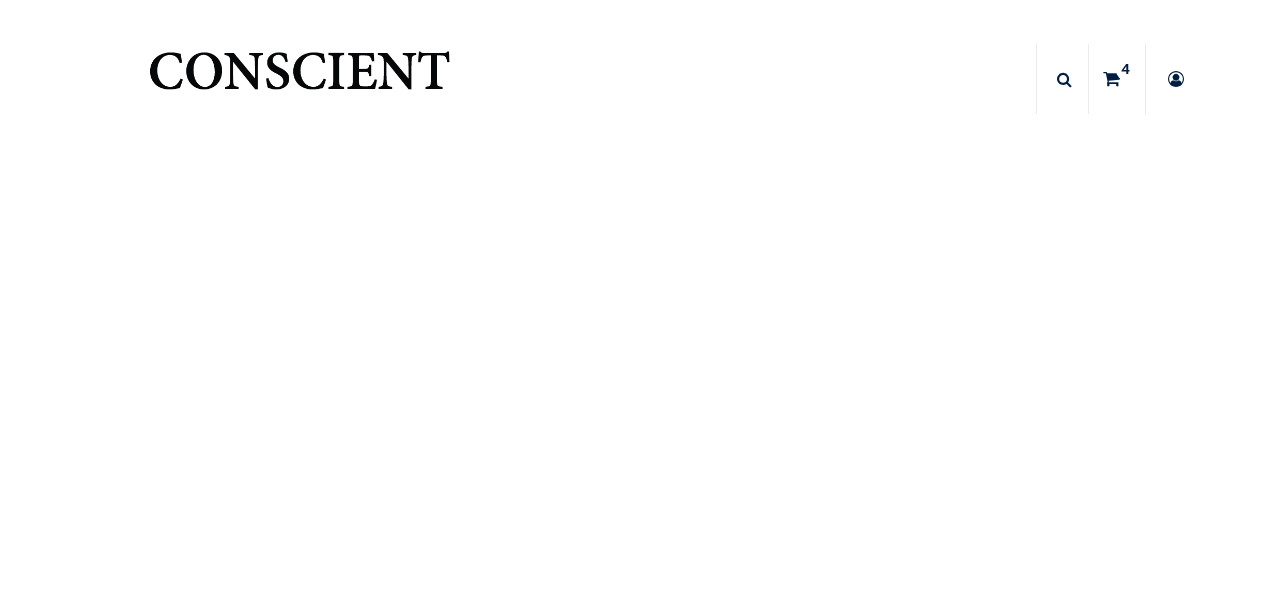 scroll, scrollTop: 0, scrollLeft: 0, axis: both 